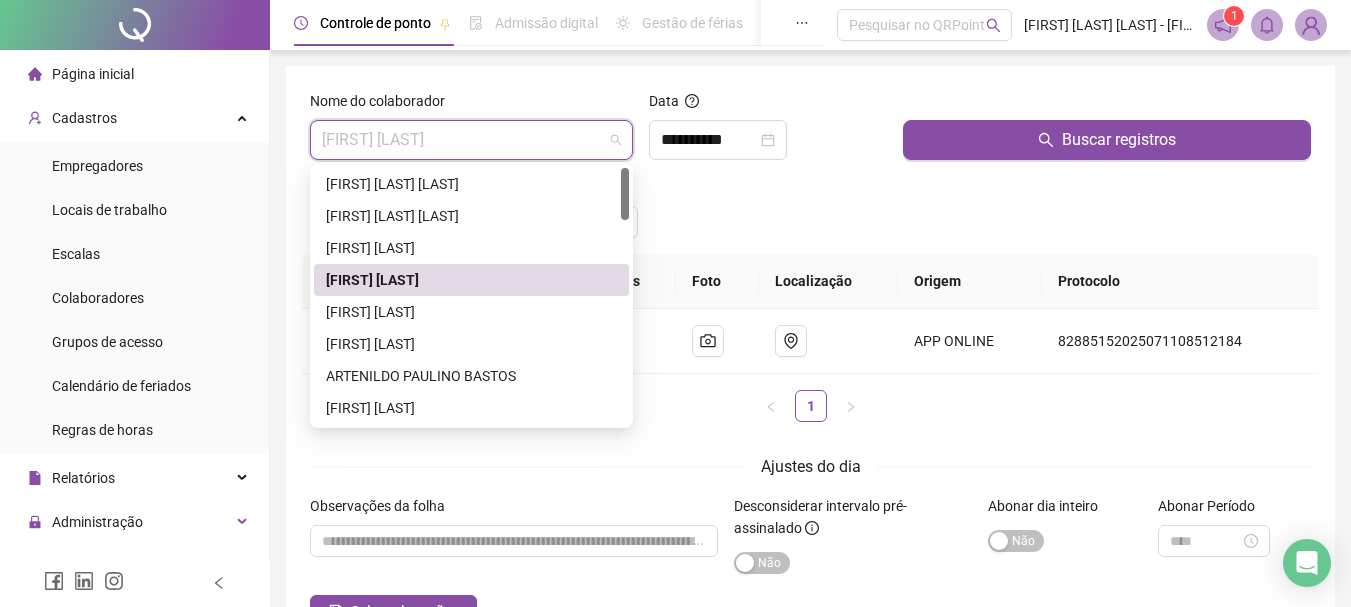 scroll, scrollTop: 0, scrollLeft: 0, axis: both 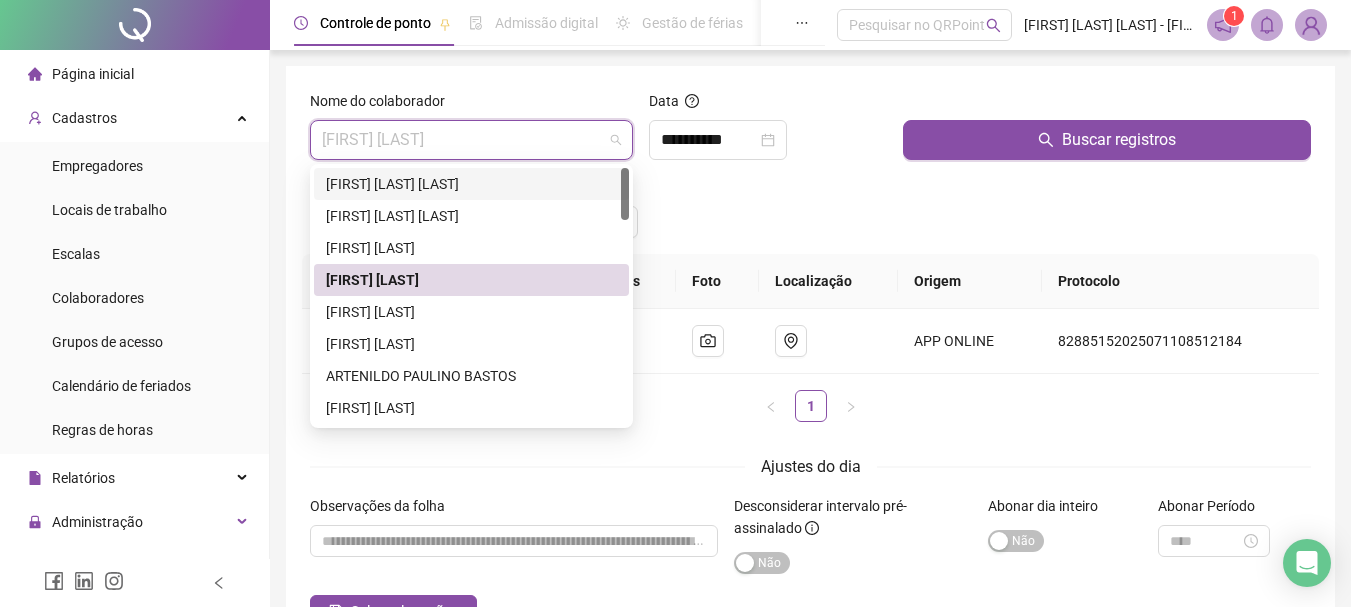 click on "[FIRST] [LAST] [LAST]" at bounding box center (471, 184) 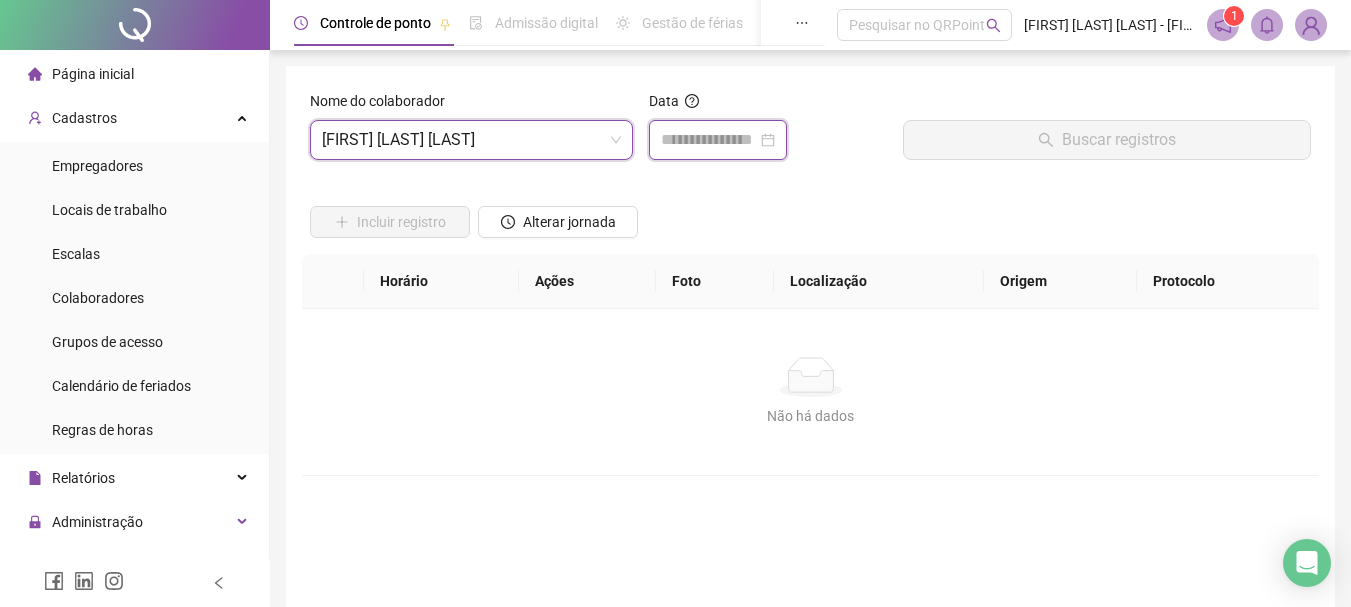click at bounding box center [709, 140] 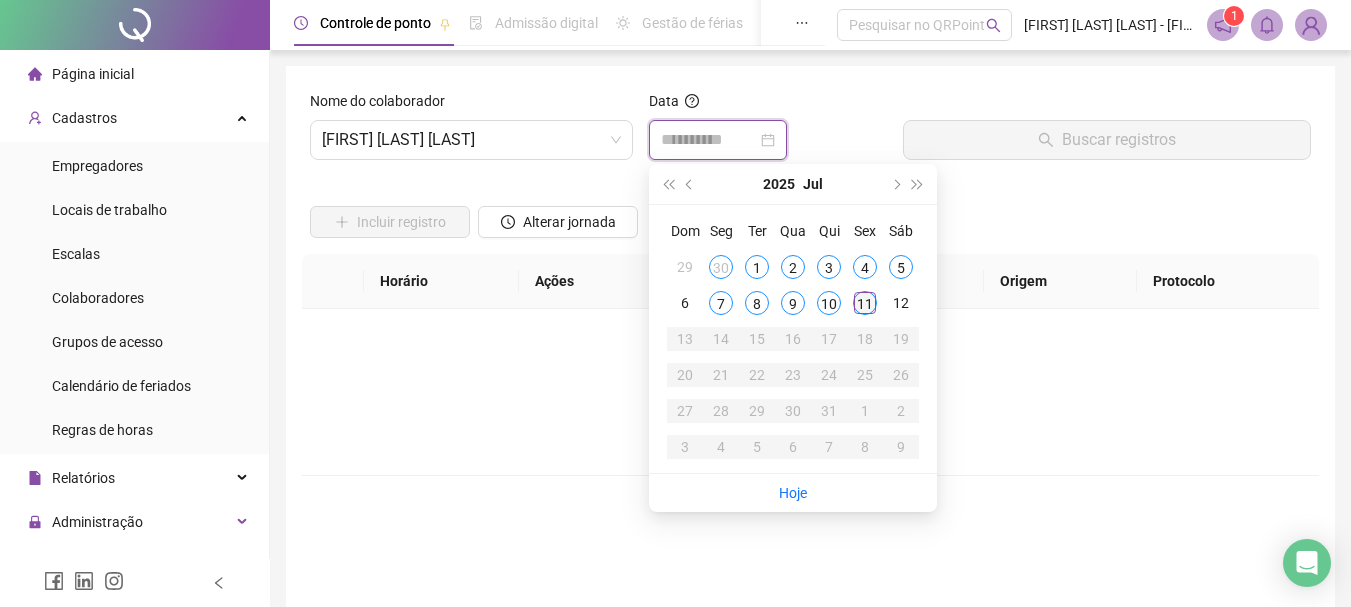 type on "**********" 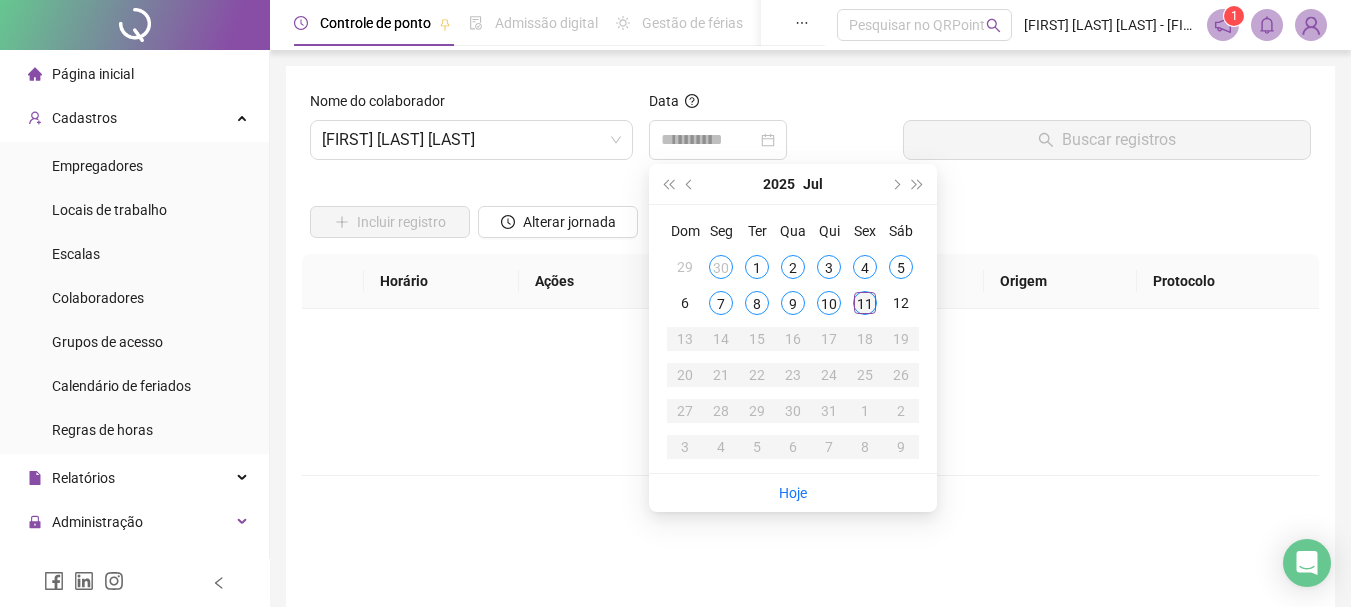 click on "11" at bounding box center (865, 303) 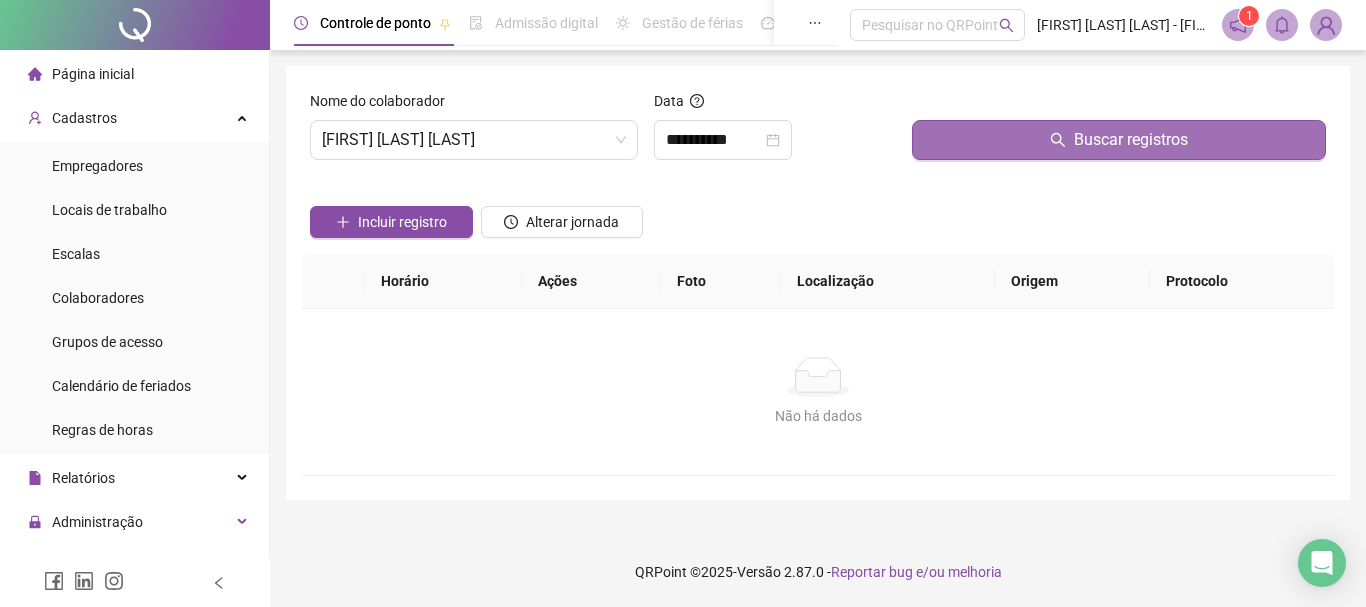 click on "Buscar registros" at bounding box center [1119, 140] 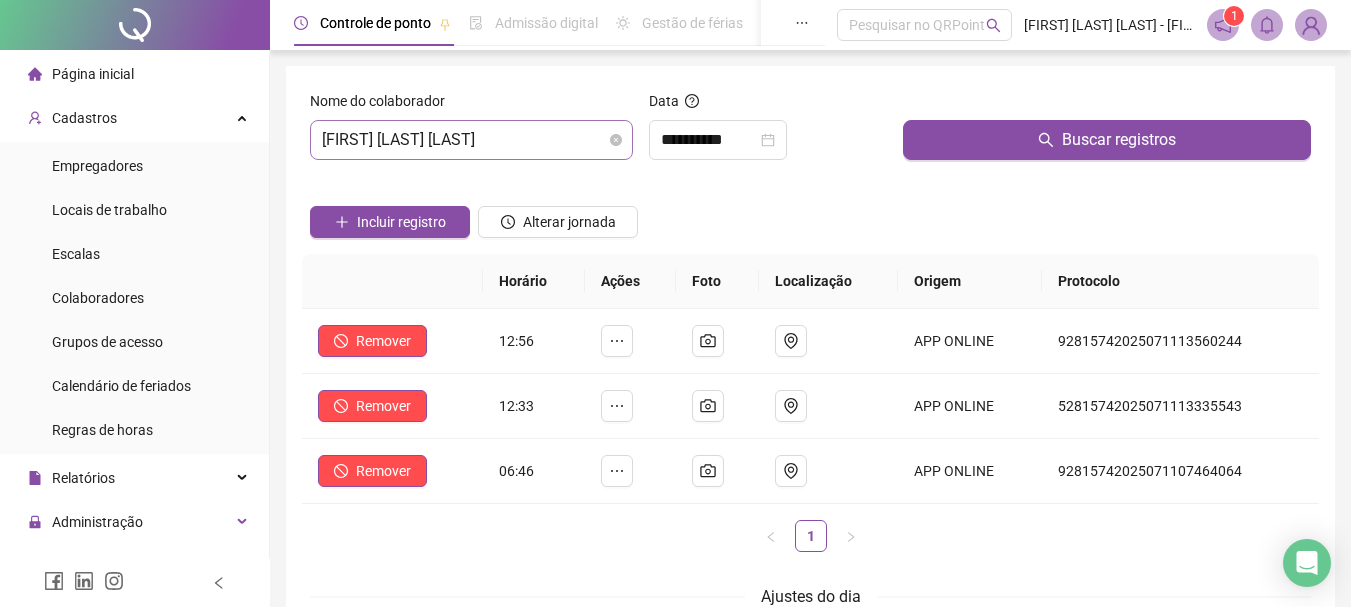 click on "[FIRST] [LAST] [LAST]" at bounding box center (471, 140) 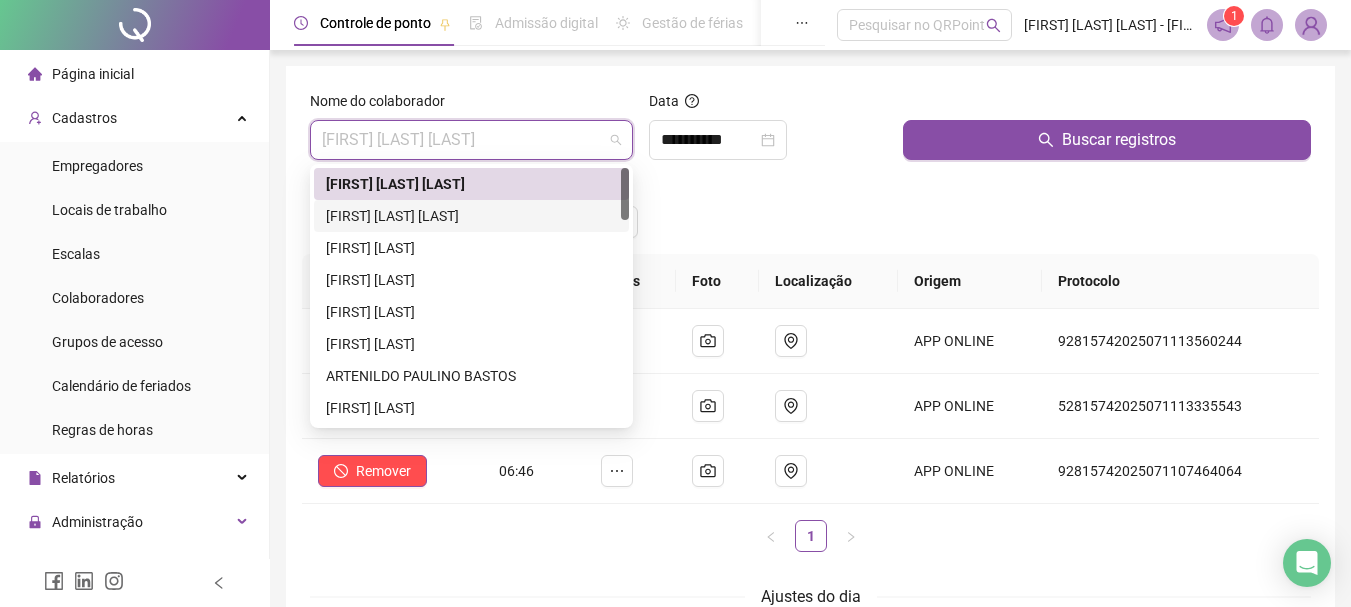 click on "[FIRST] [LAST] [LAST]" at bounding box center [471, 216] 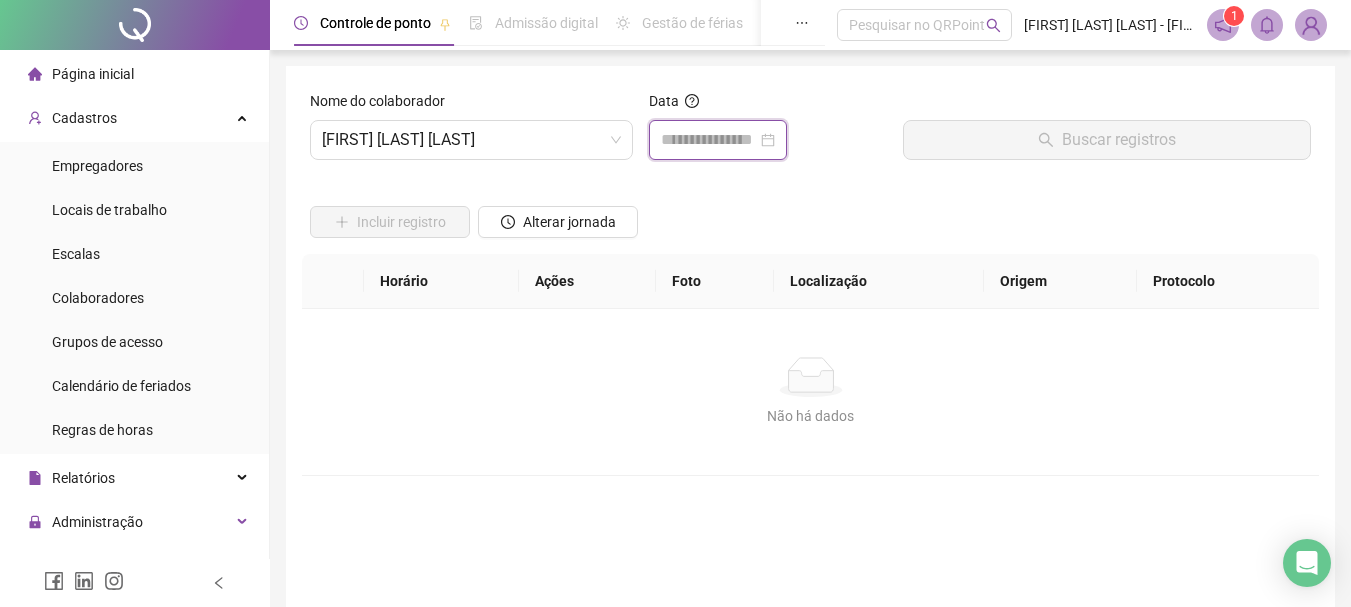 click at bounding box center (709, 140) 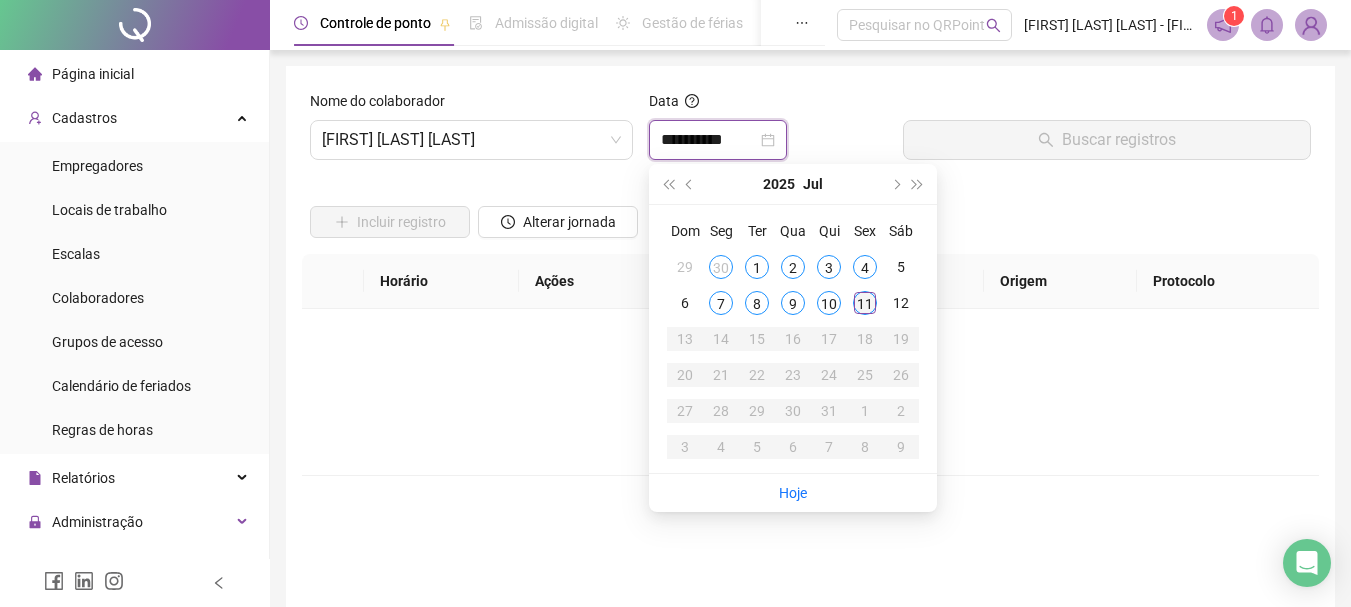type on "**********" 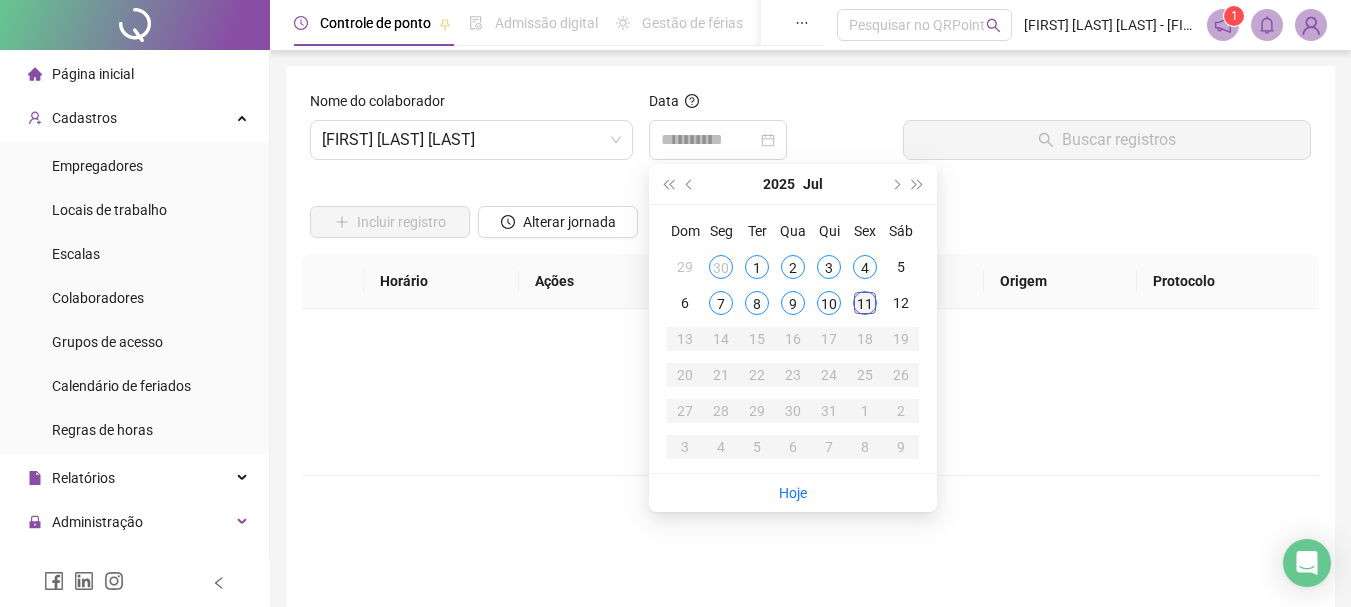 click on "11" at bounding box center [865, 303] 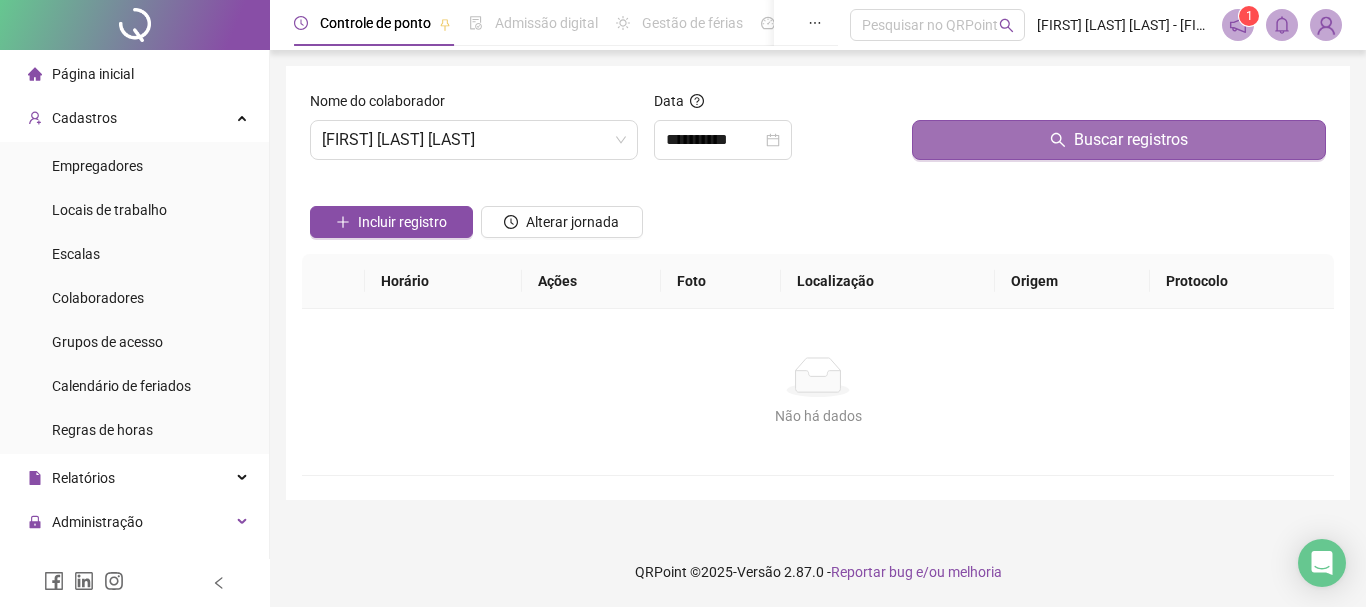 click on "Buscar registros" at bounding box center (1131, 140) 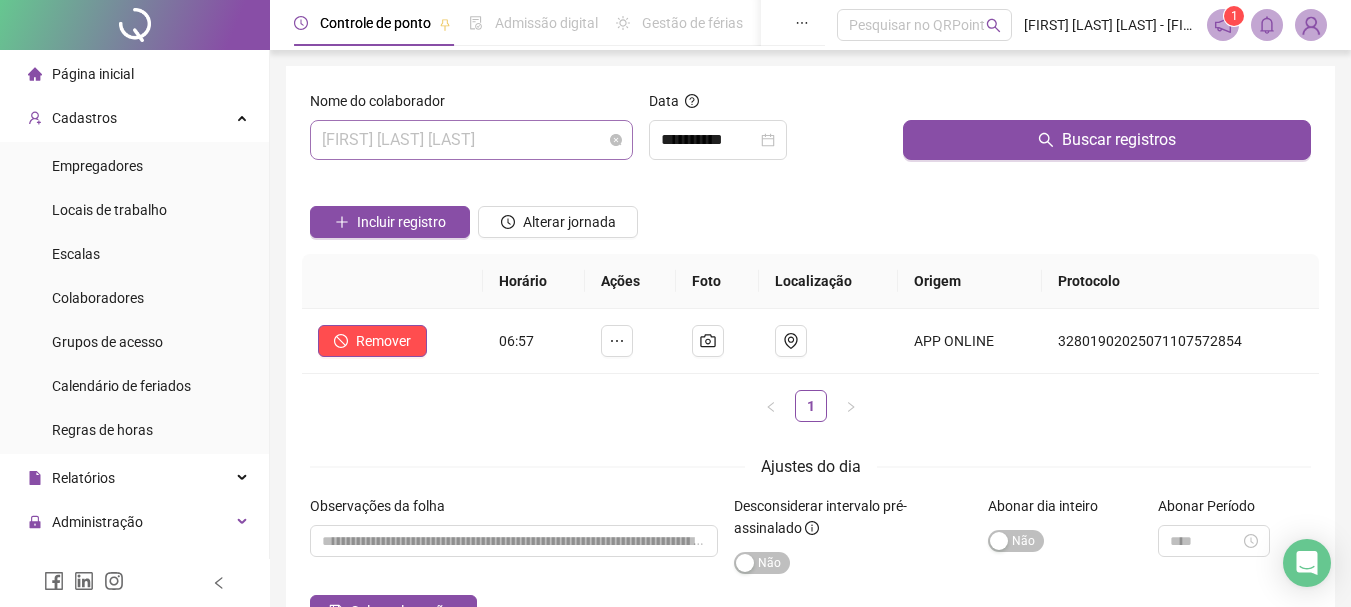 click on "[FIRST] [LAST] [LAST]" at bounding box center (471, 140) 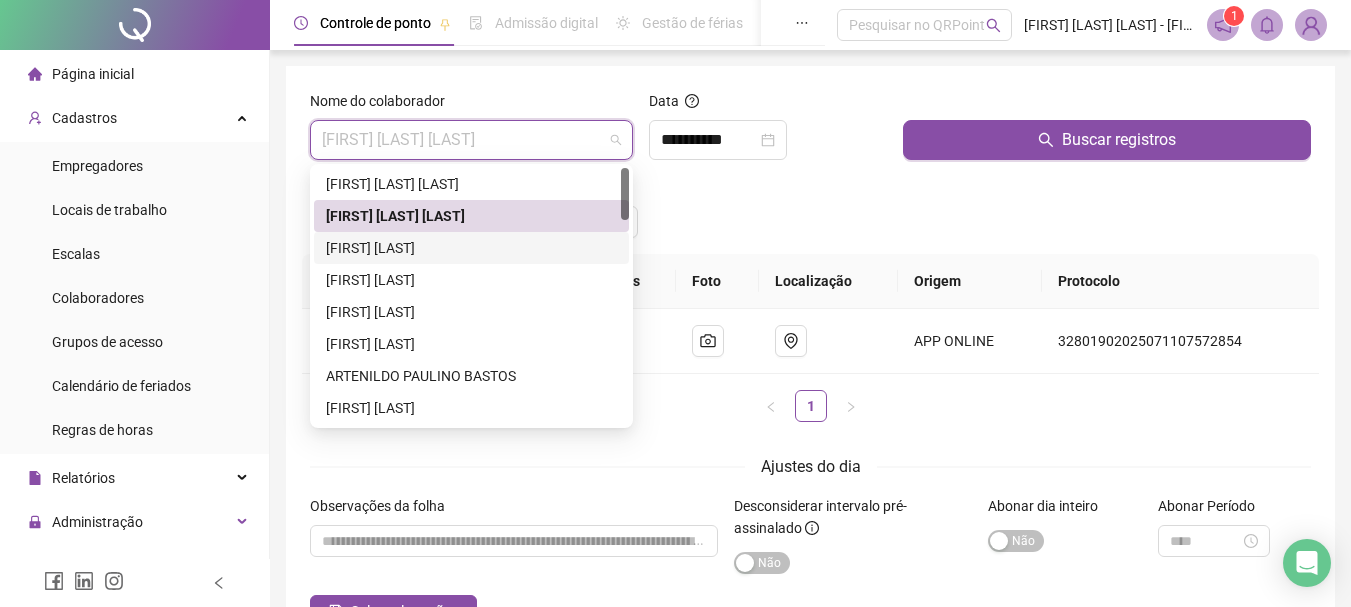 click on "[FIRST] [LAST]" at bounding box center [471, 248] 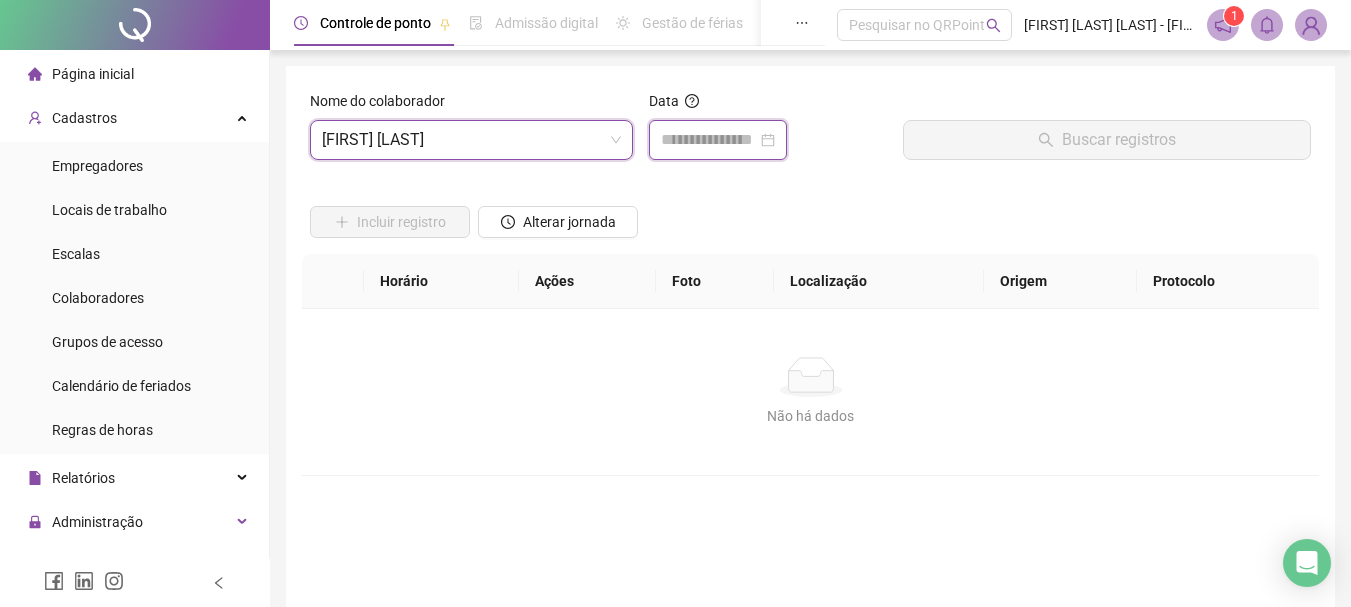 click at bounding box center (709, 140) 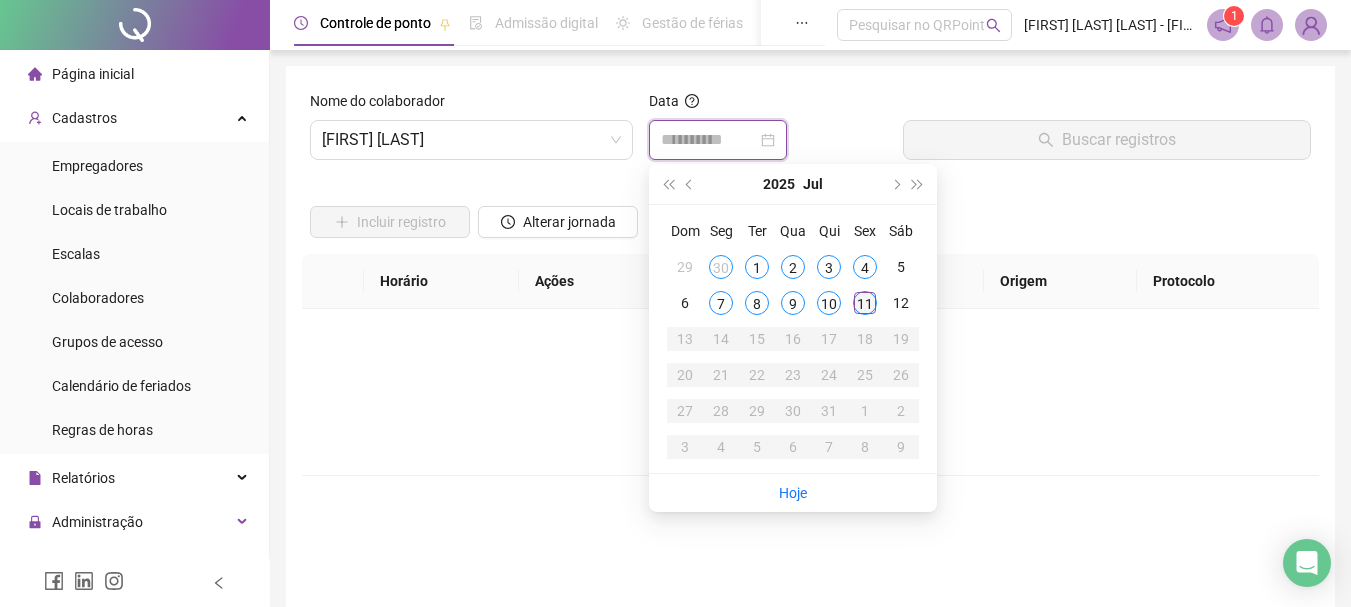 type on "**********" 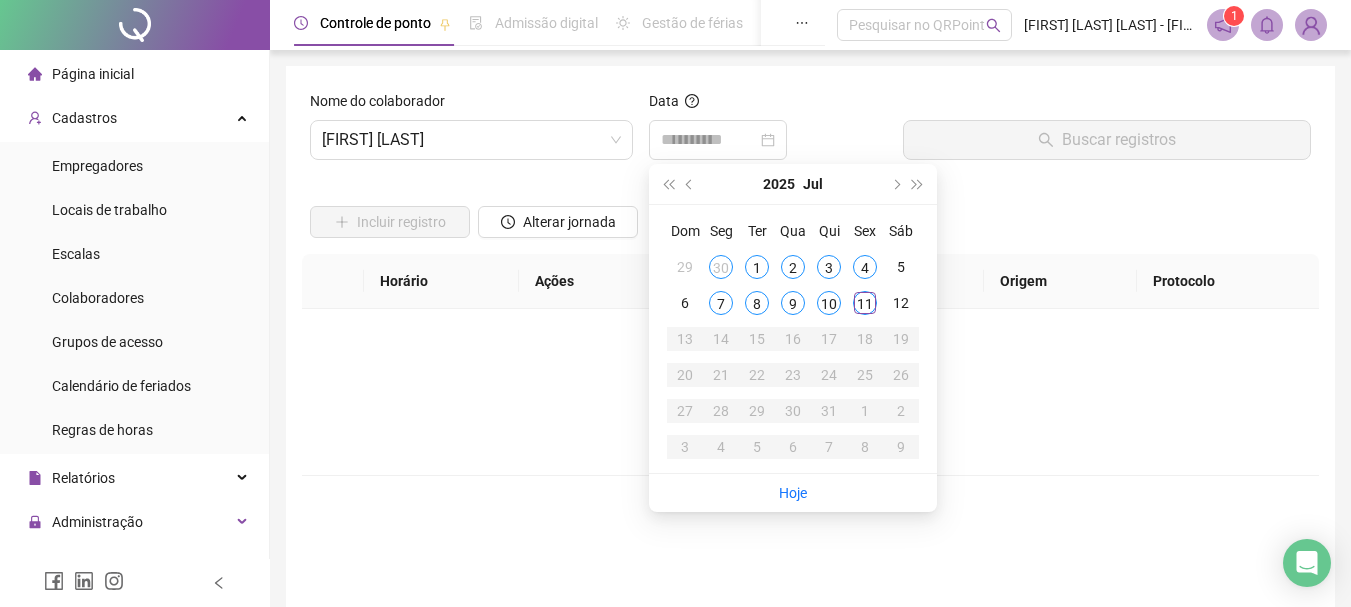 click on "11" at bounding box center [865, 303] 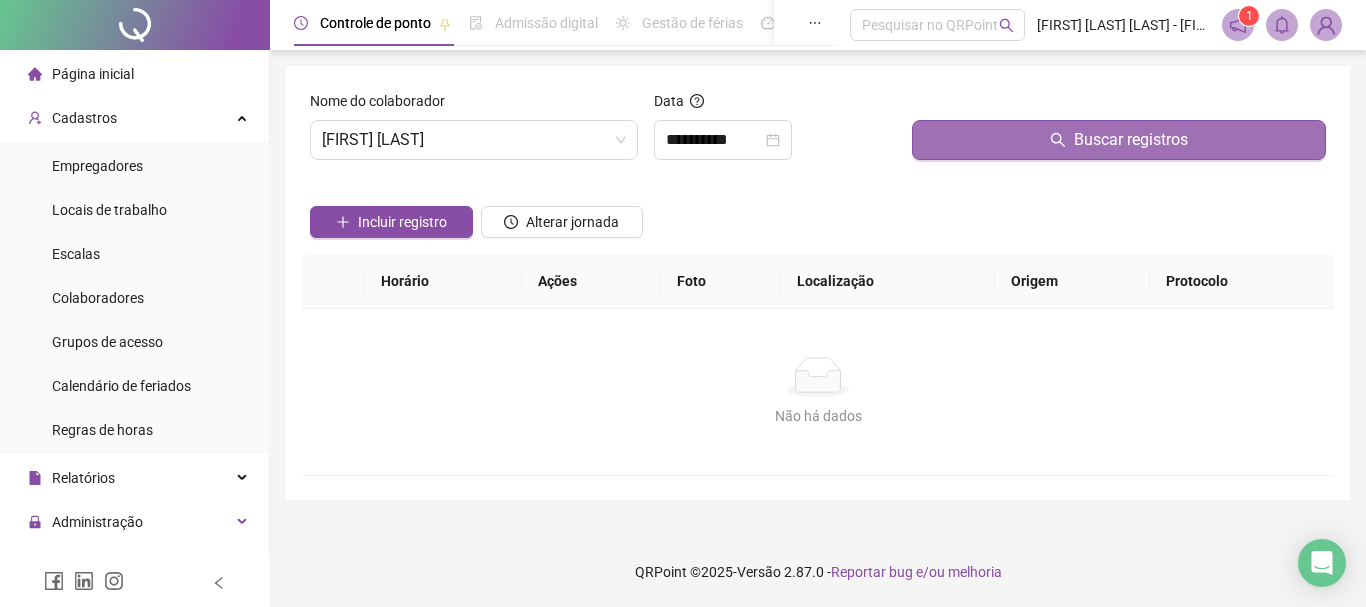 click on "Buscar registros" at bounding box center [1131, 140] 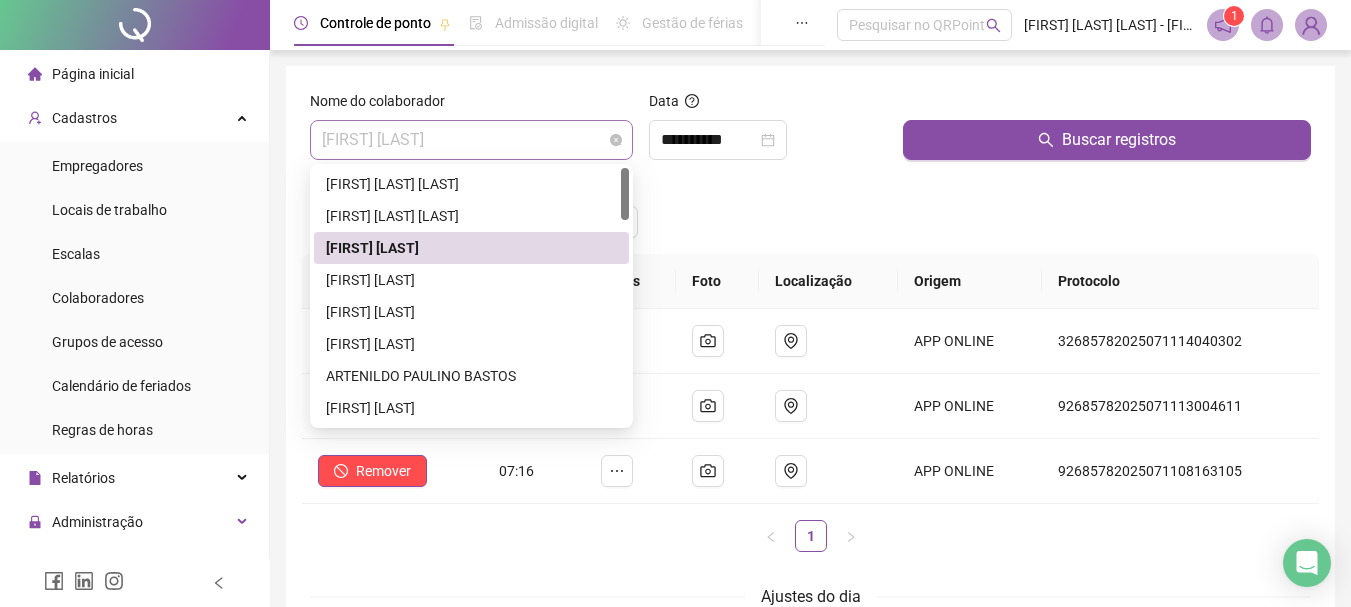 click on "[FIRST] [LAST]" at bounding box center (471, 140) 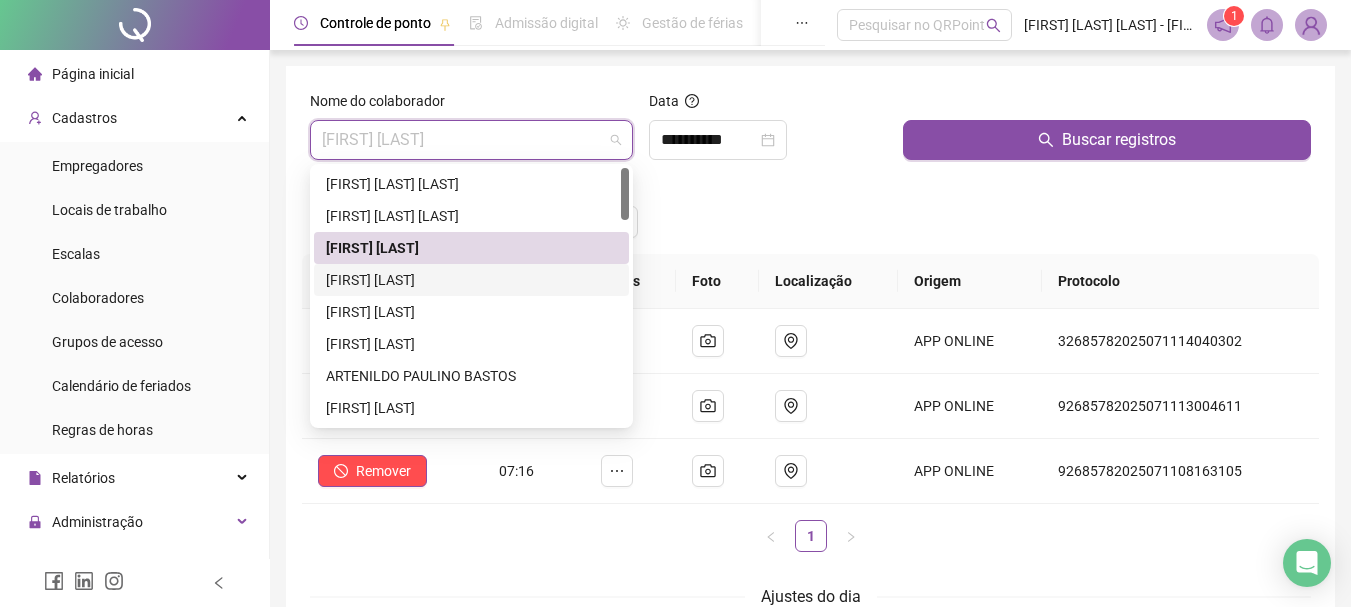 click on "[FIRST] [LAST]" at bounding box center (471, 280) 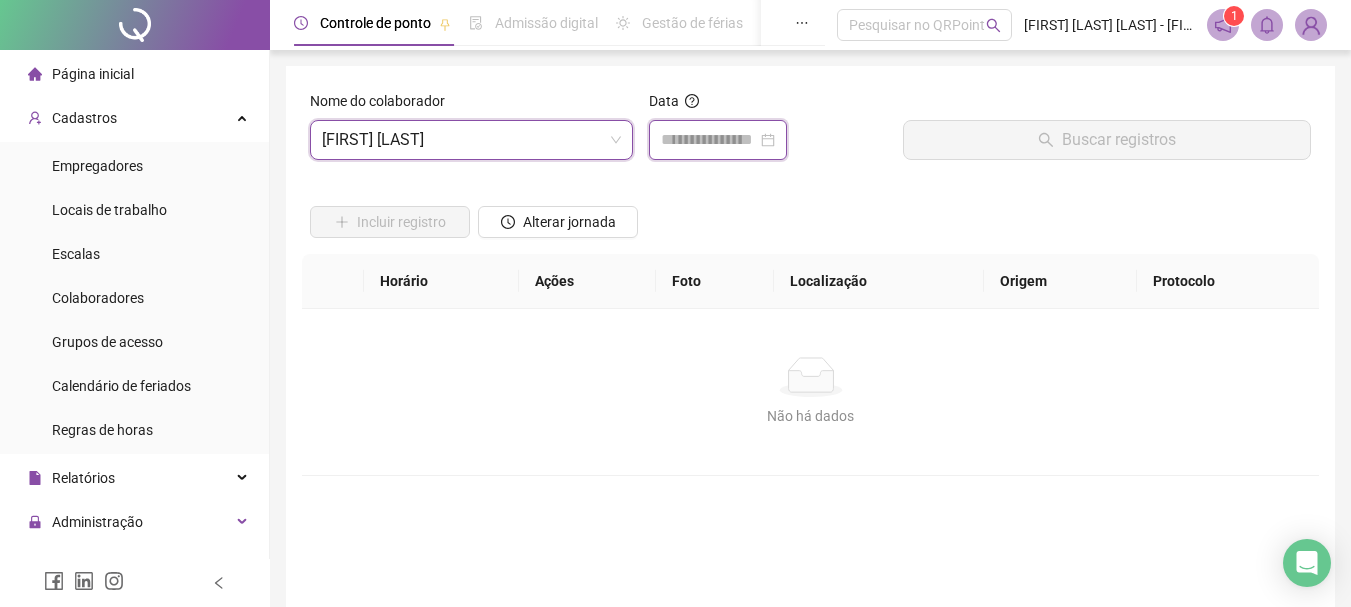 click at bounding box center [709, 140] 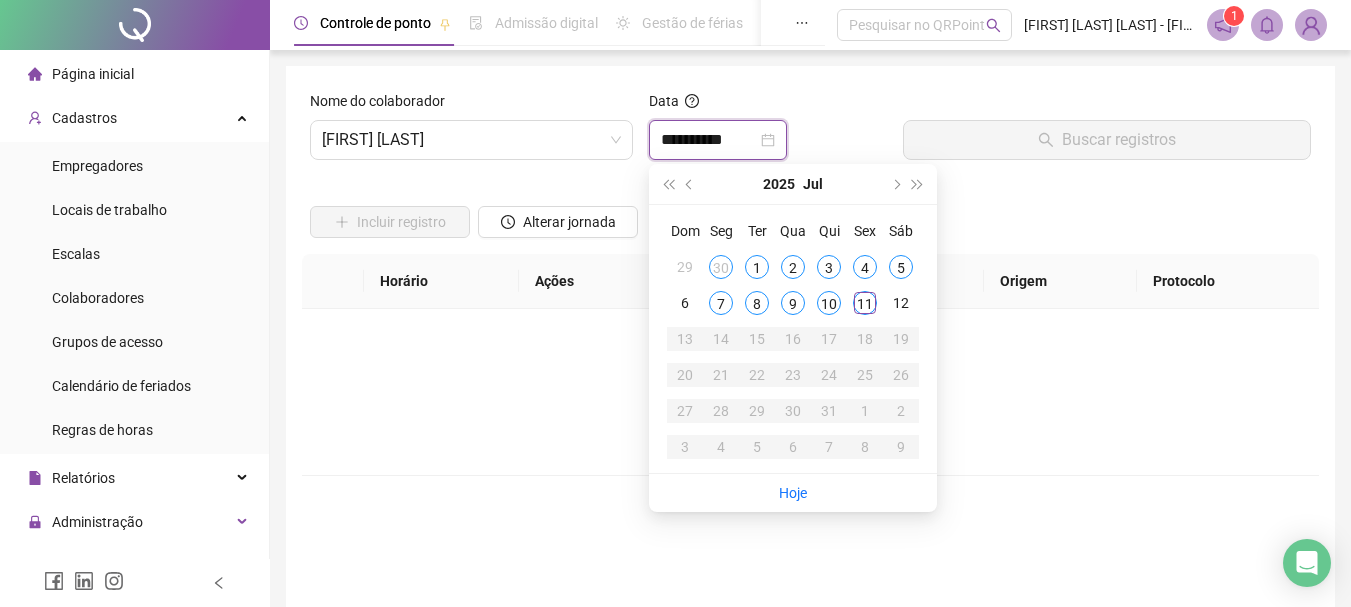 type on "**********" 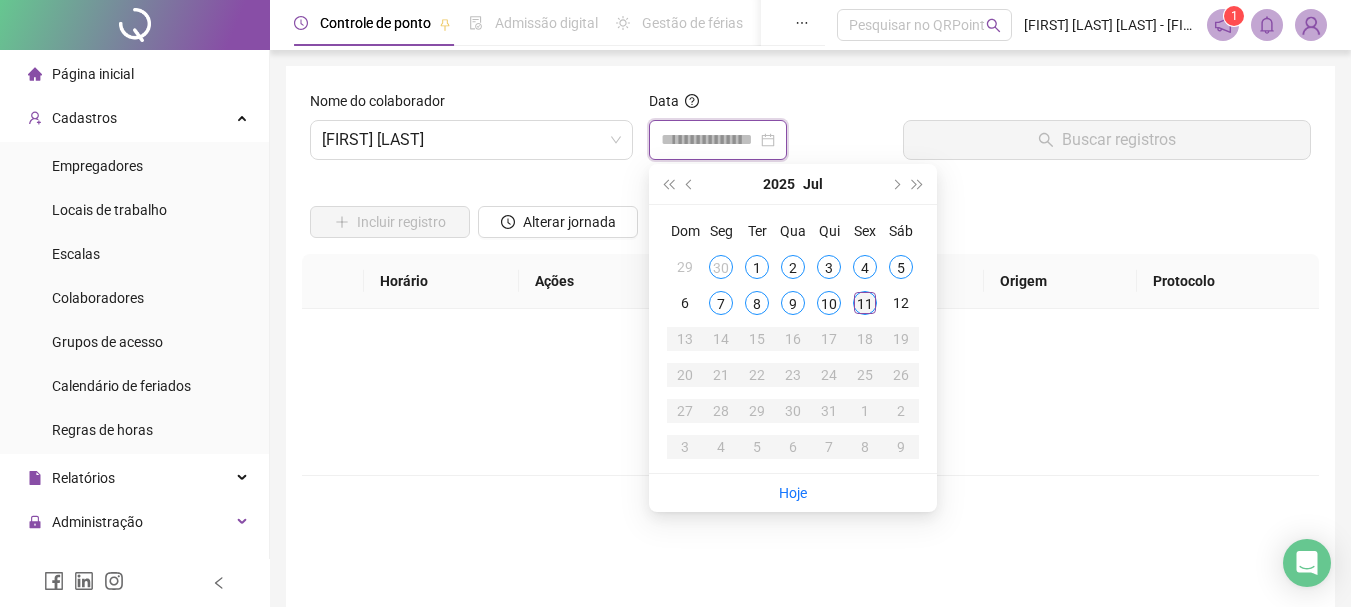 type on "**********" 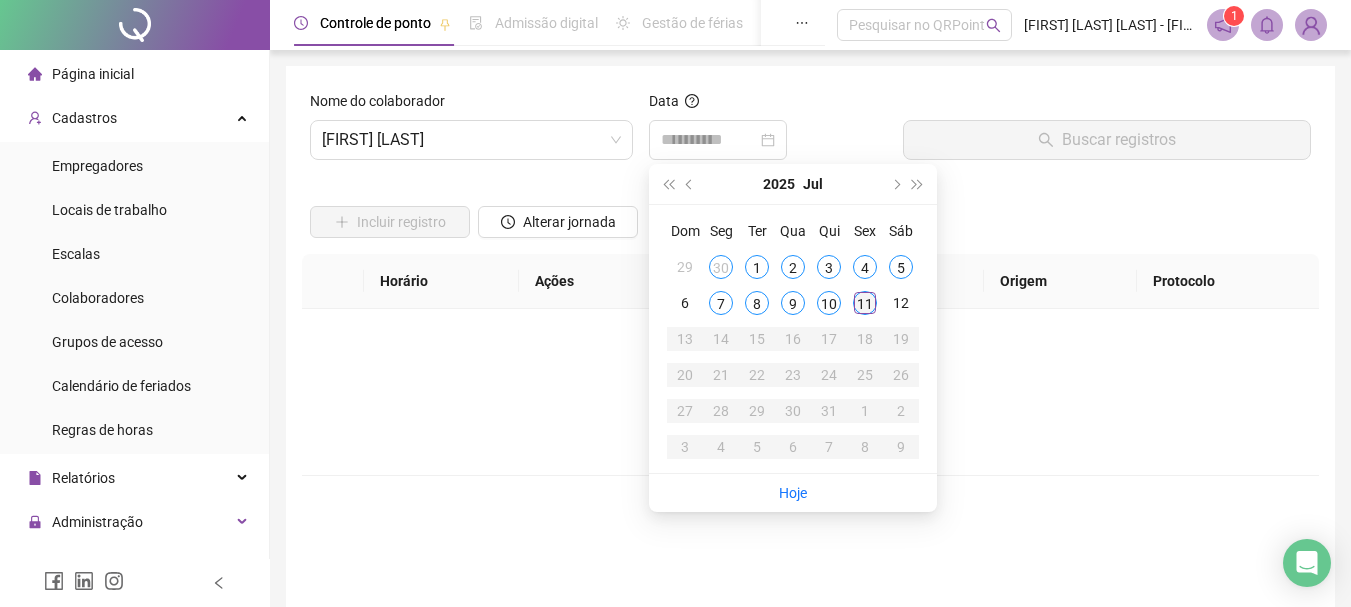 click on "11" at bounding box center [865, 303] 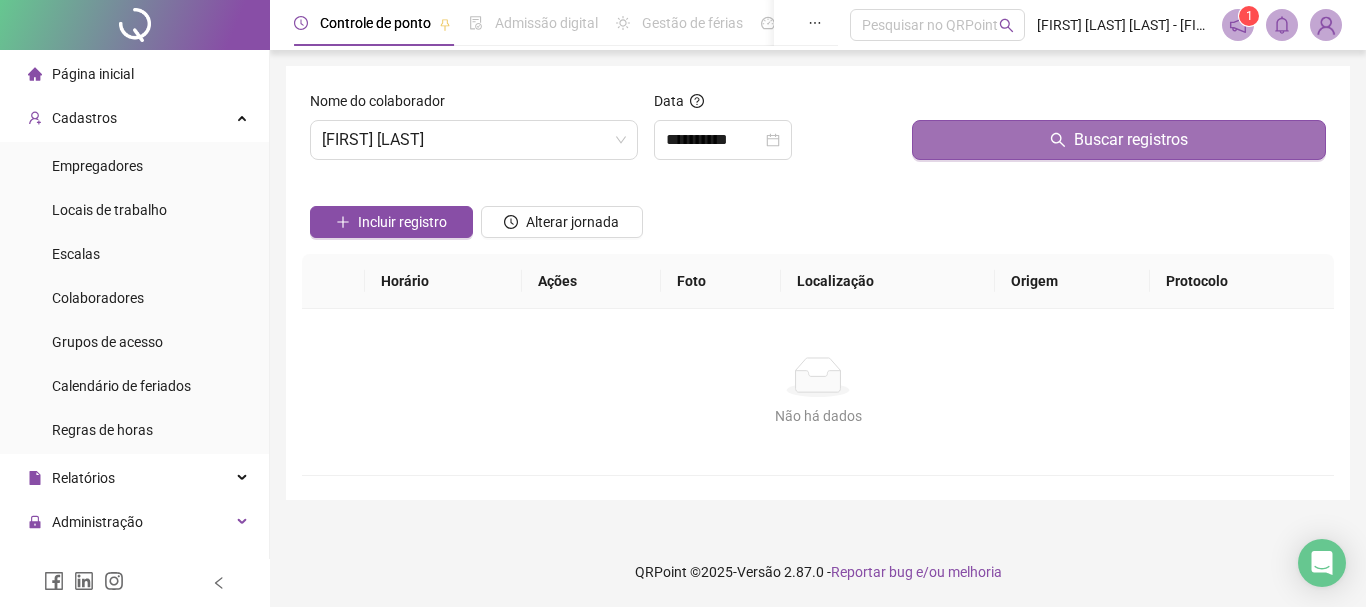 click on "Buscar registros" at bounding box center (1131, 140) 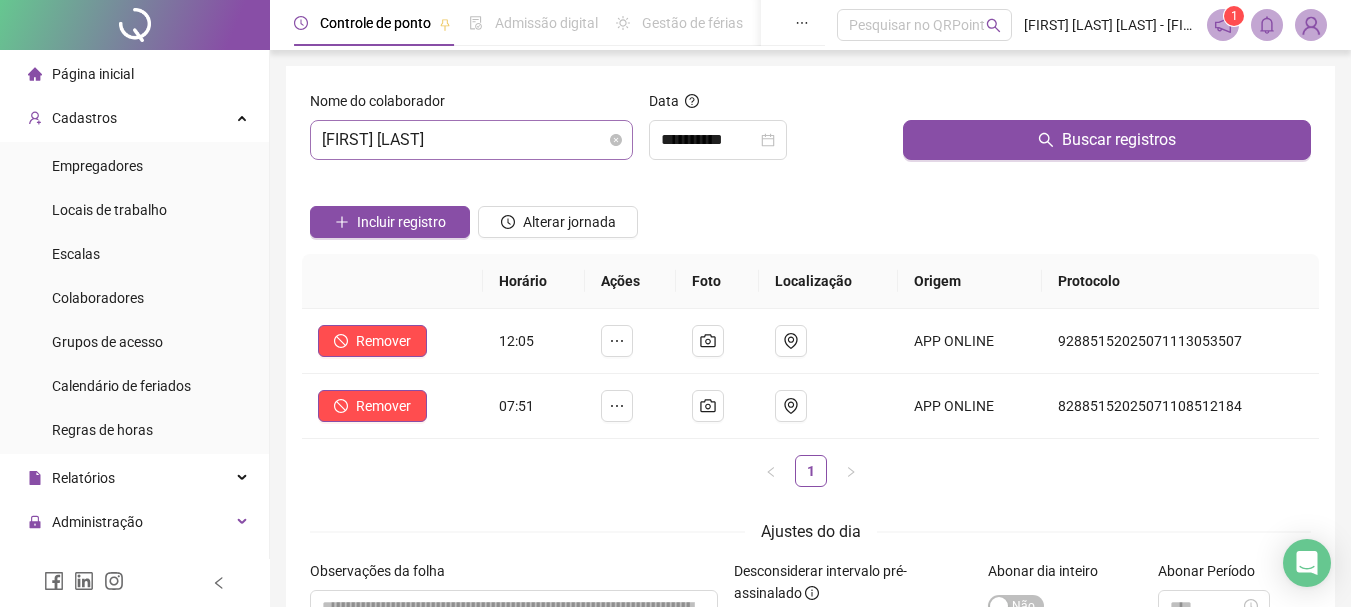 click on "[FIRST] [LAST]" at bounding box center (471, 140) 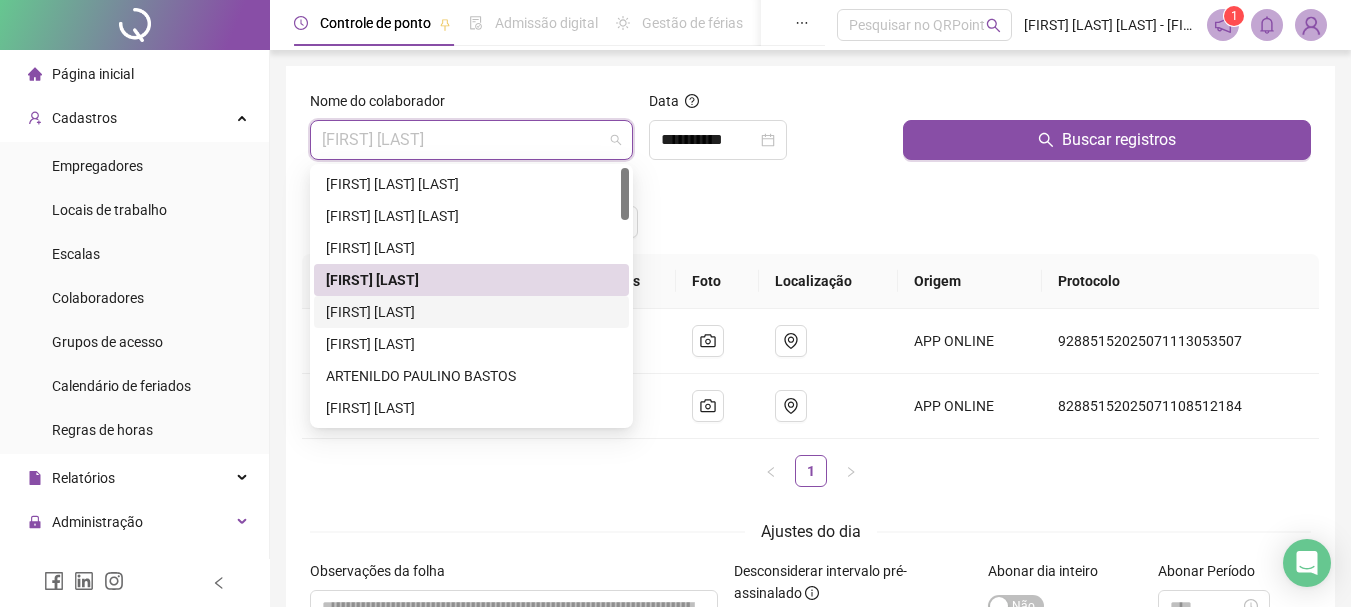 click on "[FIRST] [LAST]" at bounding box center (471, 312) 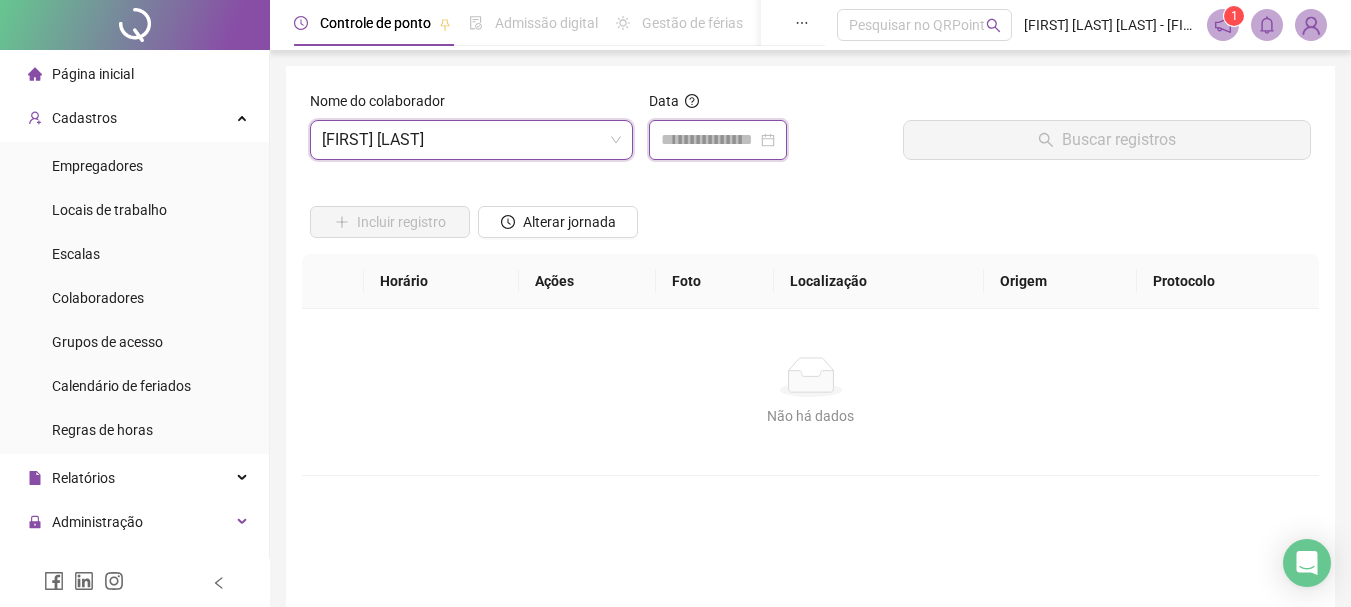 click at bounding box center (709, 140) 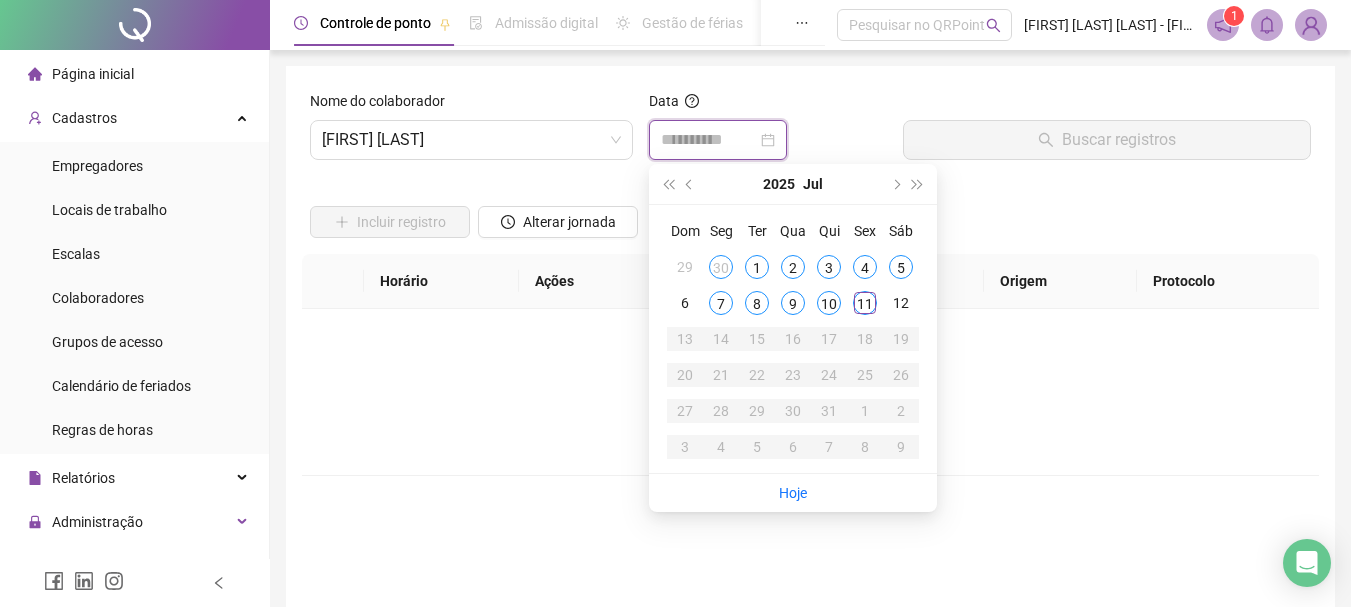 type on "**********" 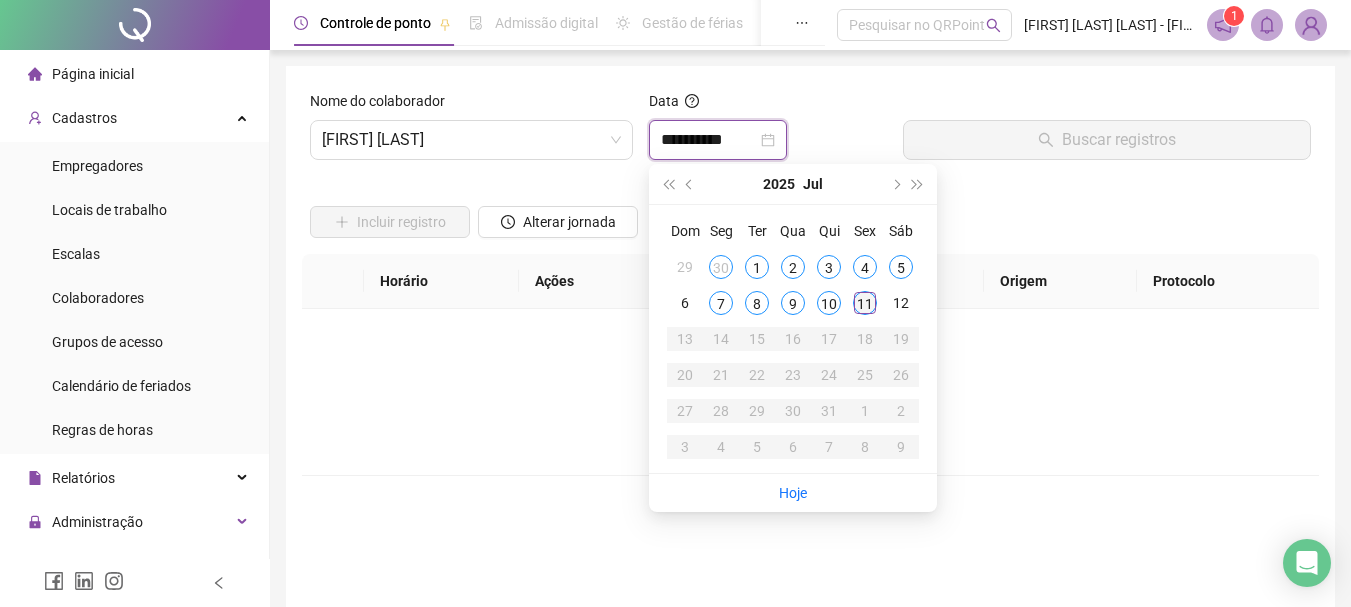type on "**********" 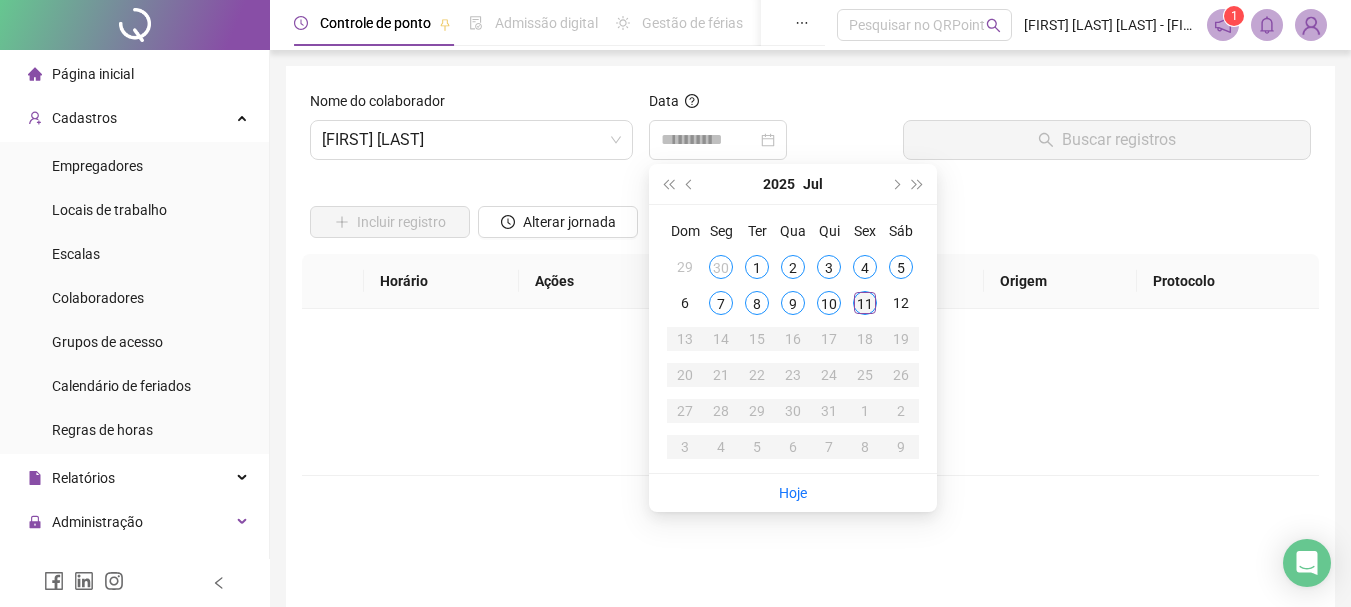 click on "11" at bounding box center [865, 303] 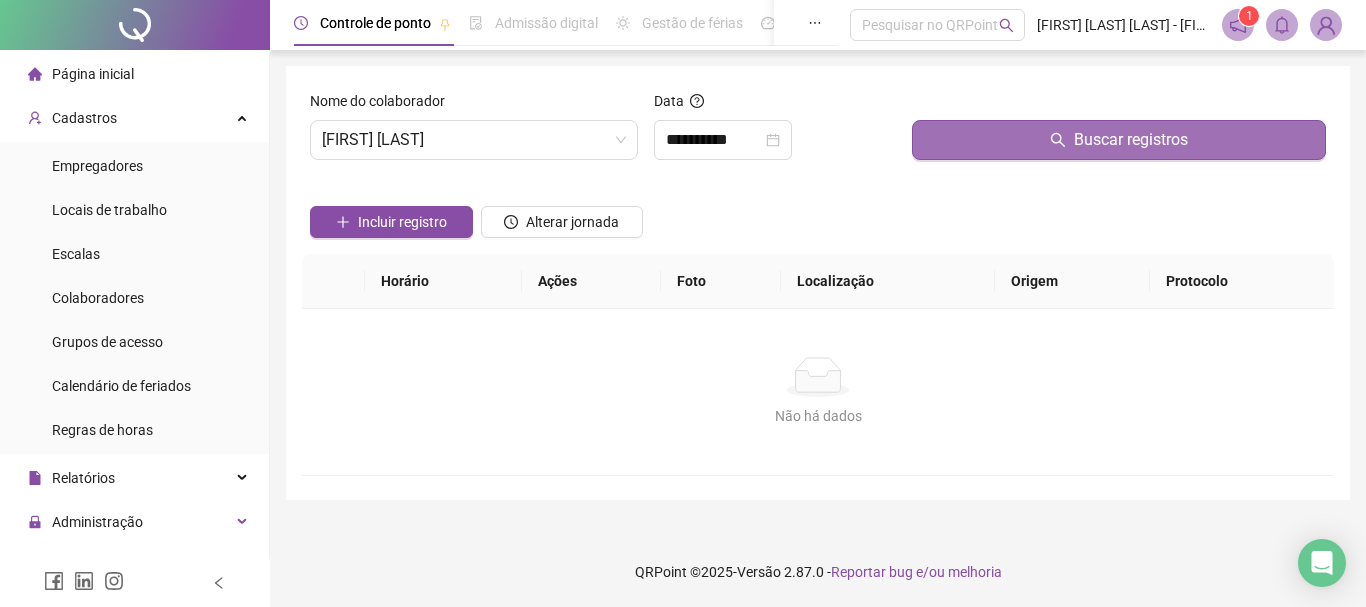 click on "Buscar registros" at bounding box center [1119, 140] 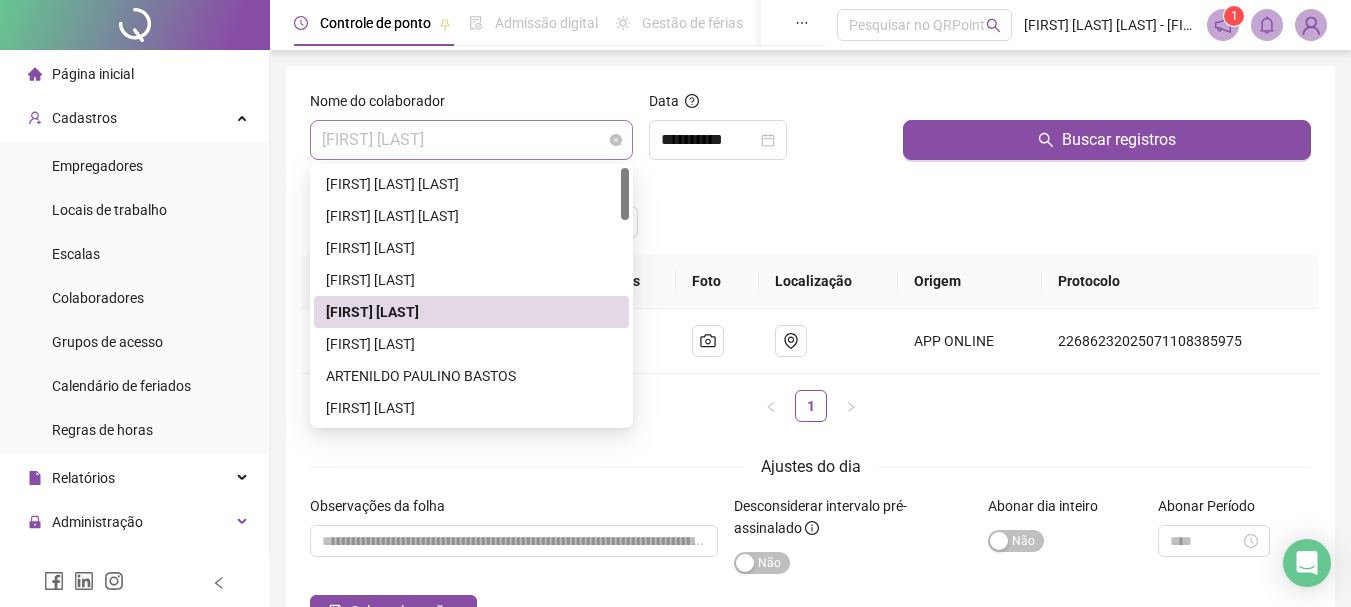 click on "[FIRST] [LAST]" at bounding box center (471, 140) 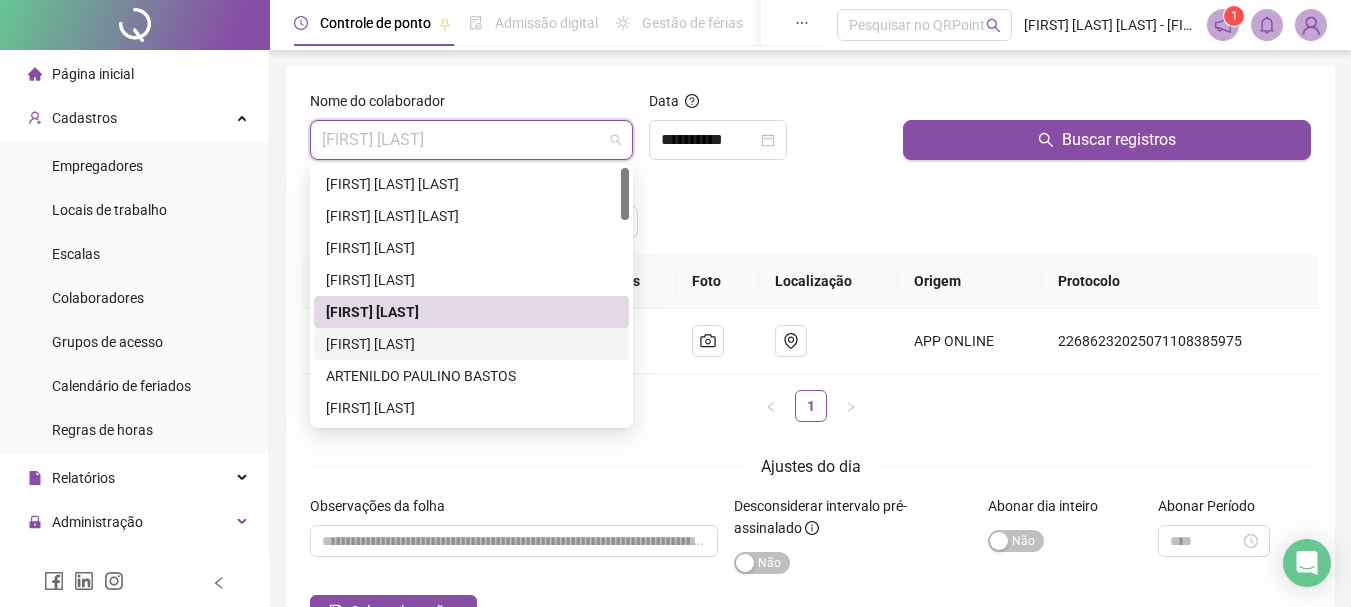 click on "[FIRST] [LAST]" at bounding box center [471, 344] 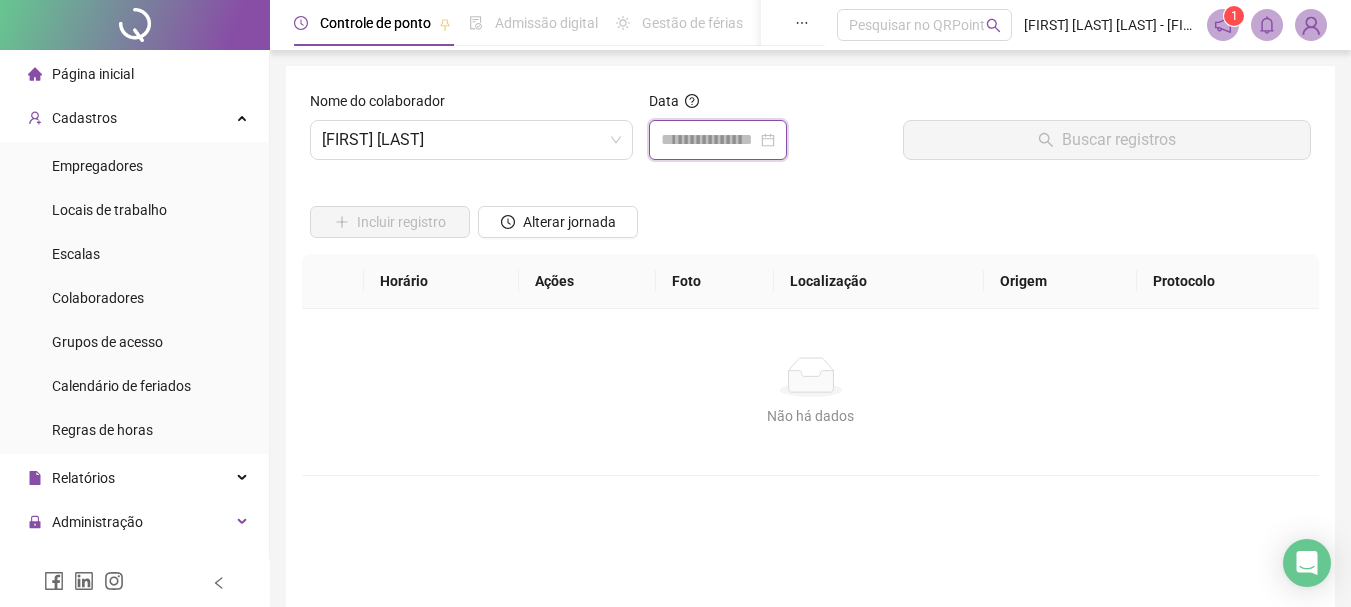 click at bounding box center (709, 140) 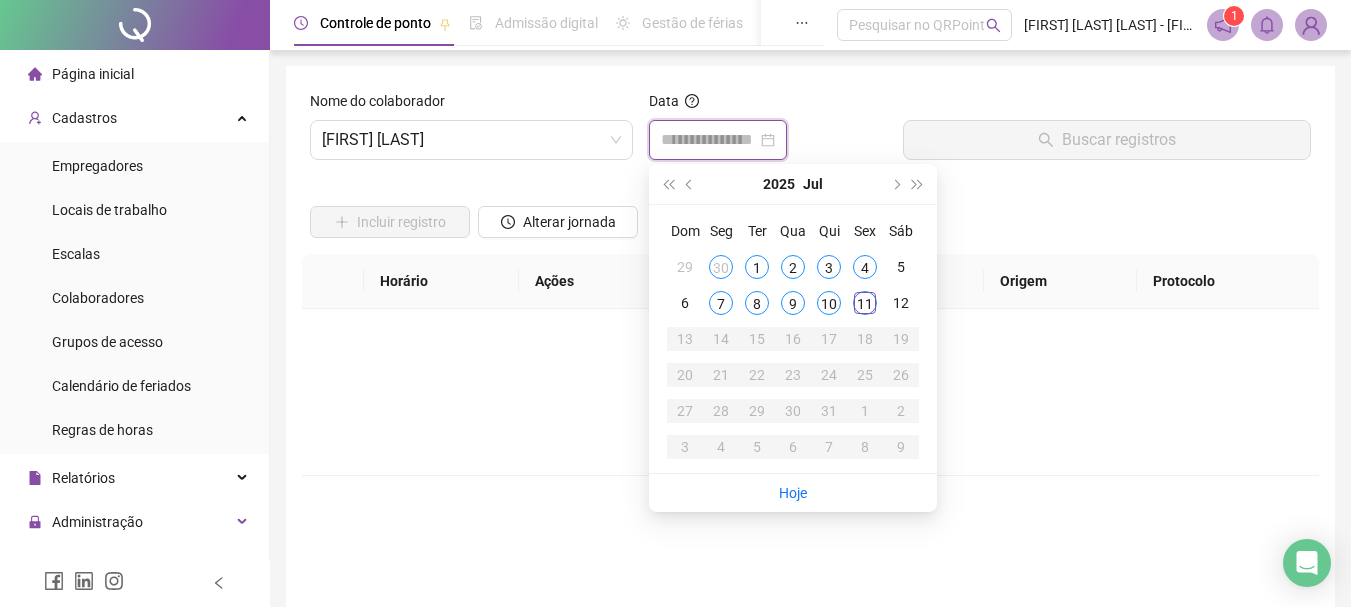 type on "**********" 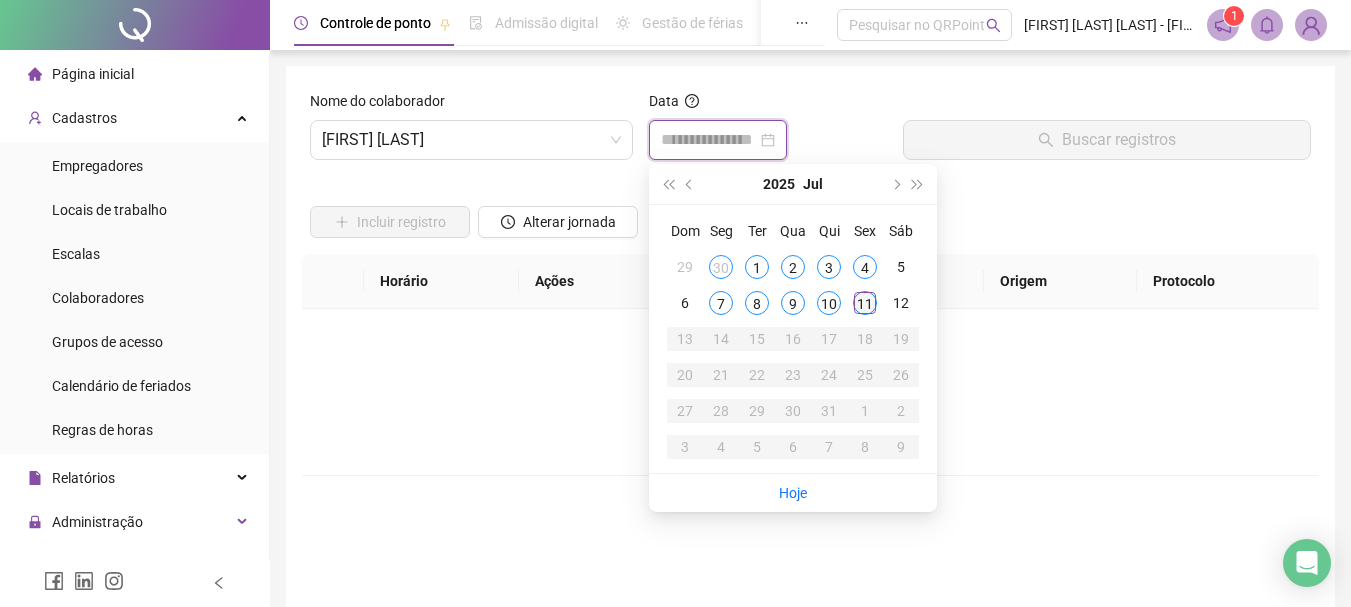 type on "**********" 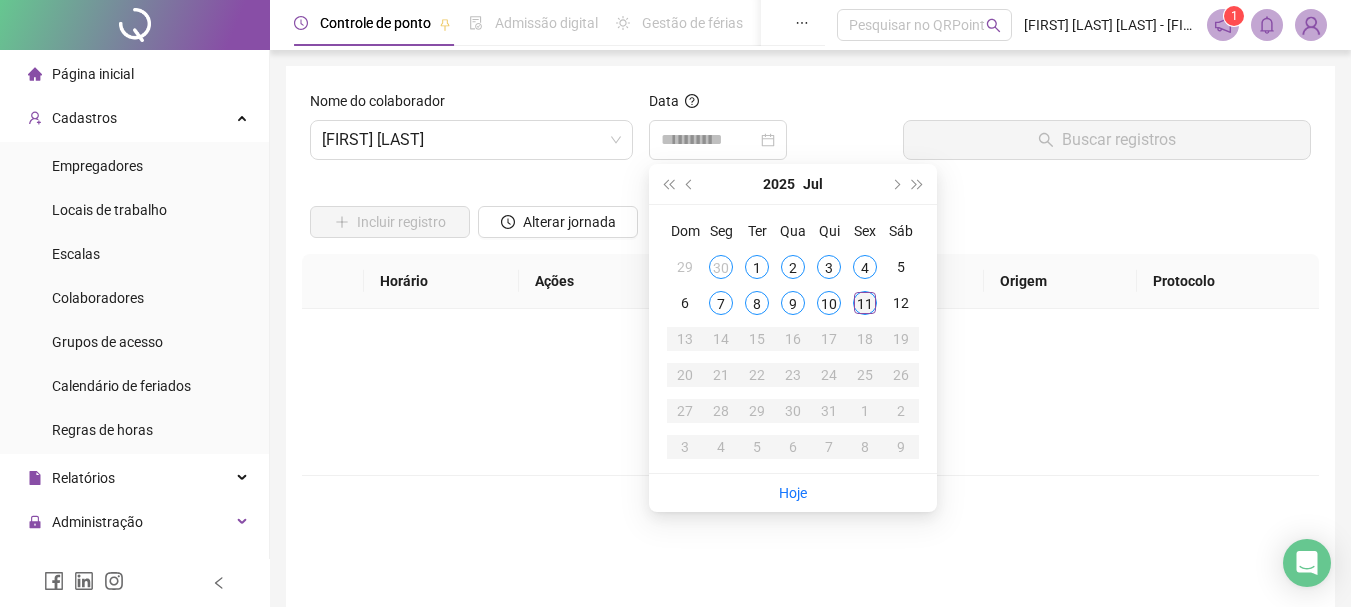 click on "11" at bounding box center (865, 303) 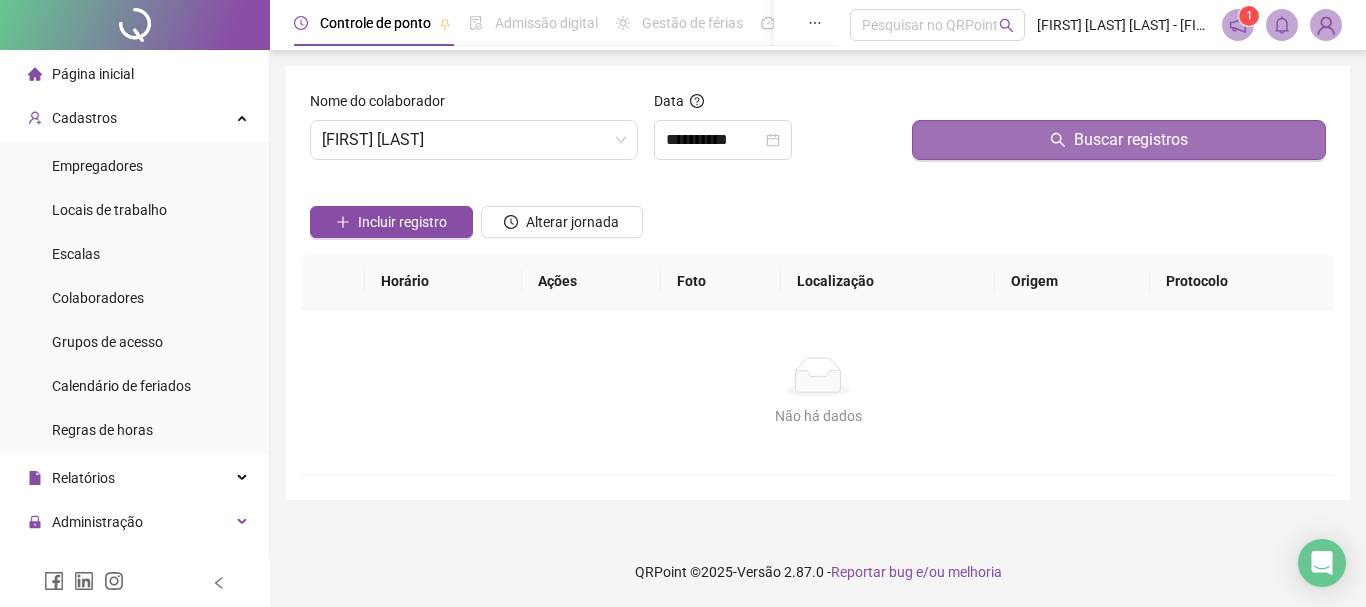 click on "Buscar registros" at bounding box center [1131, 140] 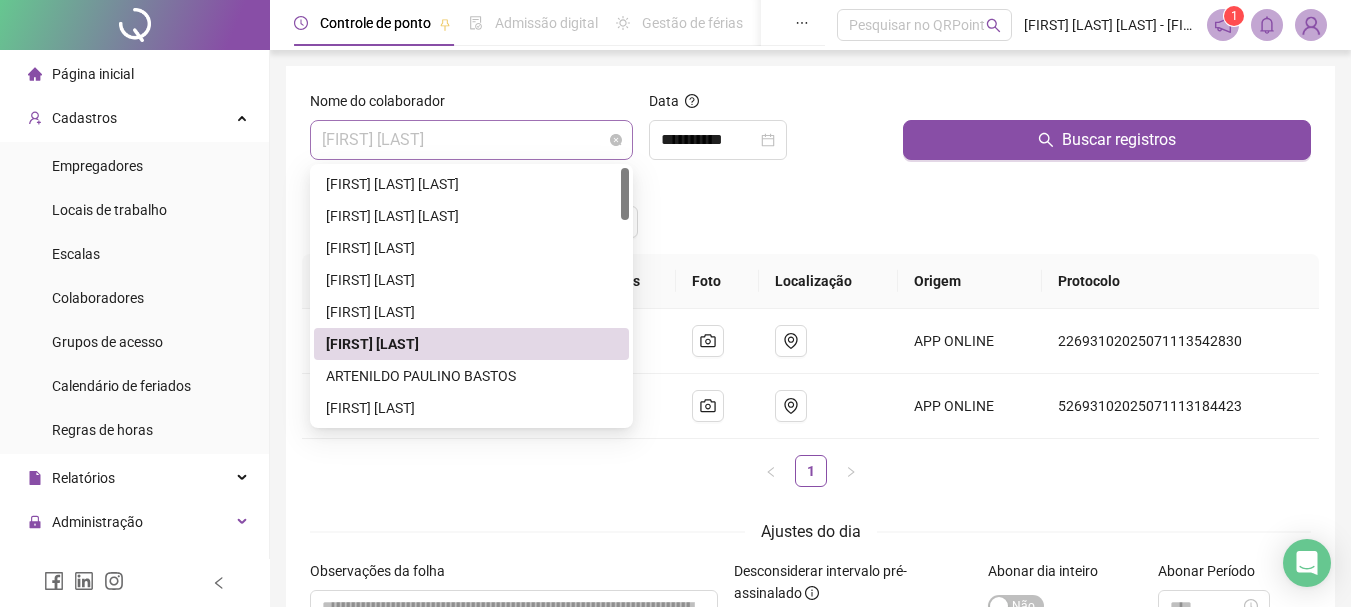 click on "[FIRST] [LAST]" at bounding box center (471, 140) 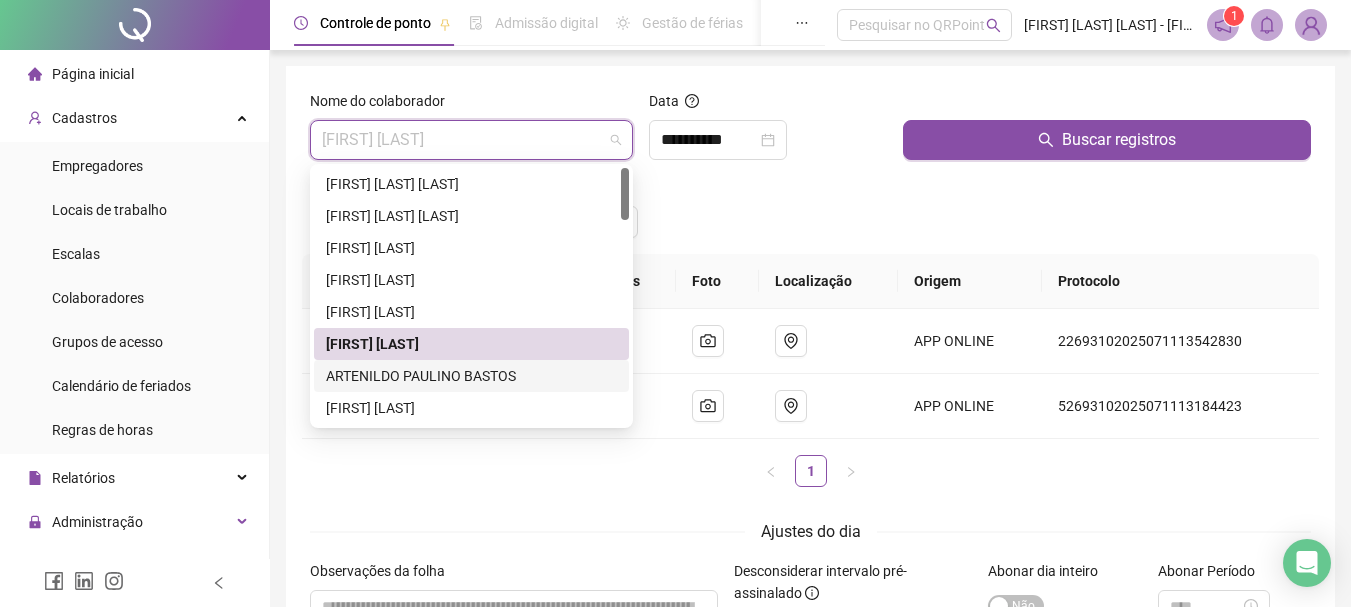 click on "ARTENILDO PAULINO BASTOS" at bounding box center (471, 376) 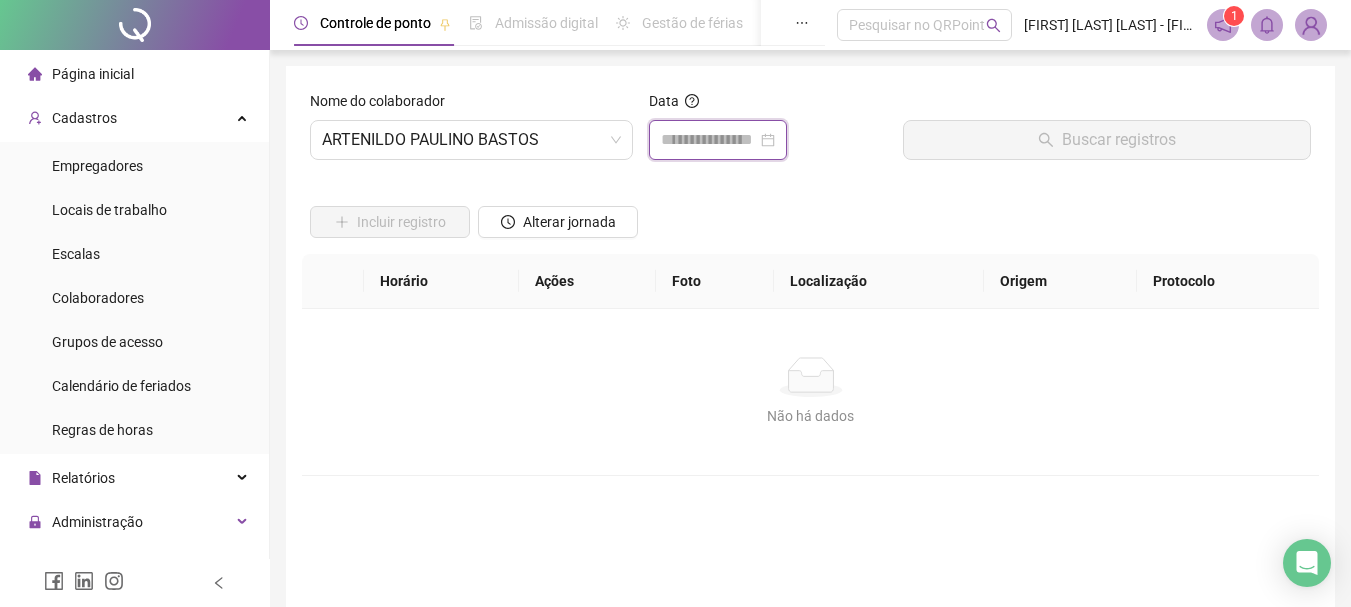 click at bounding box center (709, 140) 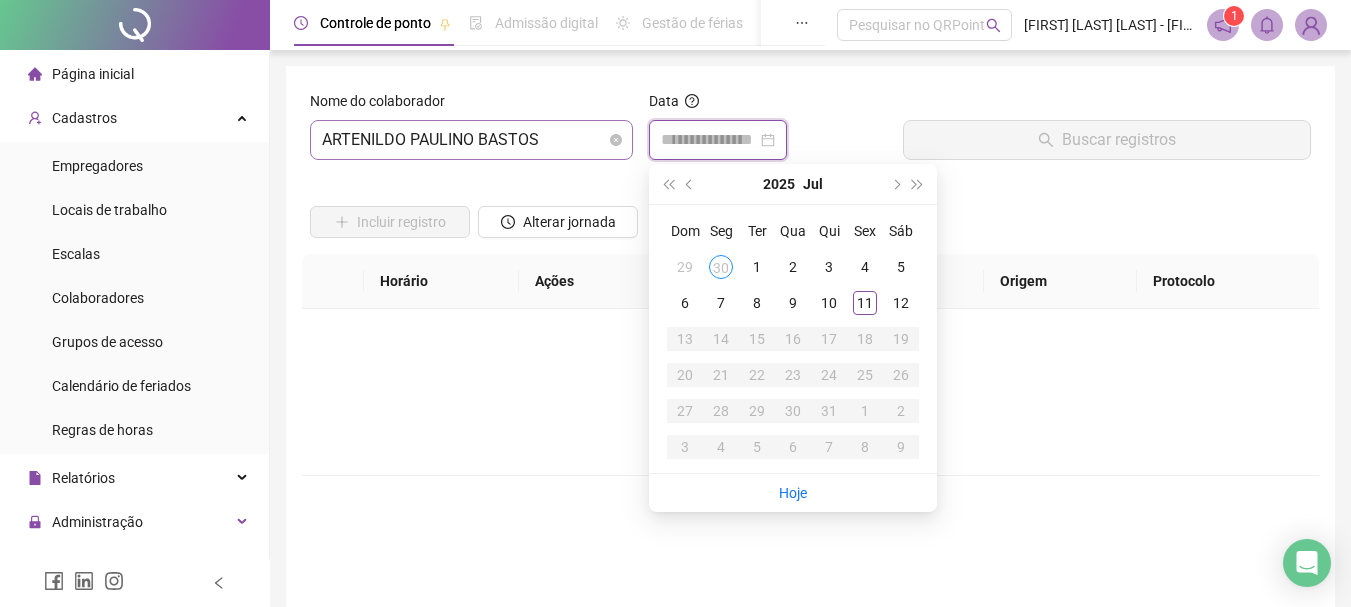 click on "ARTENILDO PAULINO BASTOS" at bounding box center [471, 140] 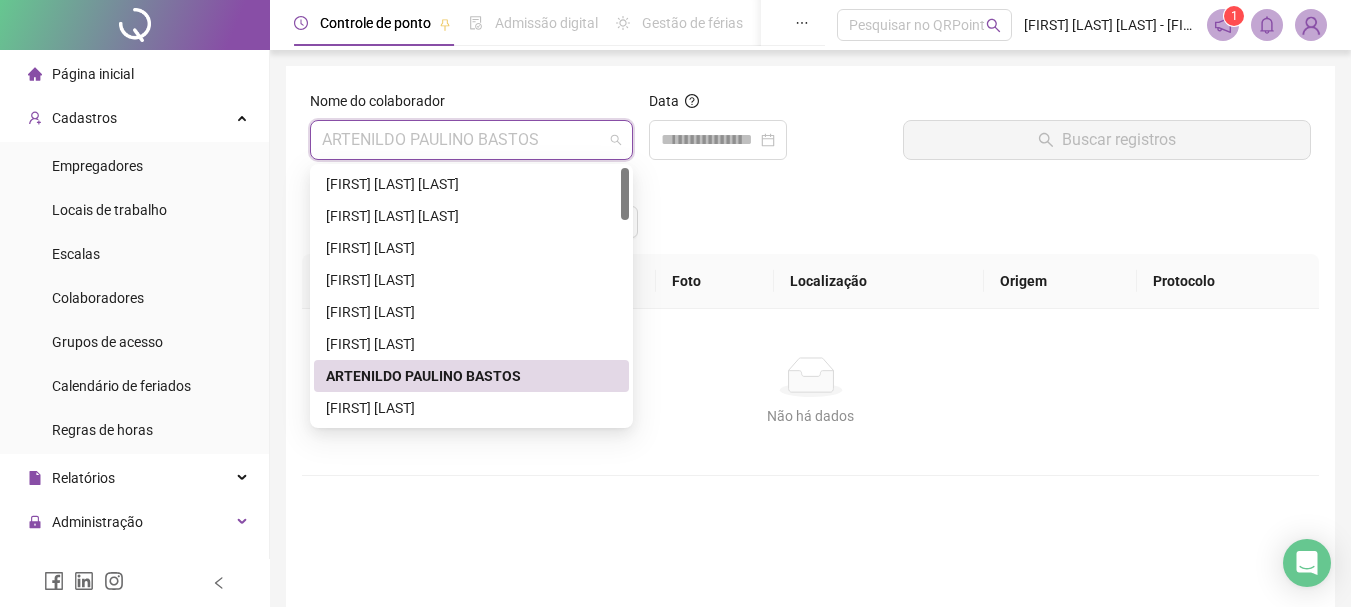 scroll, scrollTop: 100, scrollLeft: 0, axis: vertical 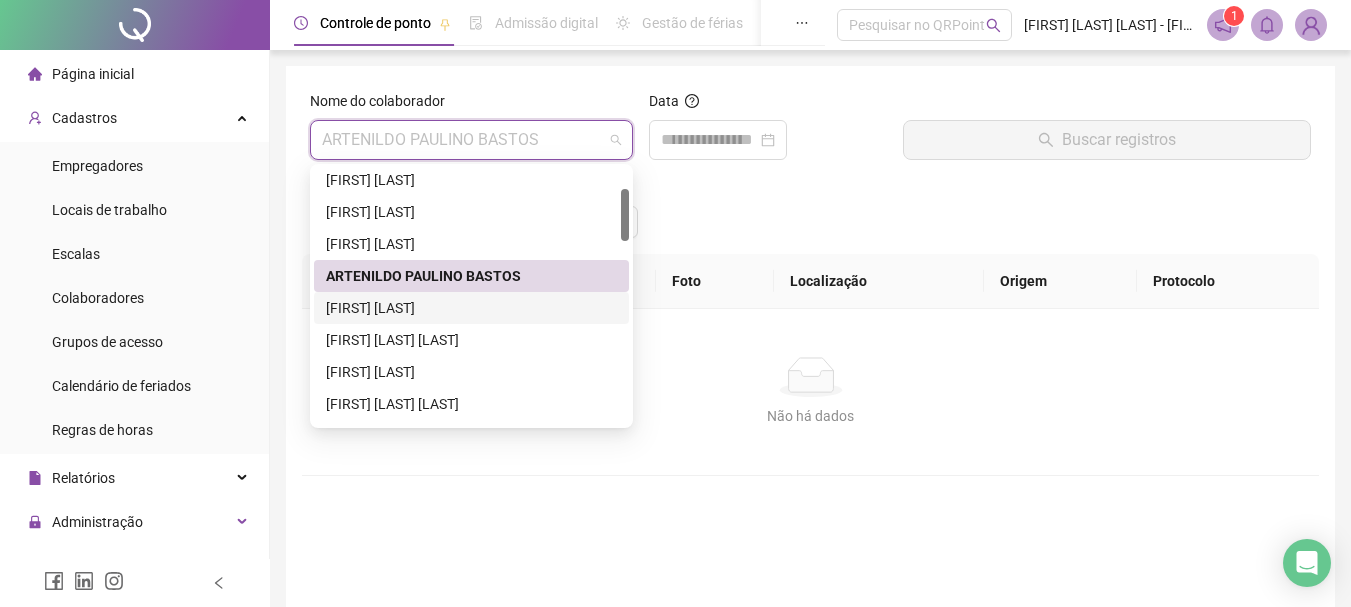 click on "[FIRST] [LAST]" at bounding box center [471, 308] 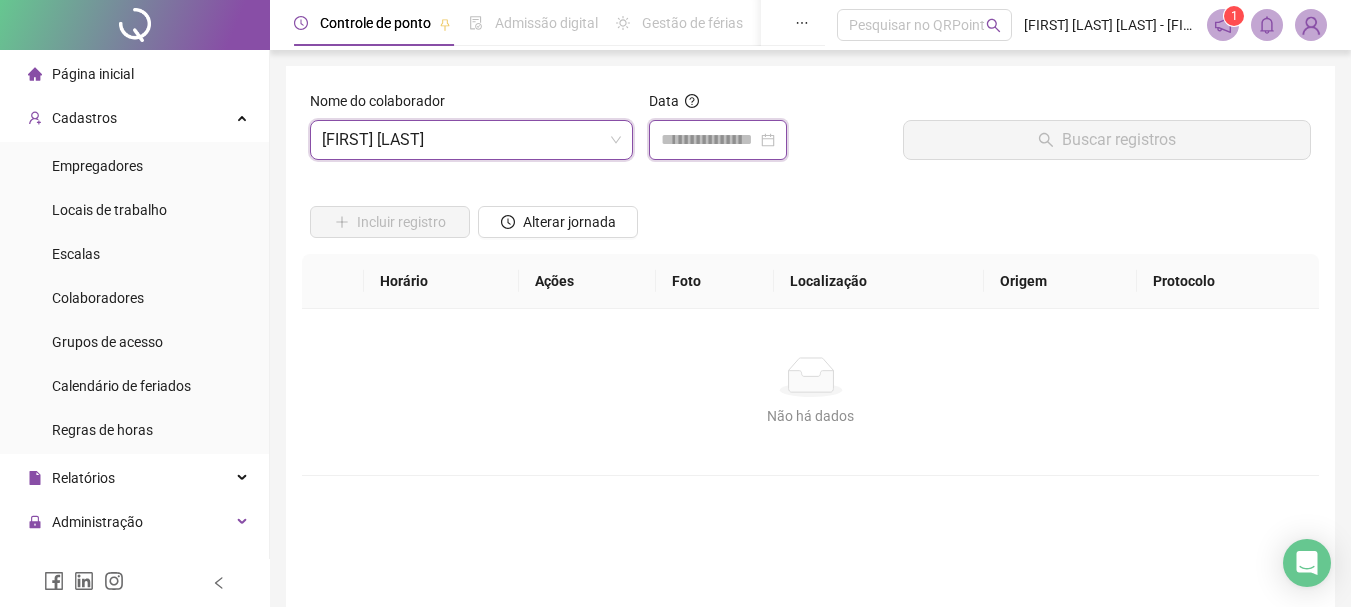 click at bounding box center (709, 140) 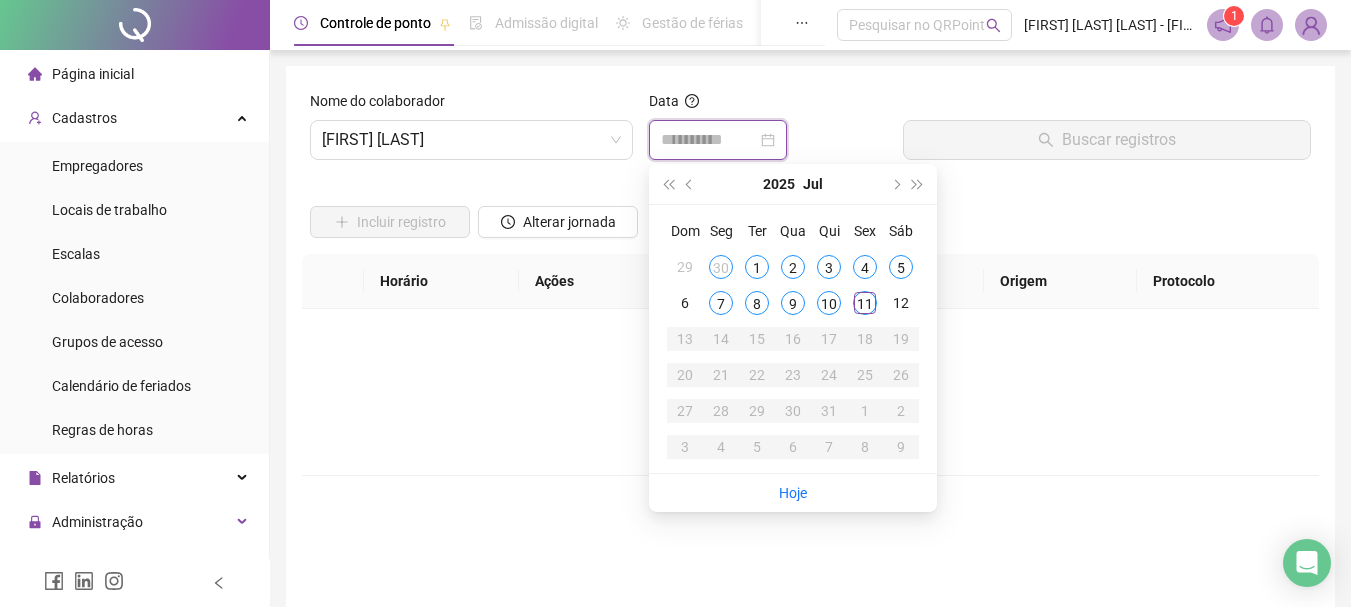 type on "**********" 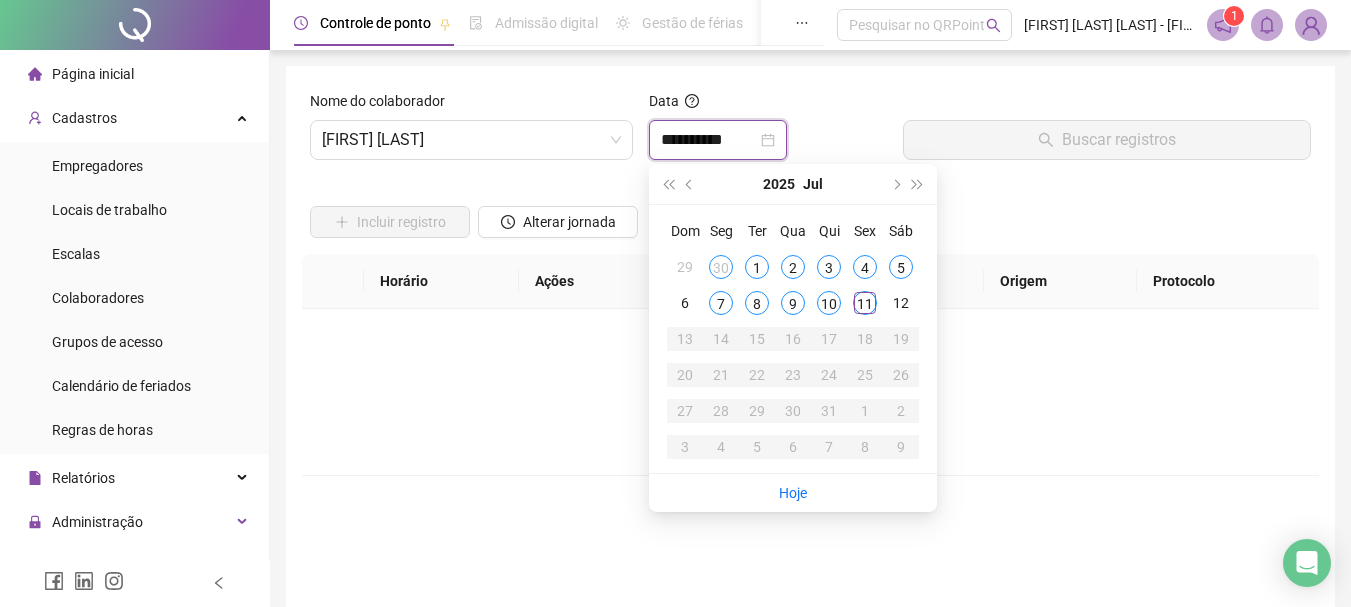 type on "**********" 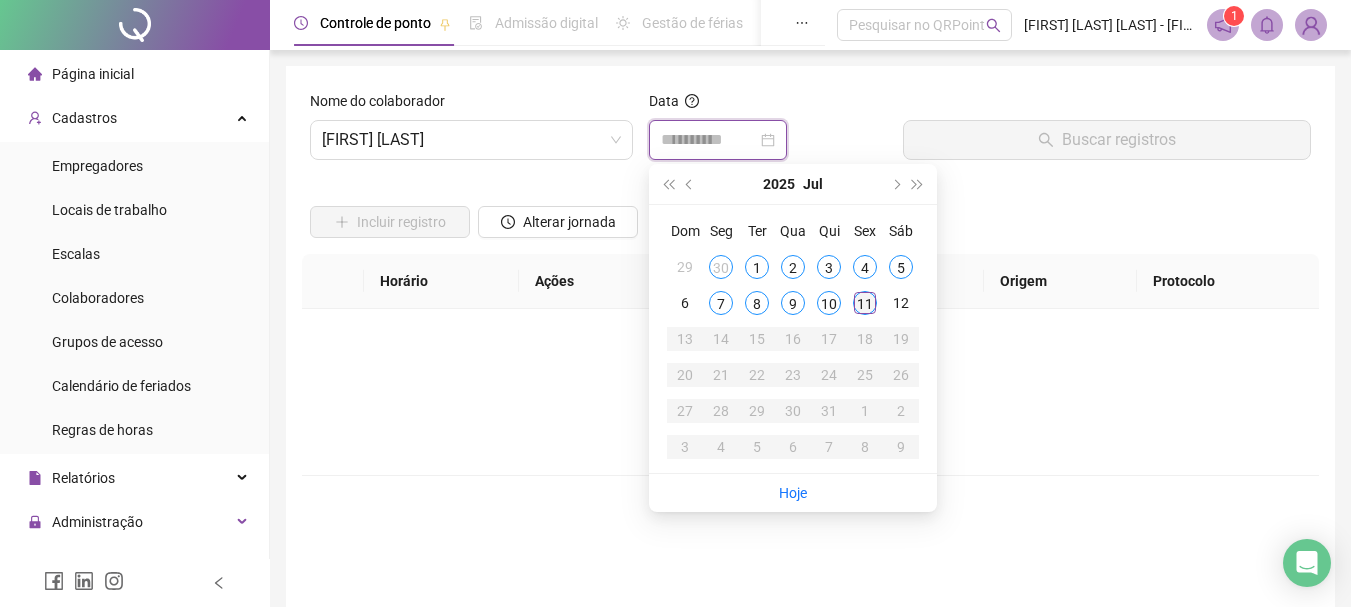 type on "**********" 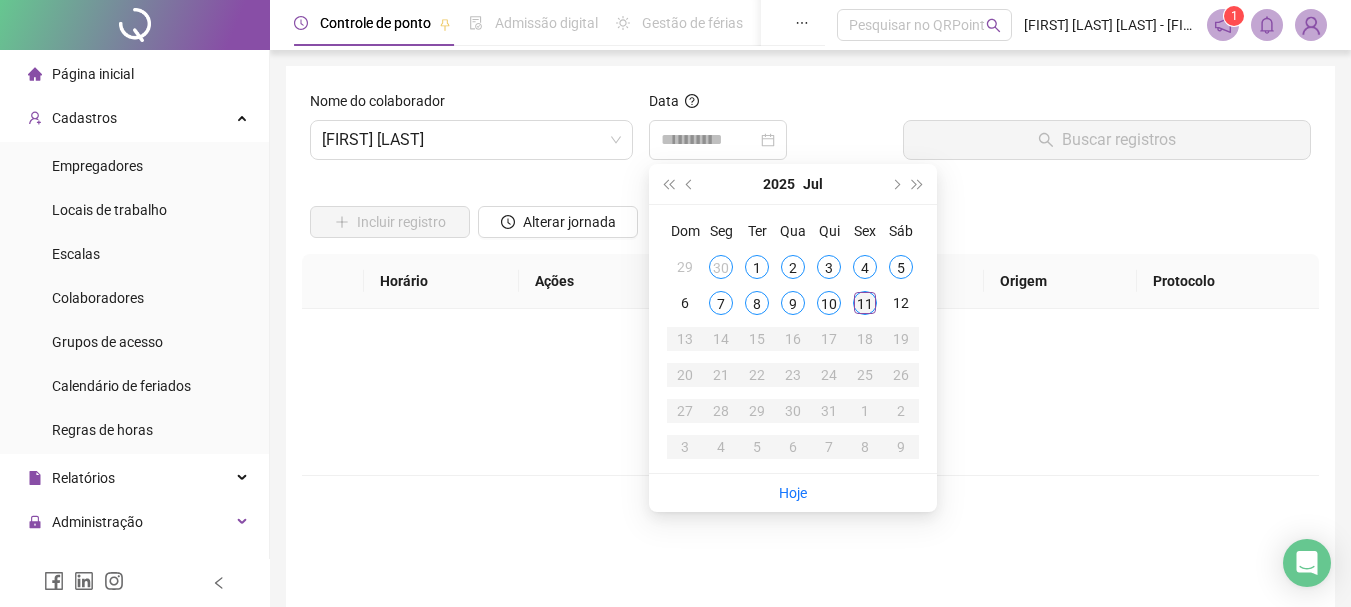 click on "11" at bounding box center (865, 303) 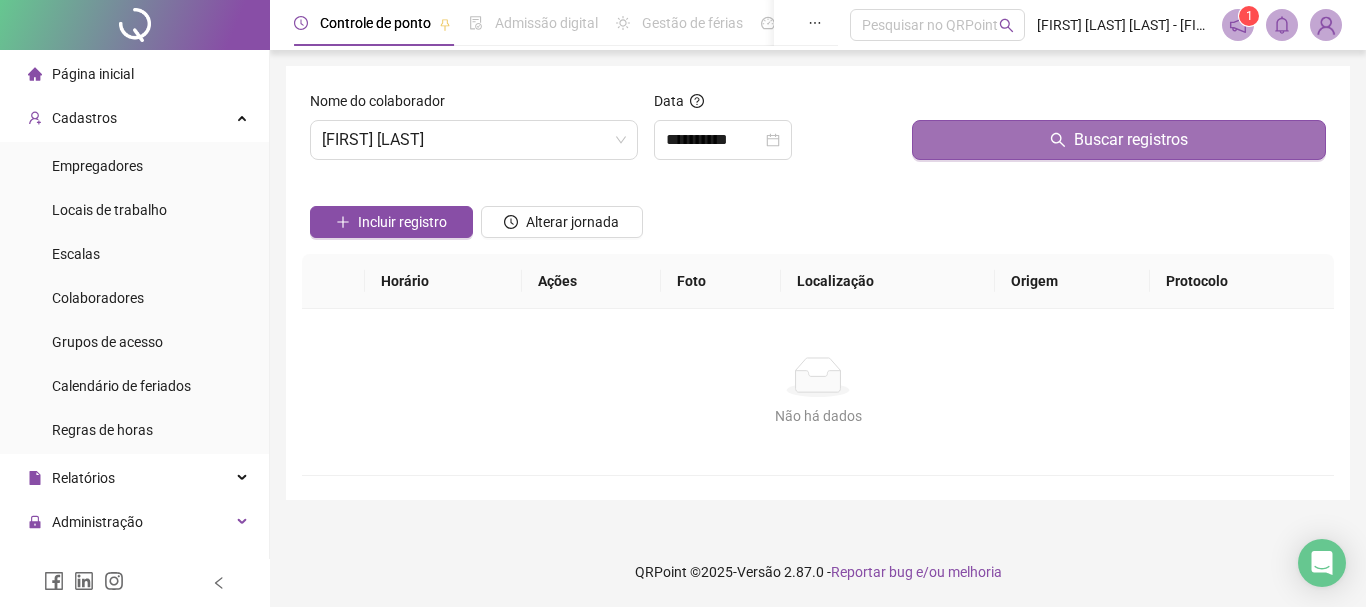 click on "Buscar registros" at bounding box center [1131, 140] 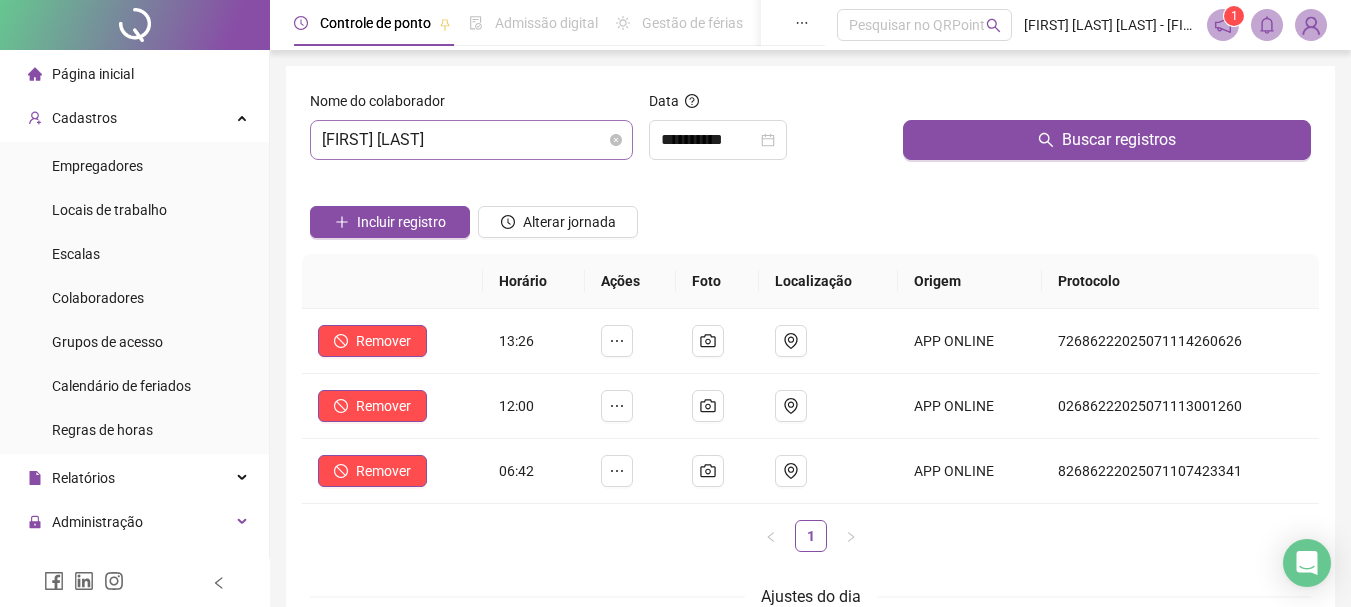 click on "[FIRST] [LAST]" at bounding box center (471, 140) 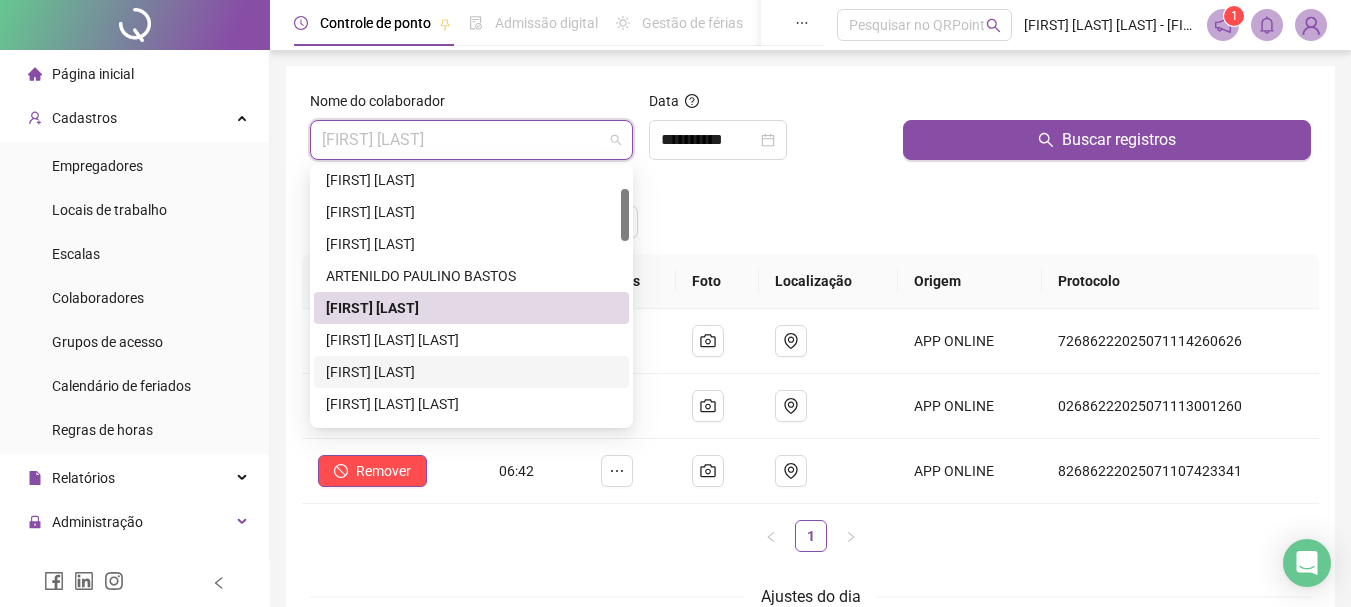 click on "[FIRST] [LAST]" at bounding box center (471, 372) 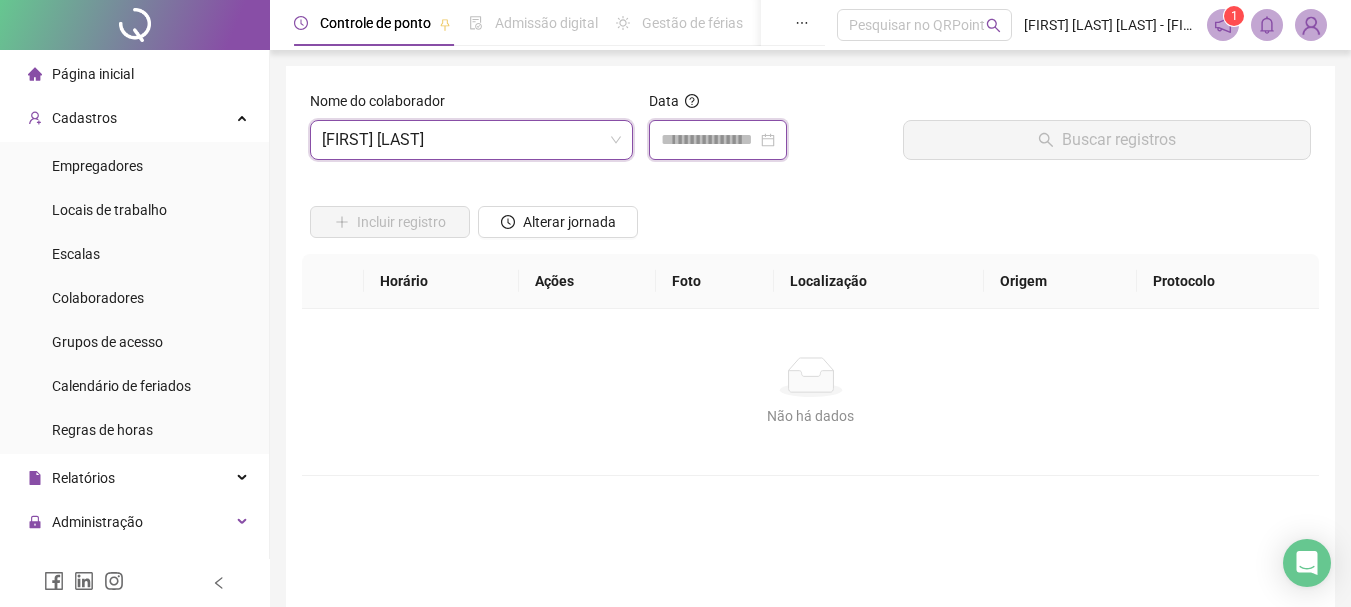 click at bounding box center (709, 140) 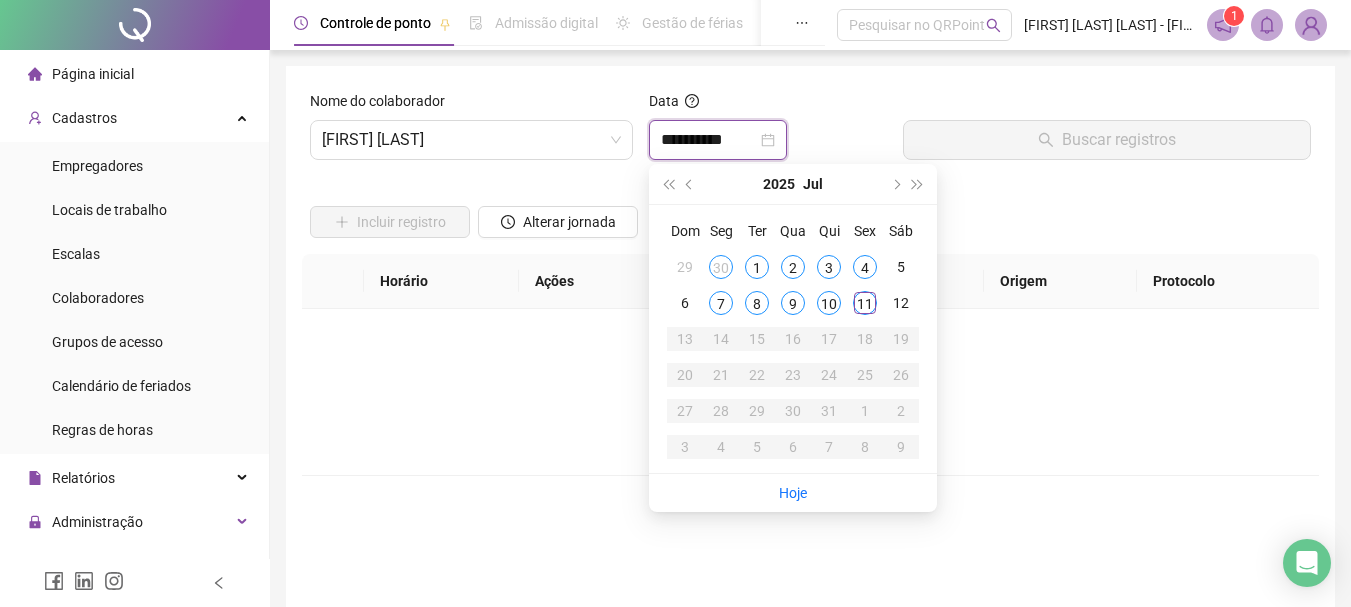 type on "**********" 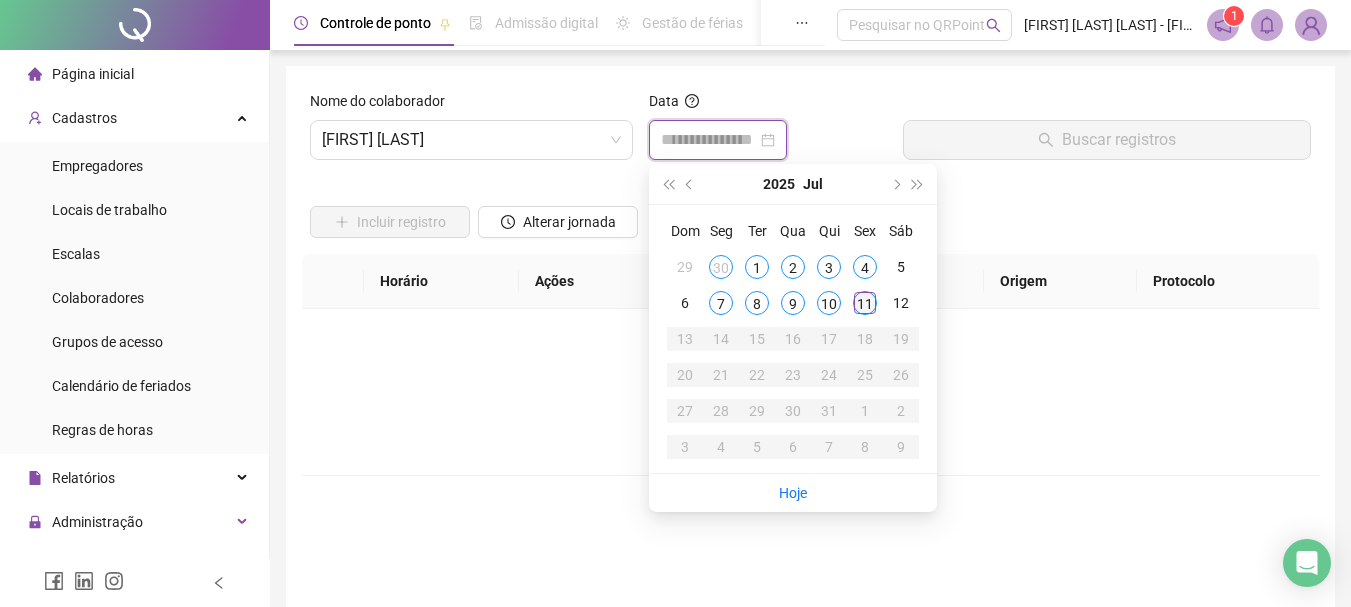 type on "**********" 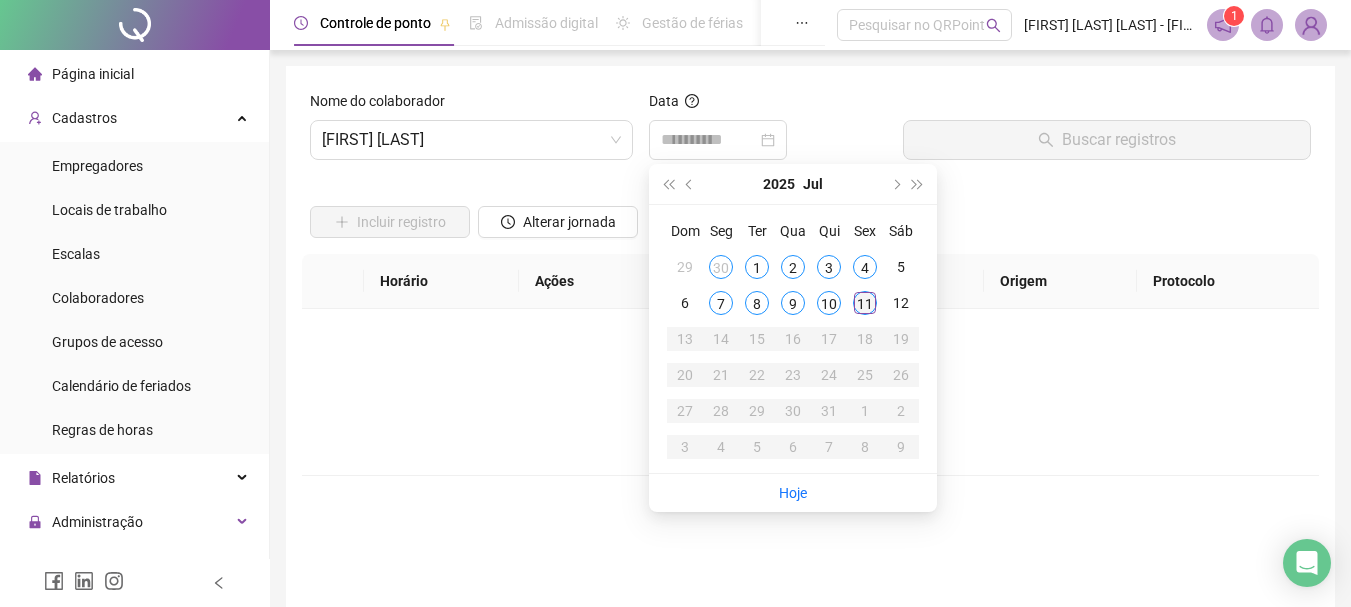 click on "11" at bounding box center (865, 303) 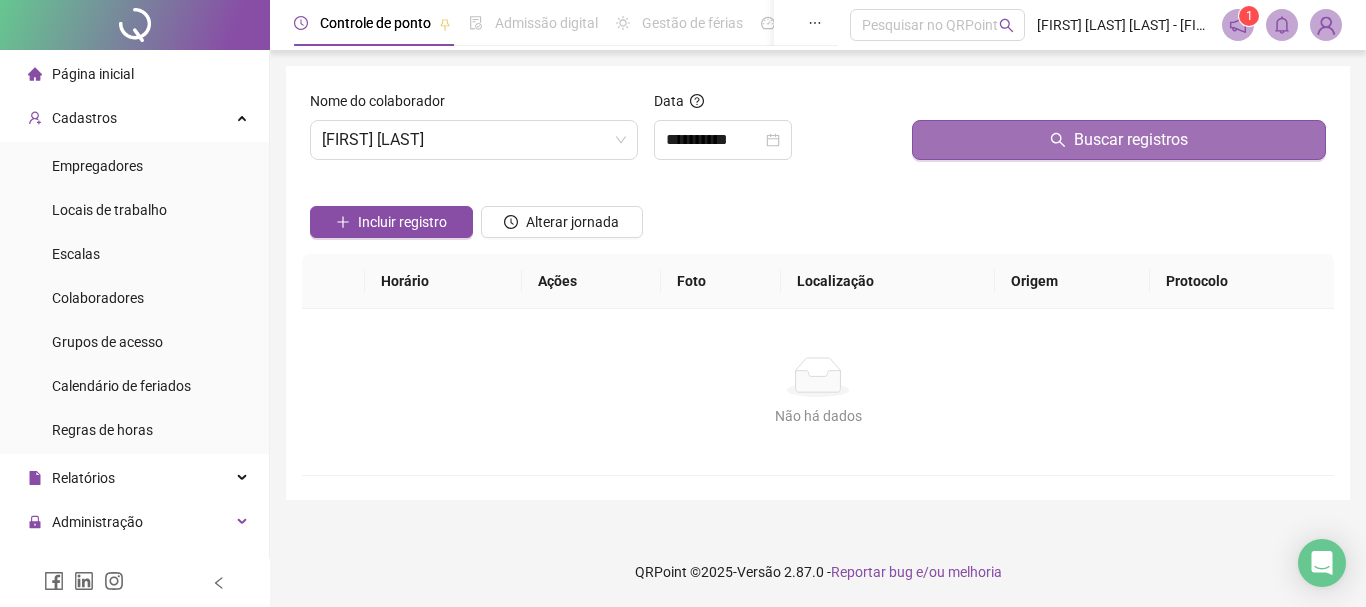 click on "Buscar registros" at bounding box center (1131, 140) 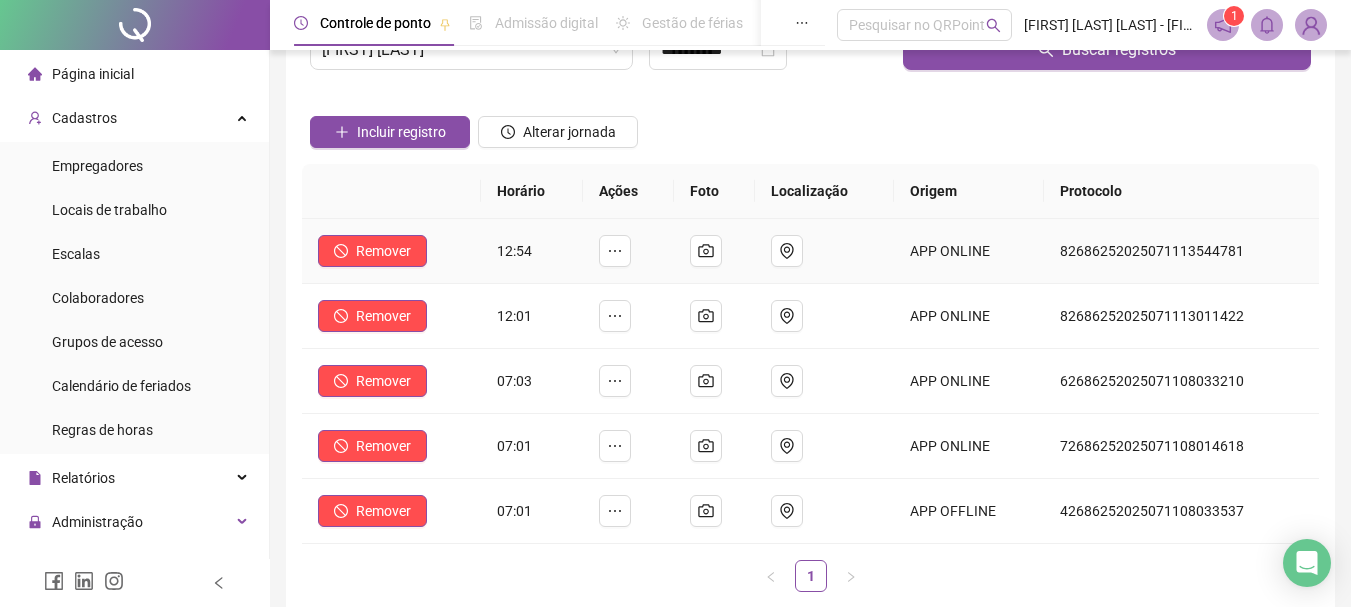 scroll, scrollTop: 0, scrollLeft: 0, axis: both 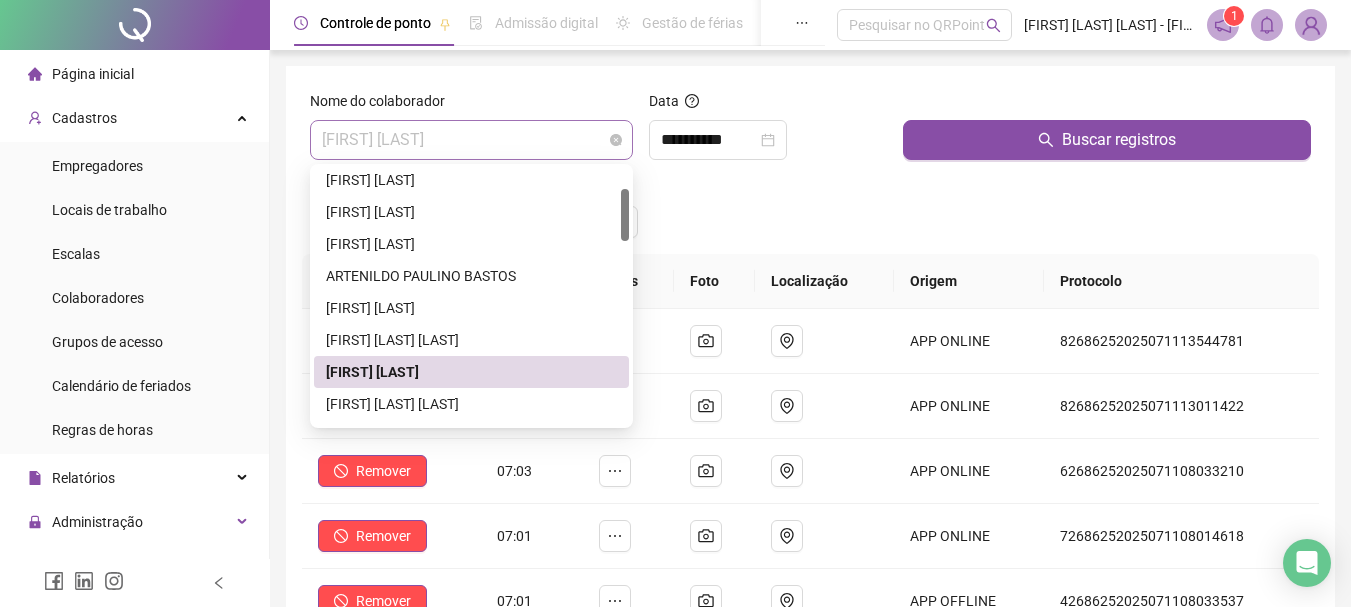 click on "[FIRST] [LAST]" at bounding box center [471, 140] 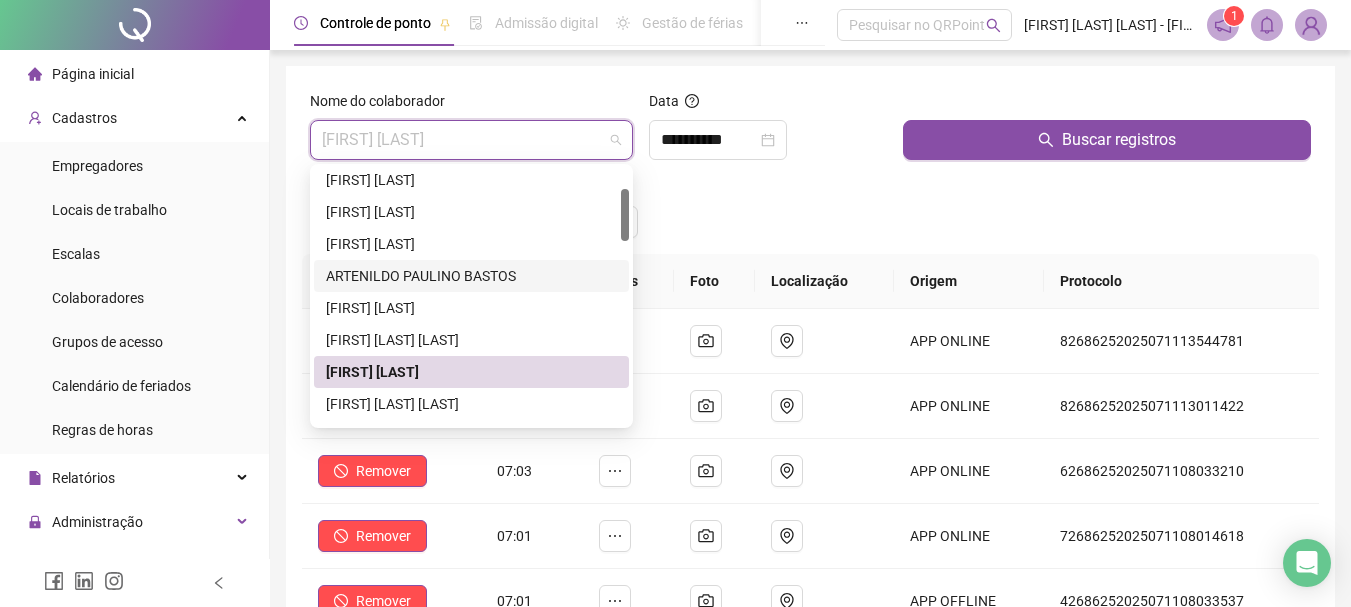 scroll, scrollTop: 300, scrollLeft: 0, axis: vertical 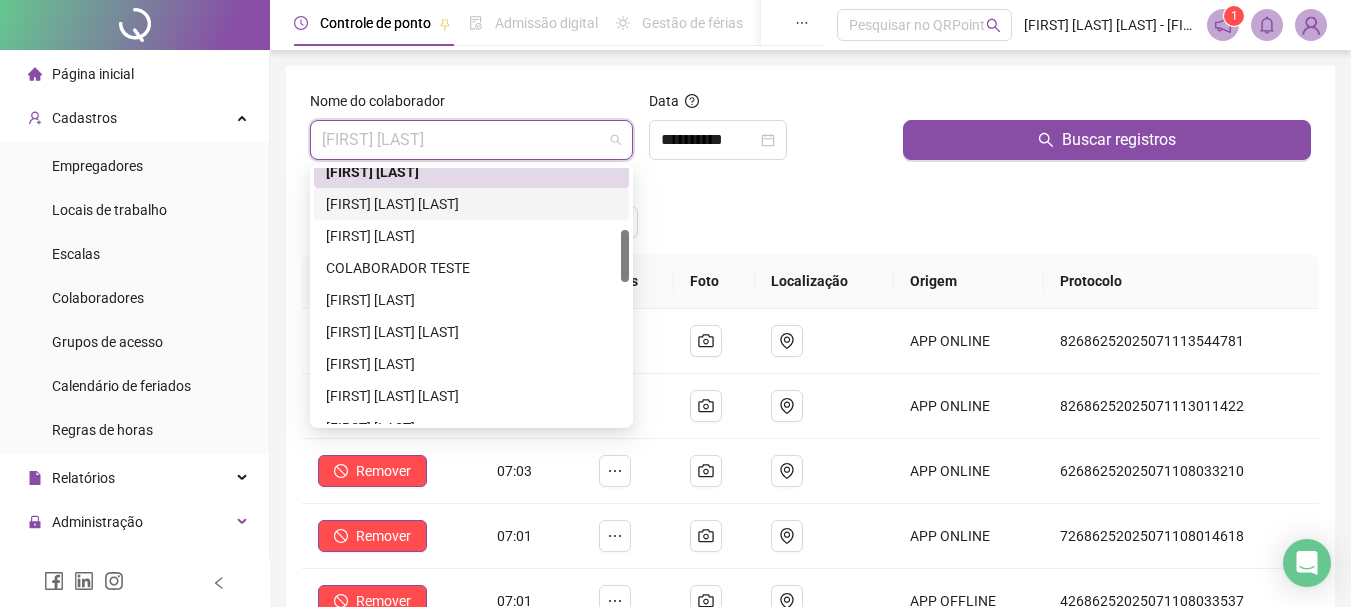 click on "[FIRST] [LAST] [LAST]" at bounding box center (471, 204) 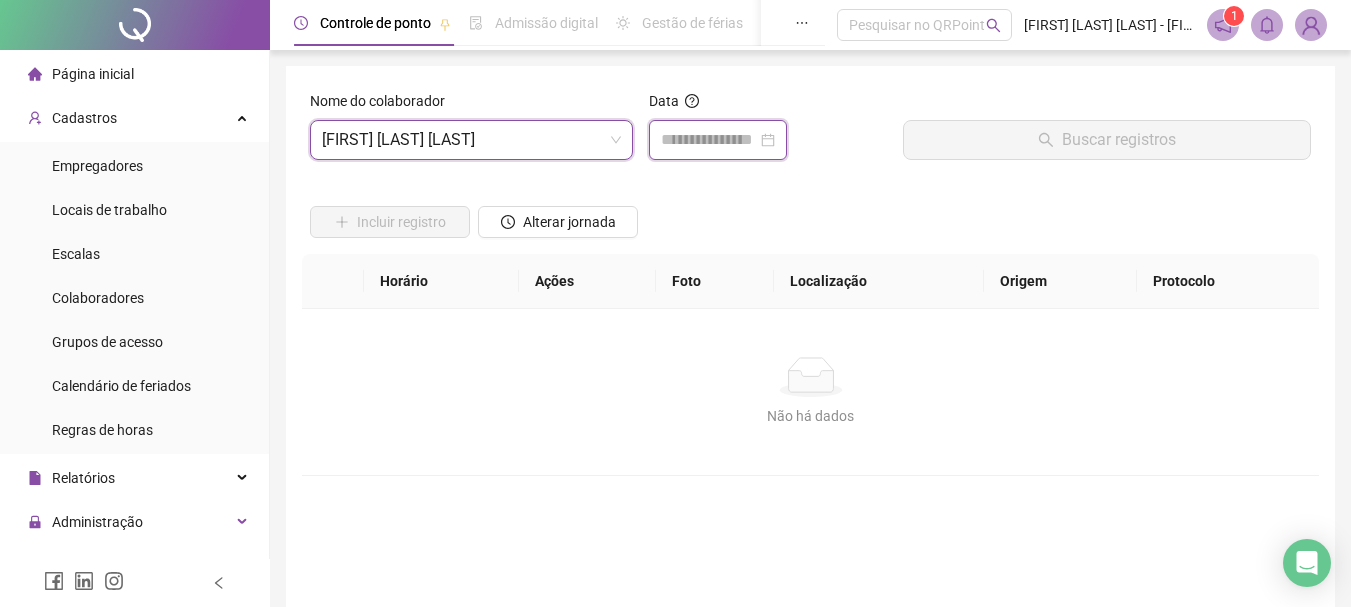 click at bounding box center (709, 140) 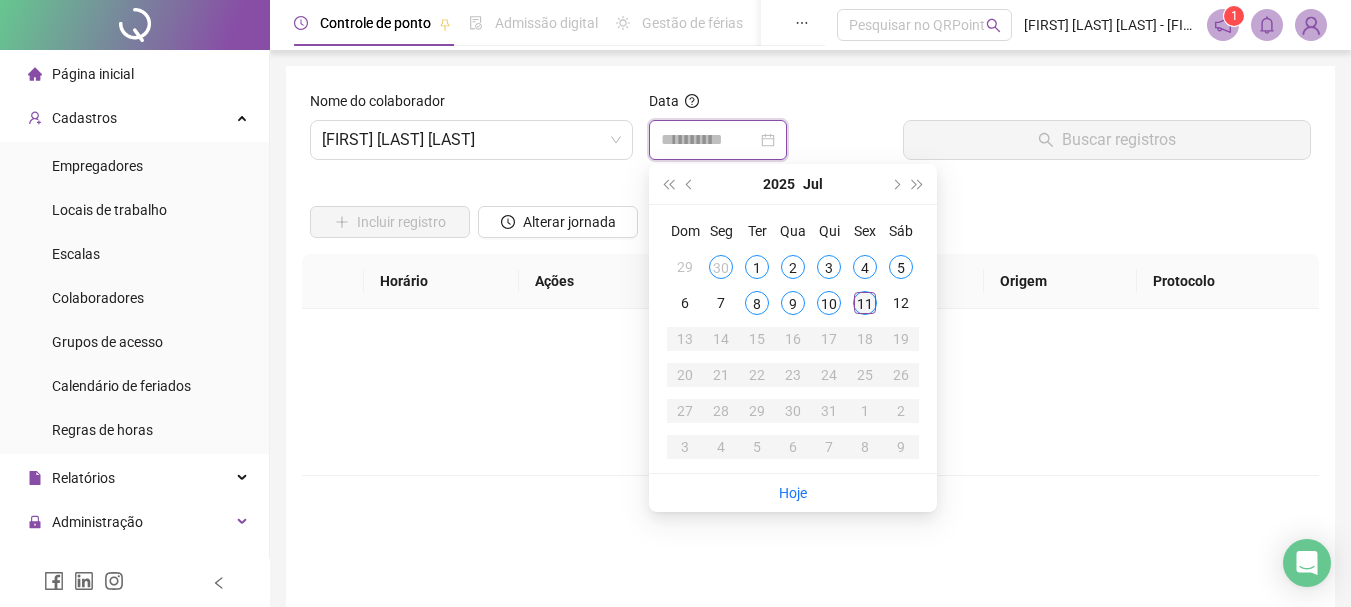 type on "**********" 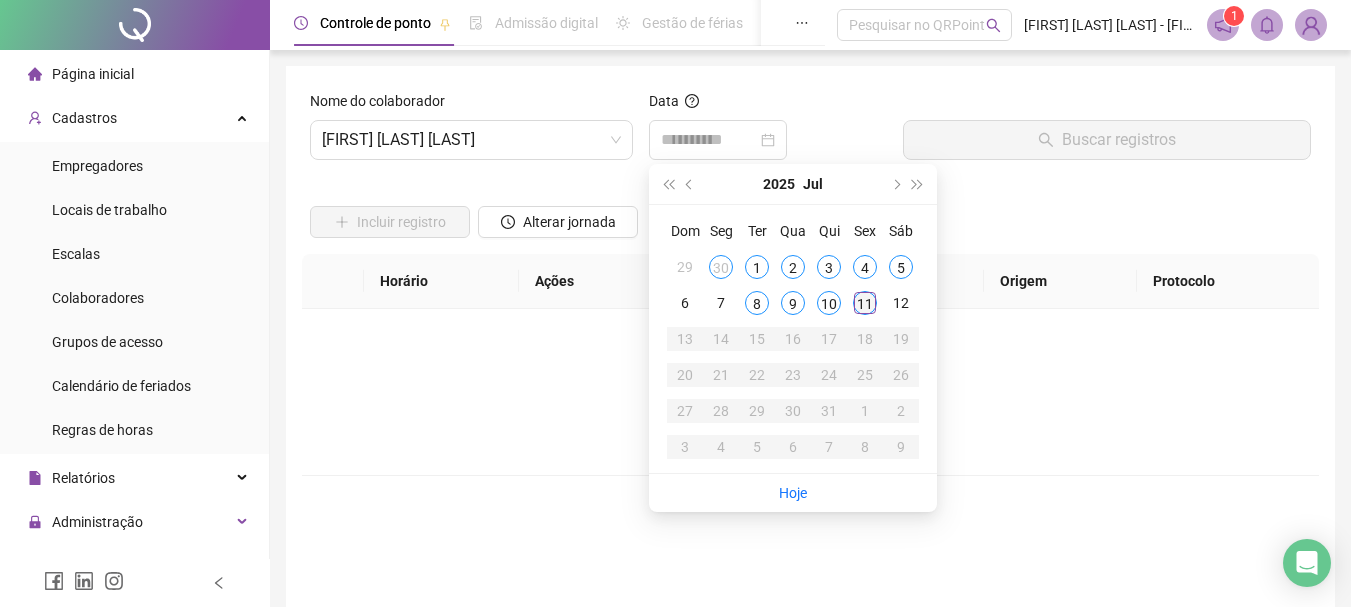 click on "11" at bounding box center (865, 303) 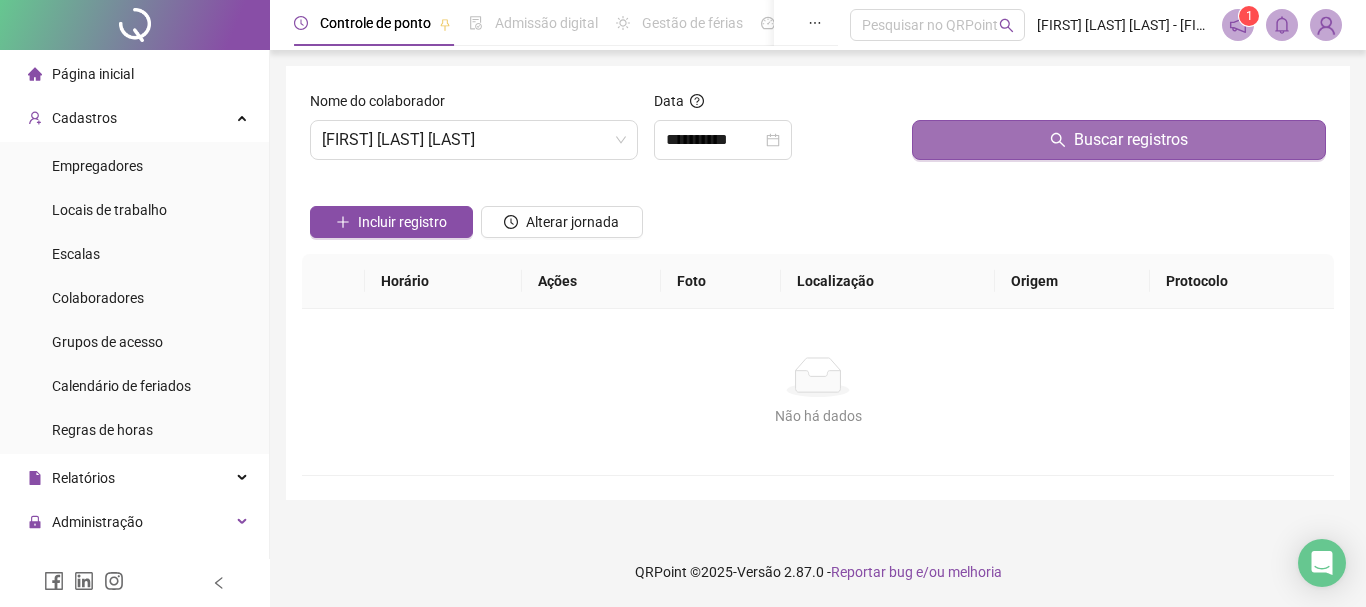 click on "Buscar registros" at bounding box center (1131, 140) 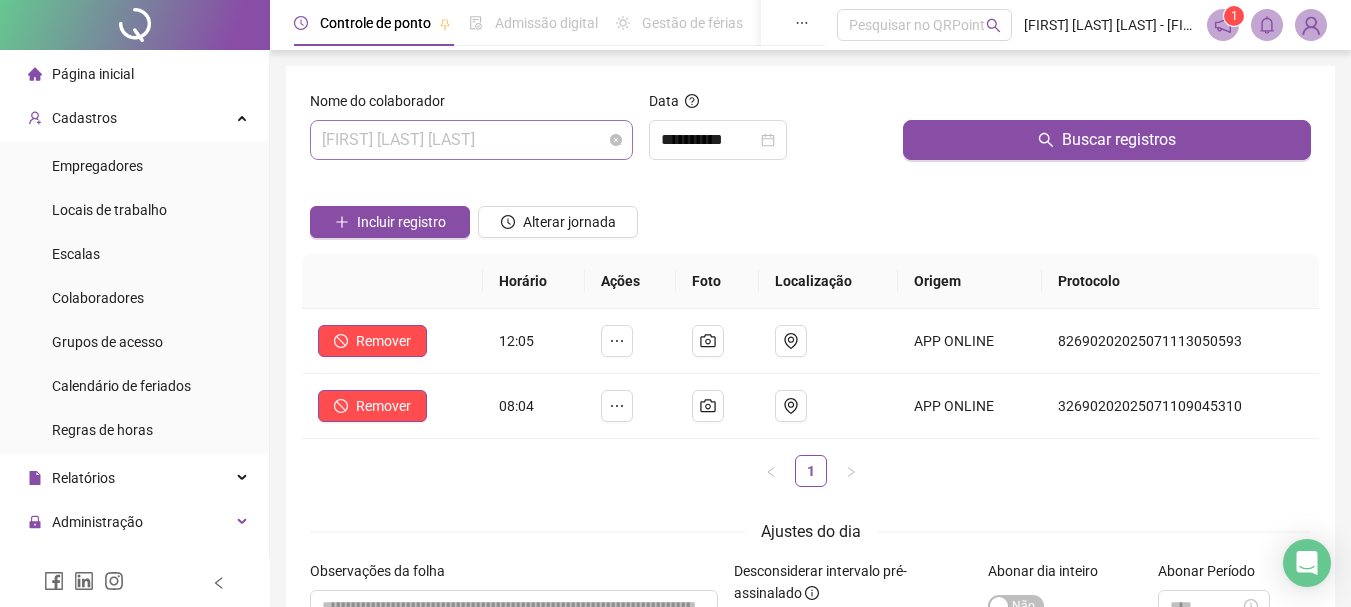 click on "[FIRST] [LAST] [LAST]" at bounding box center (471, 140) 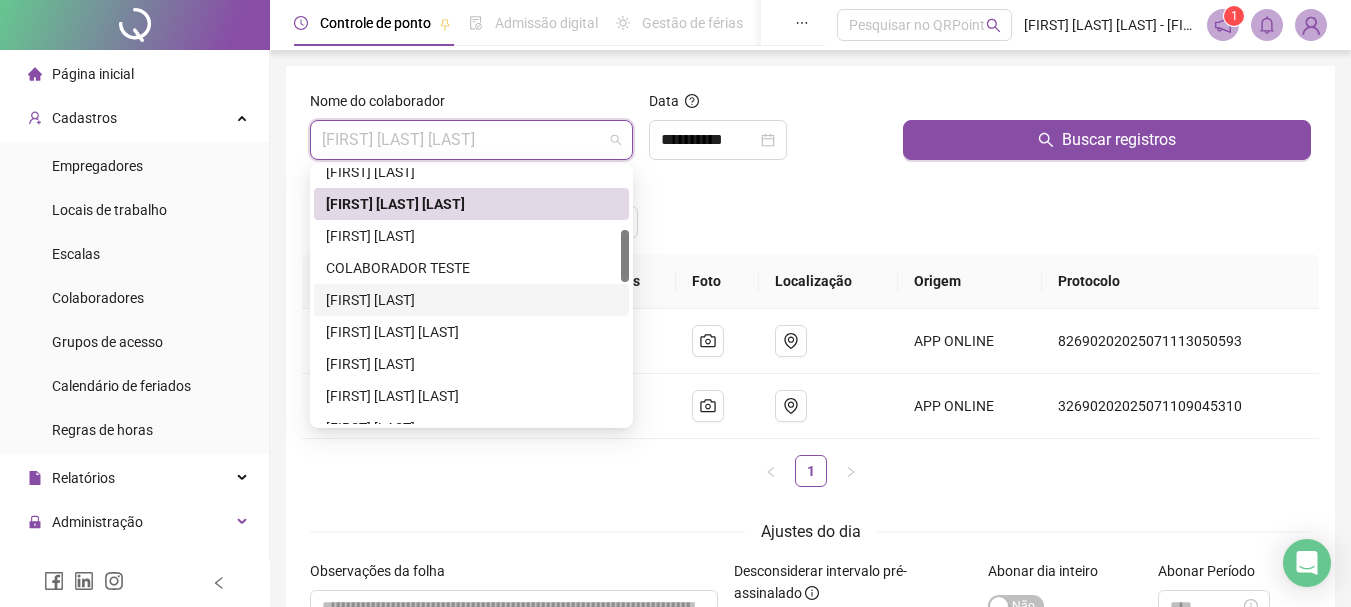 click on "[FIRST] [LAST]" at bounding box center (471, 300) 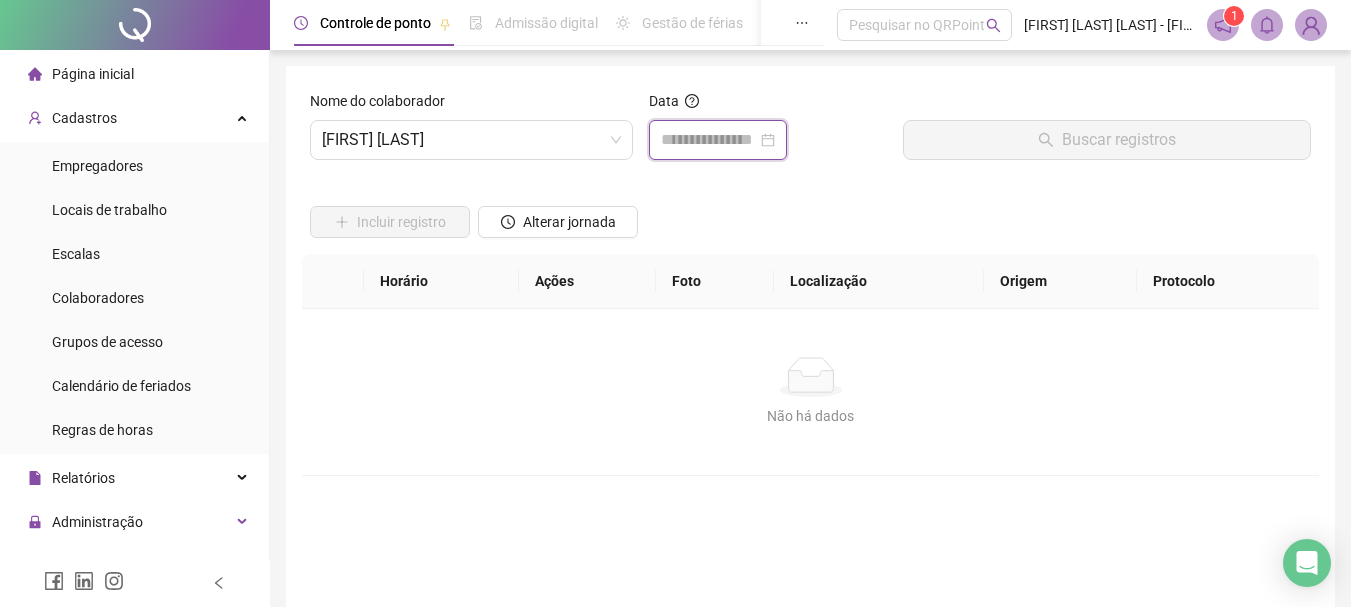 click at bounding box center (709, 140) 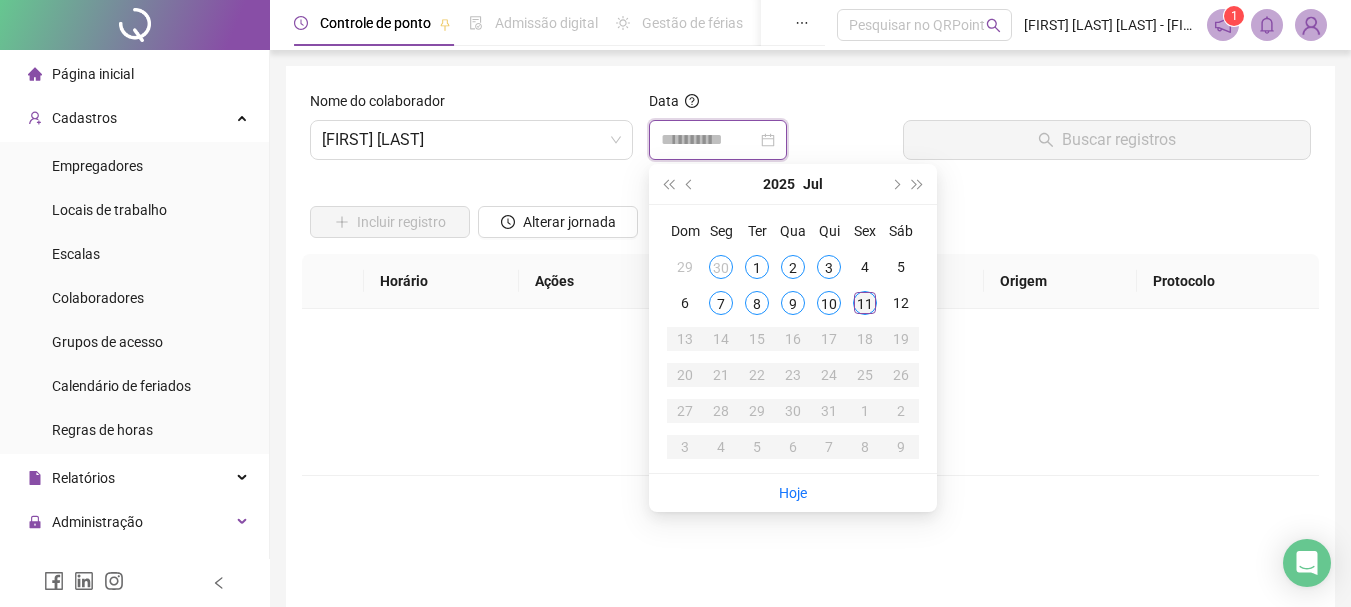 type on "**********" 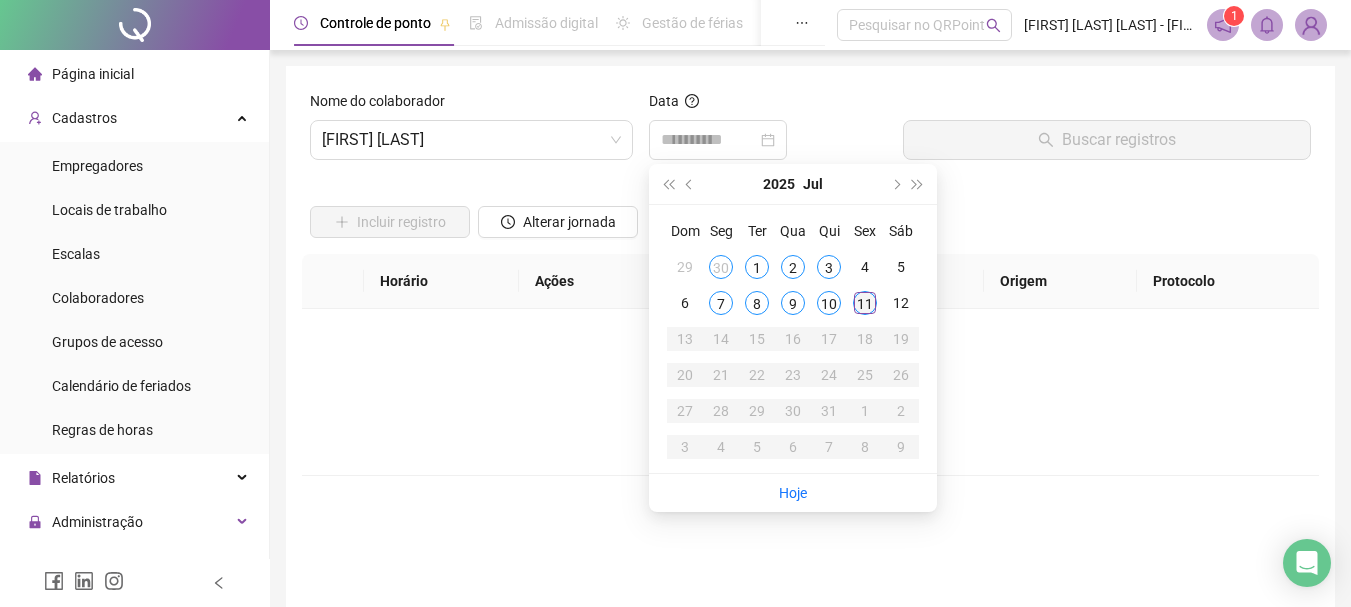 click on "11" at bounding box center [865, 303] 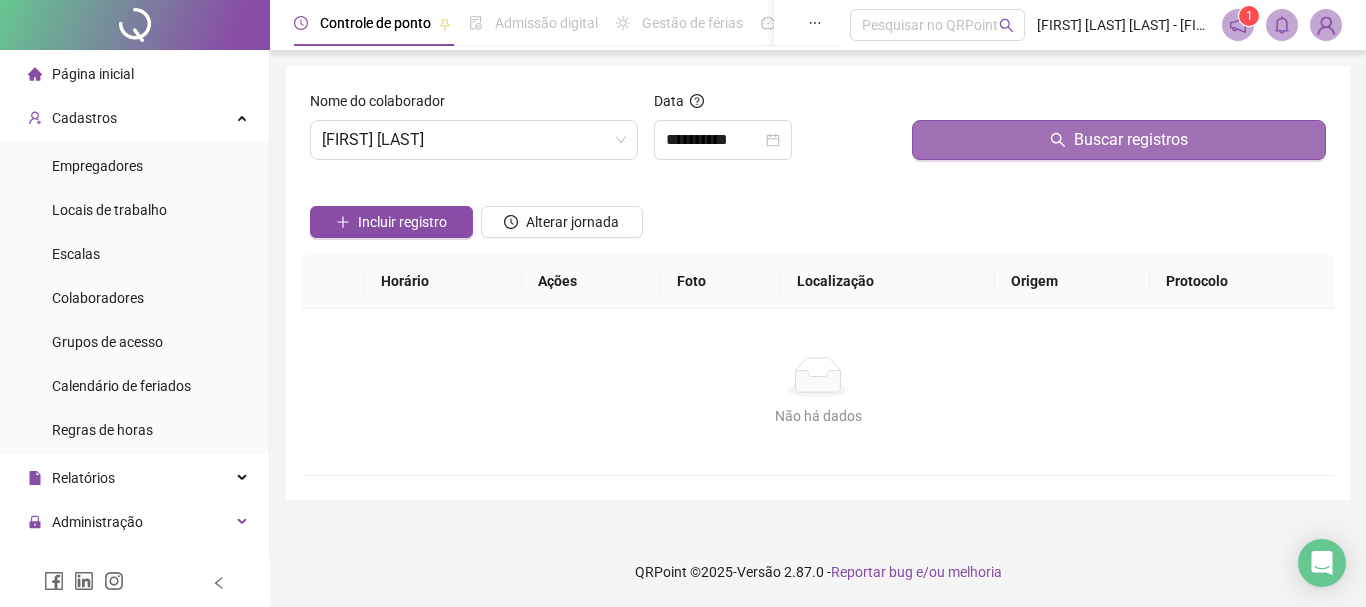click on "Buscar registros" at bounding box center (1131, 140) 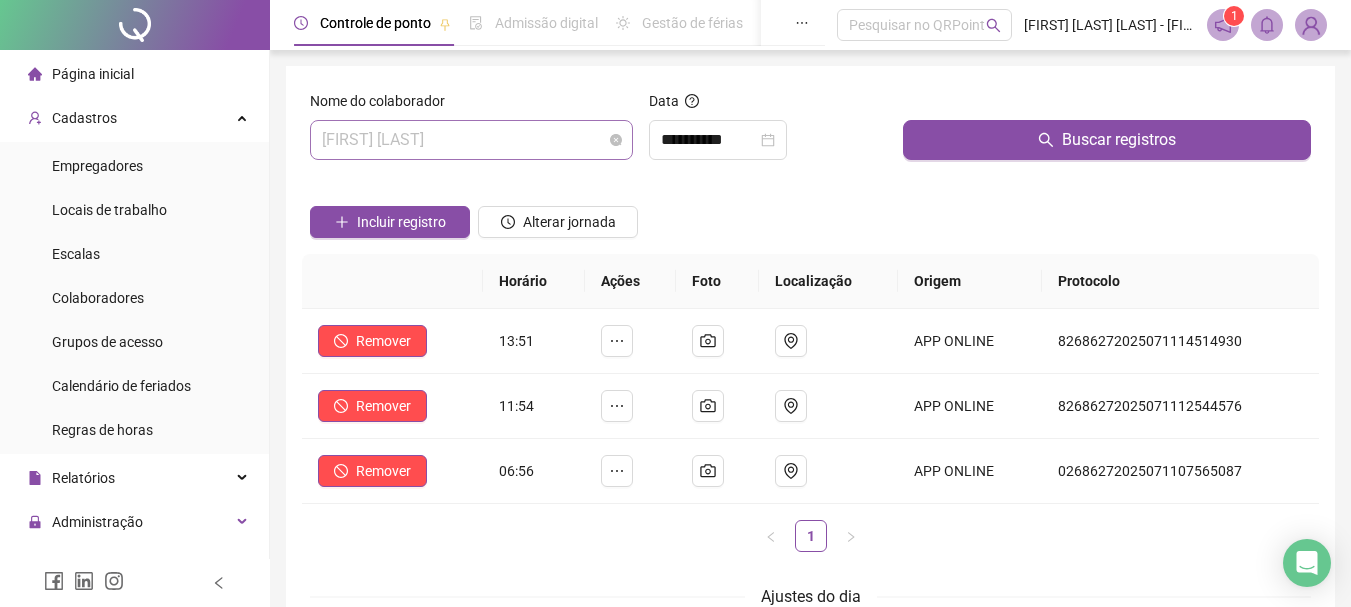 click on "[FIRST] [LAST]" at bounding box center [471, 140] 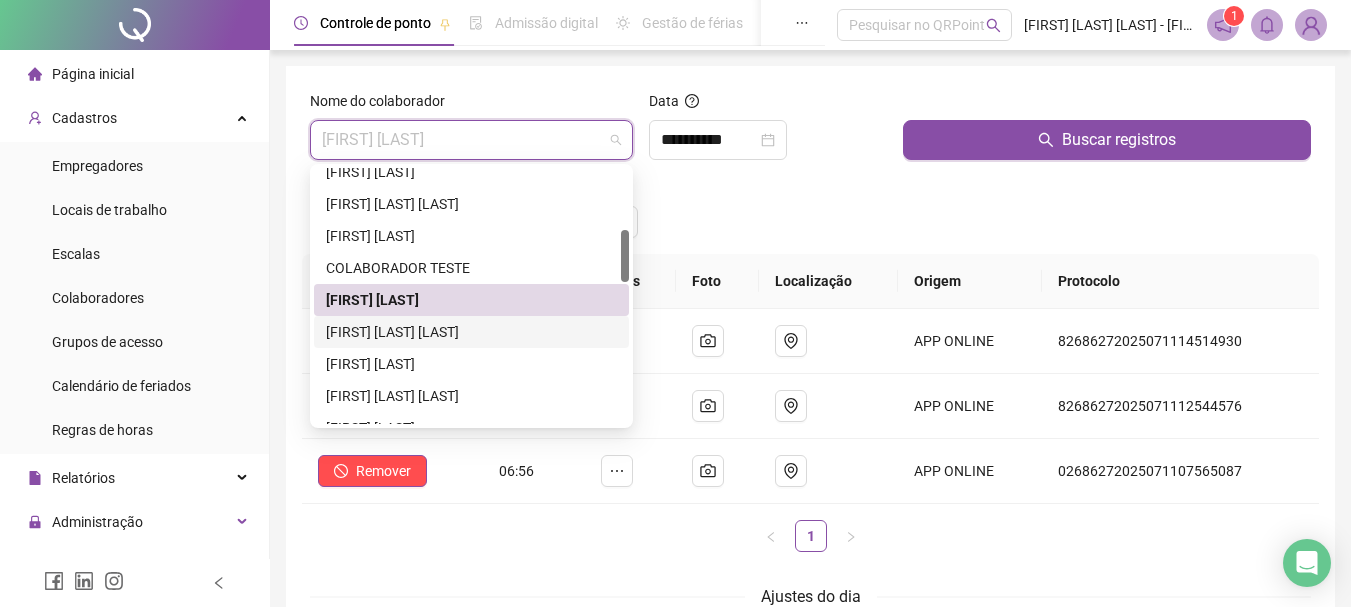 click on "[FIRST] [LAST] [LAST]" at bounding box center [471, 332] 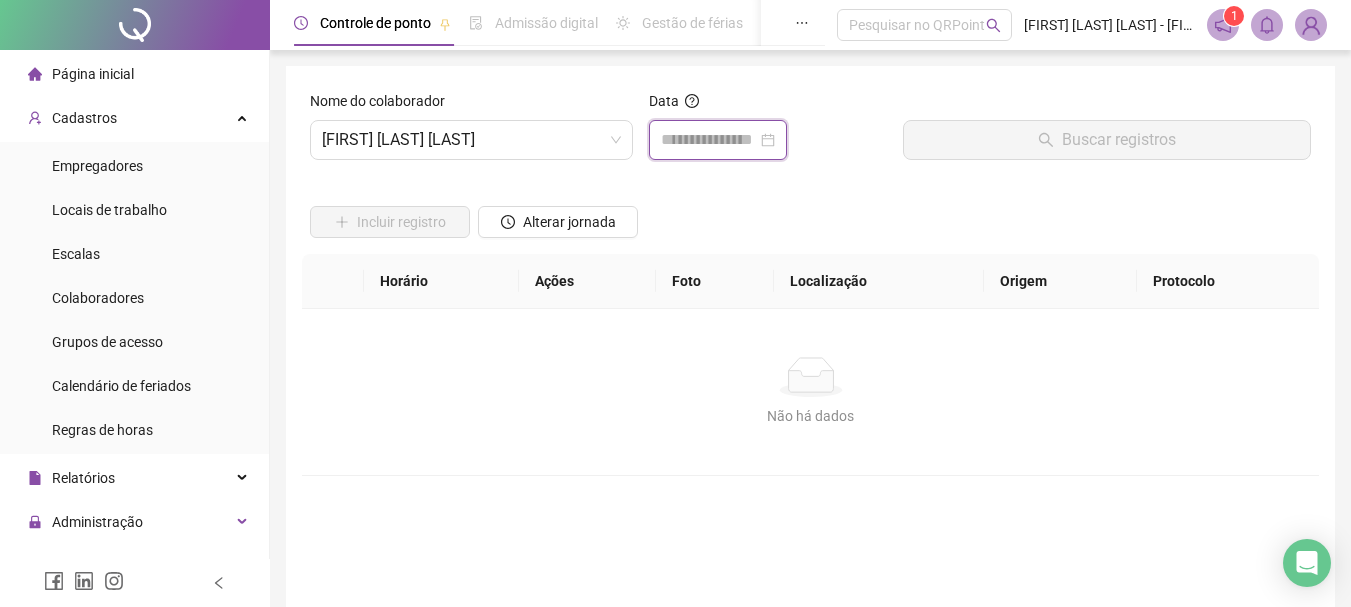 click at bounding box center [709, 140] 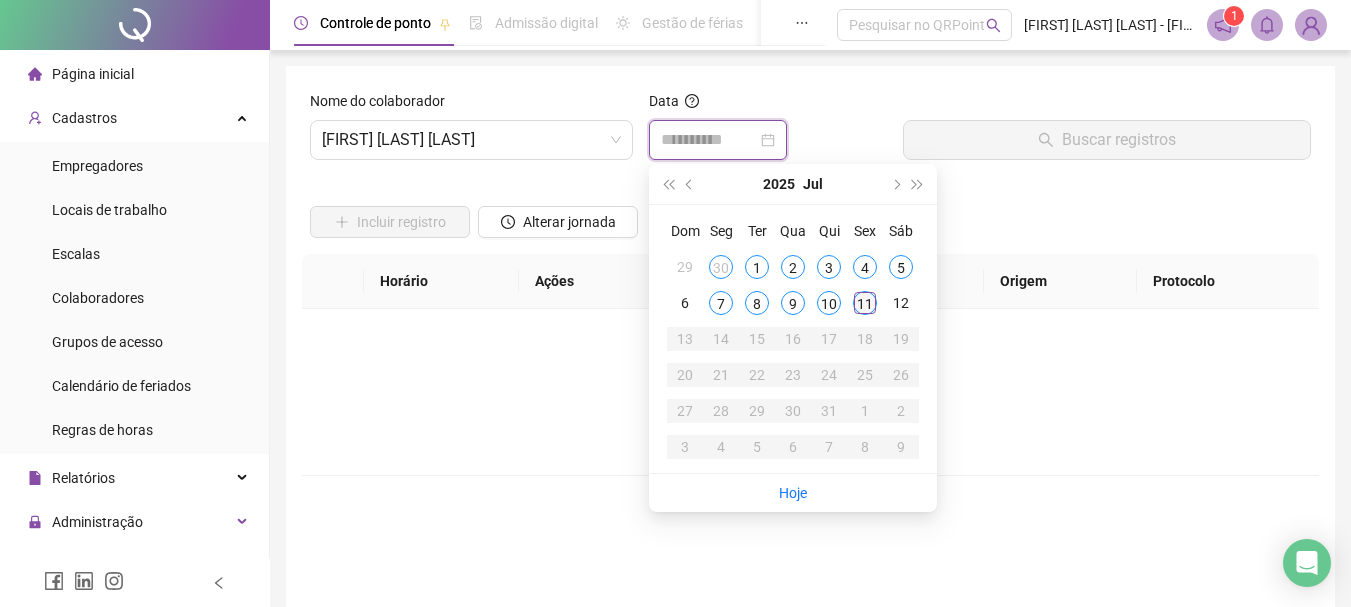 type on "**********" 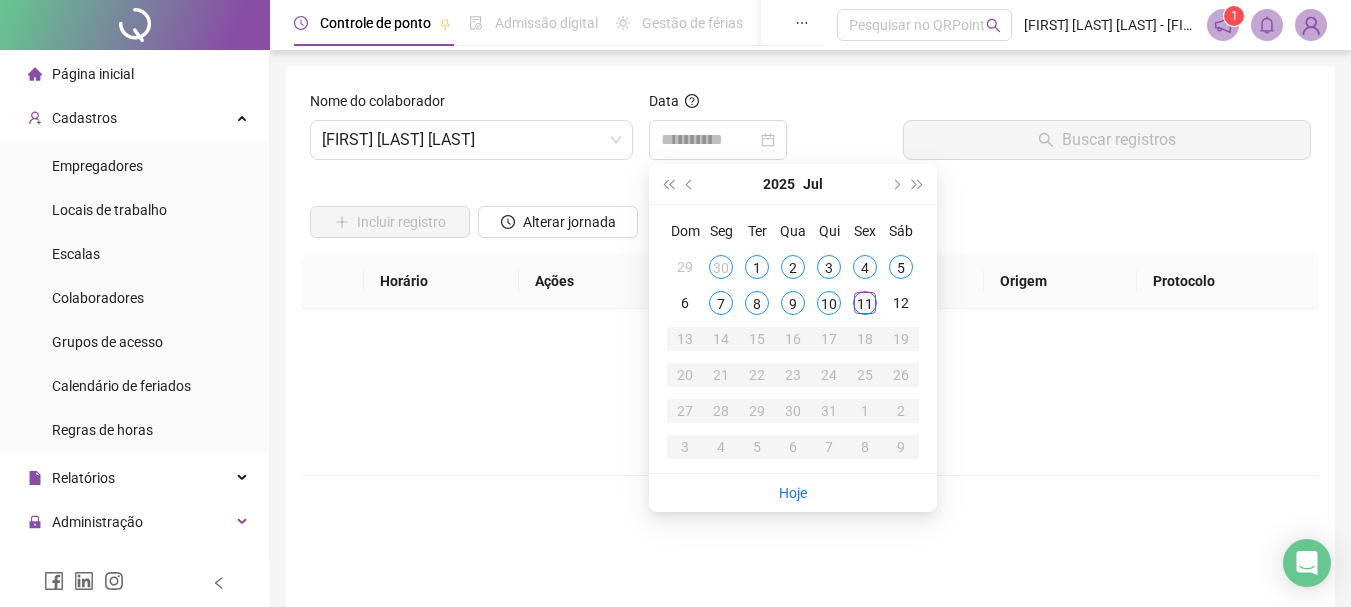 click on "11" at bounding box center [865, 303] 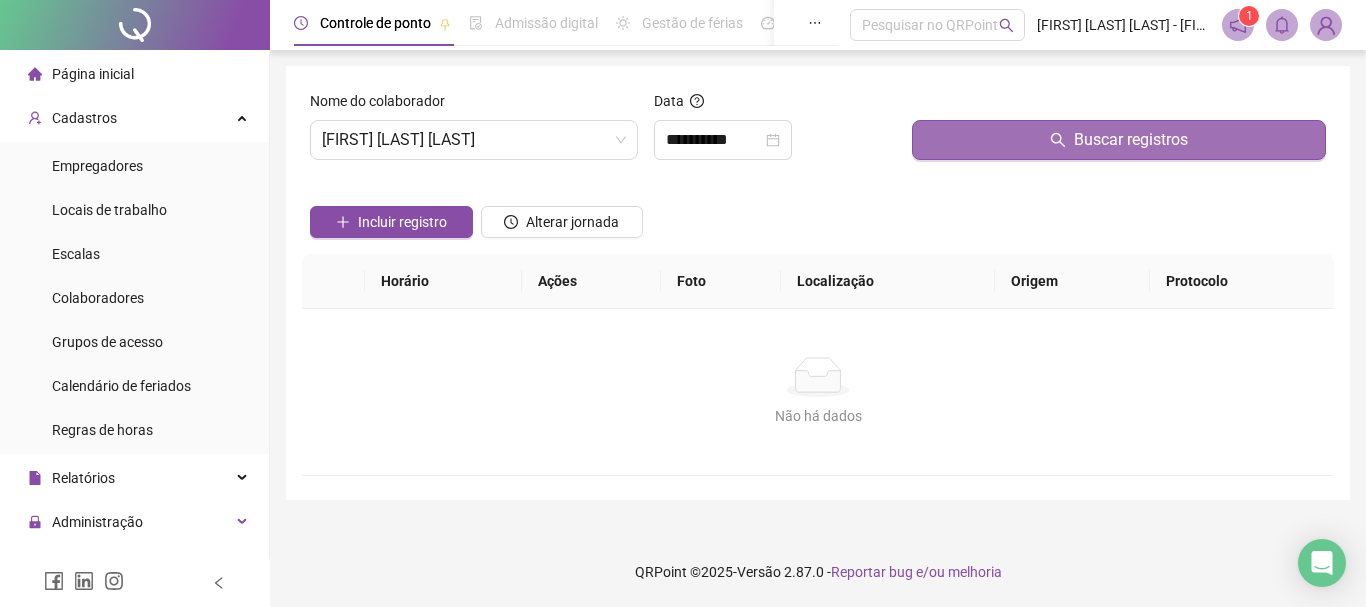 click on "Buscar registros" at bounding box center [1131, 140] 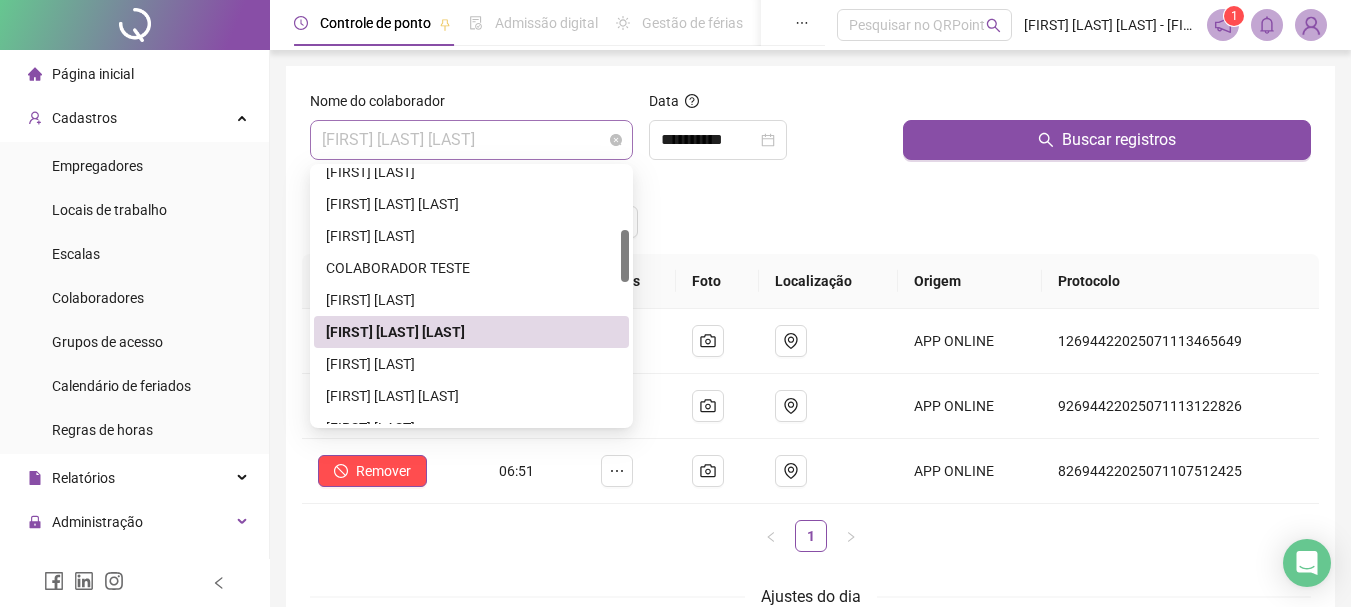 click on "[FIRST] [LAST] [LAST]" at bounding box center [471, 140] 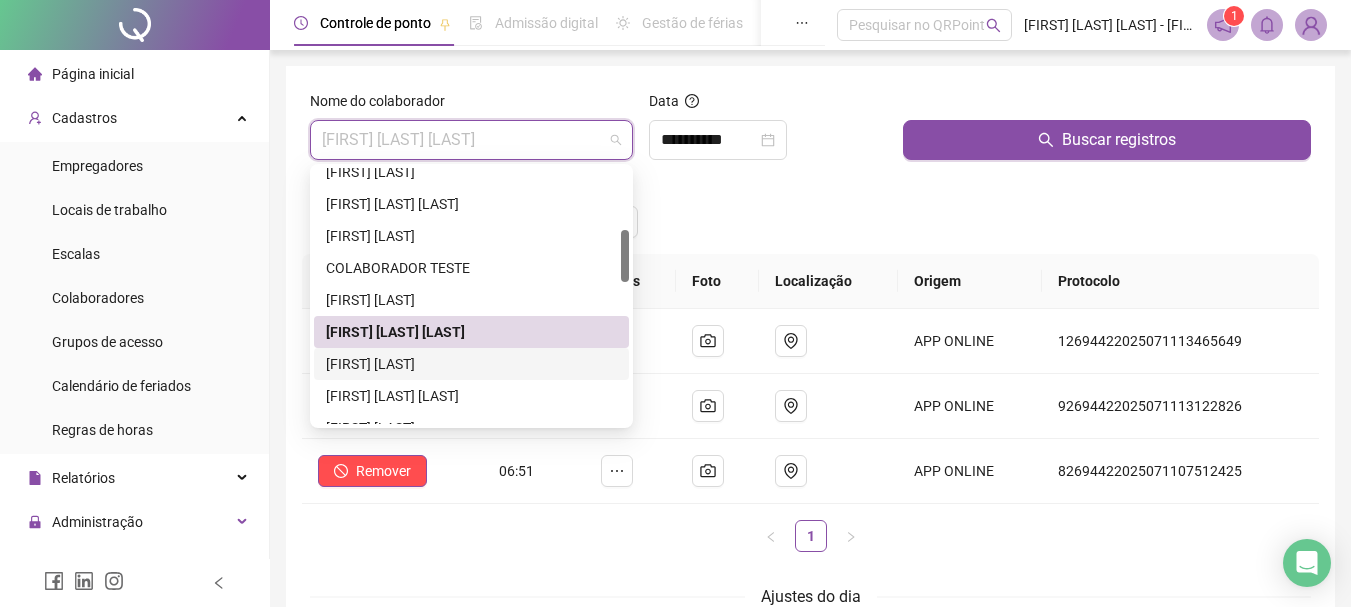 click on "[FIRST] [LAST]" at bounding box center (471, 364) 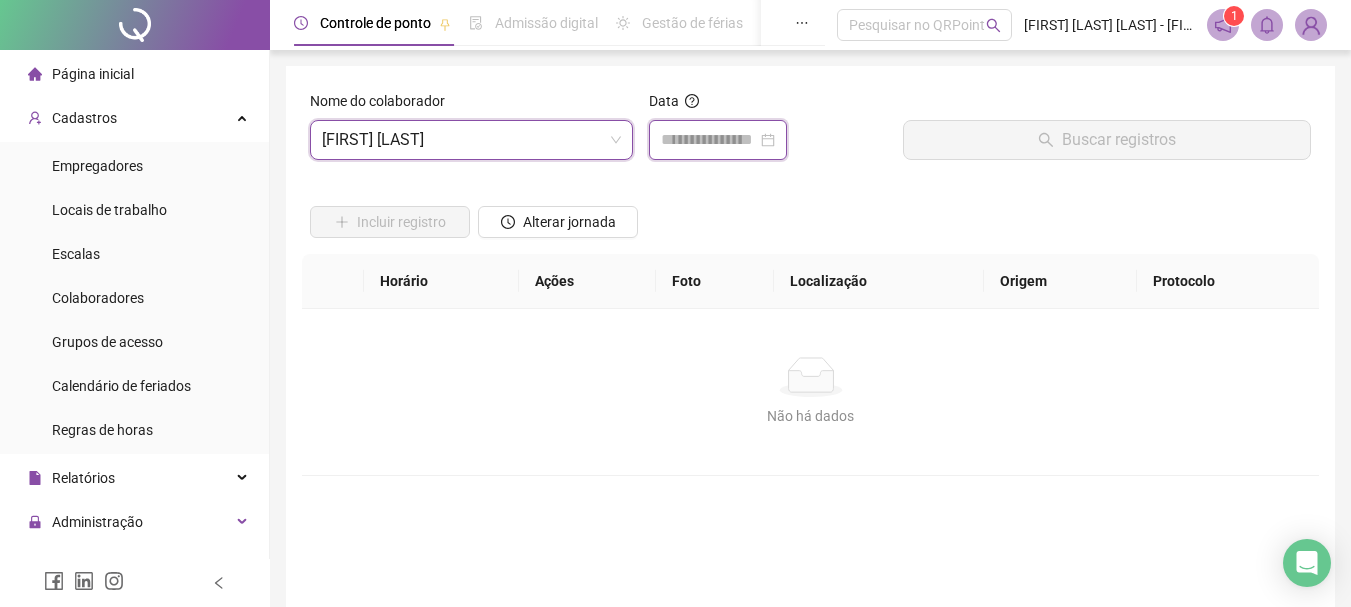 click at bounding box center [709, 140] 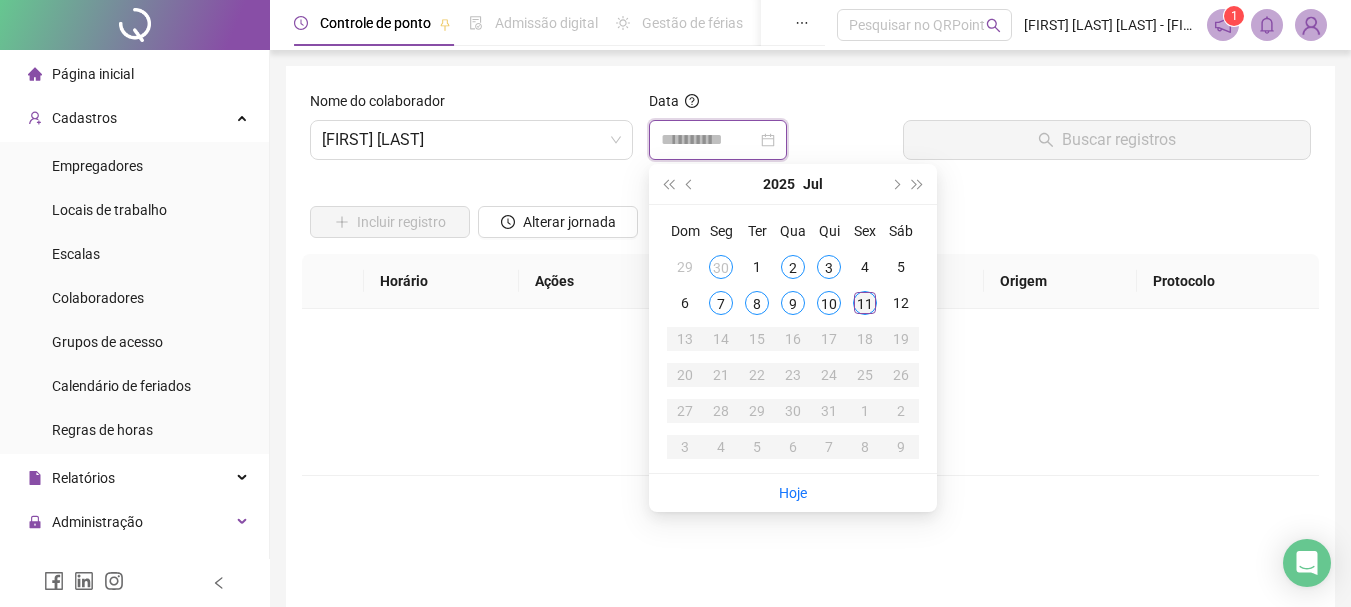 type on "**********" 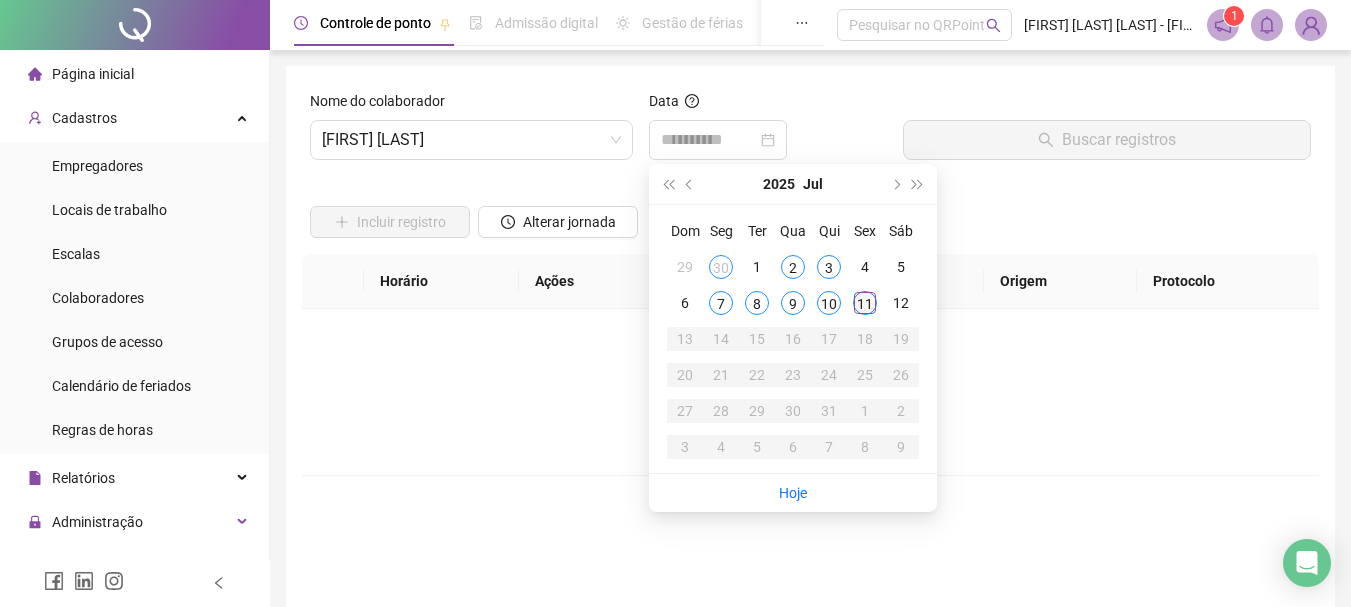 click on "11" at bounding box center [865, 303] 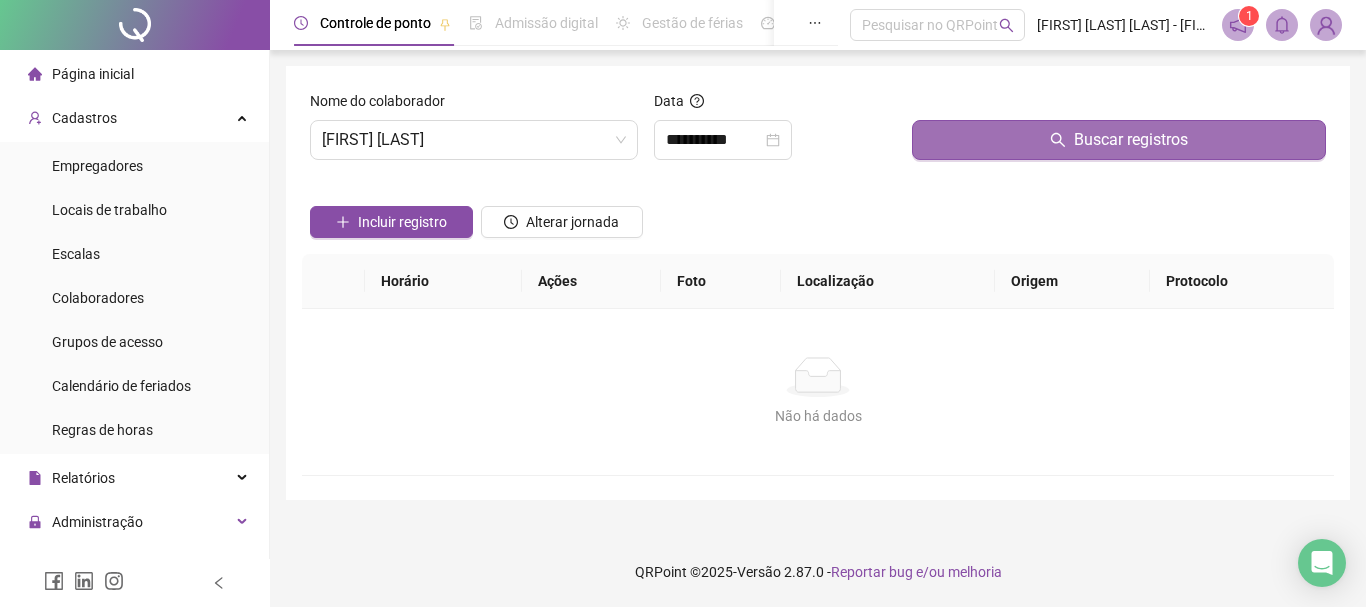 click on "Buscar registros" at bounding box center (1131, 140) 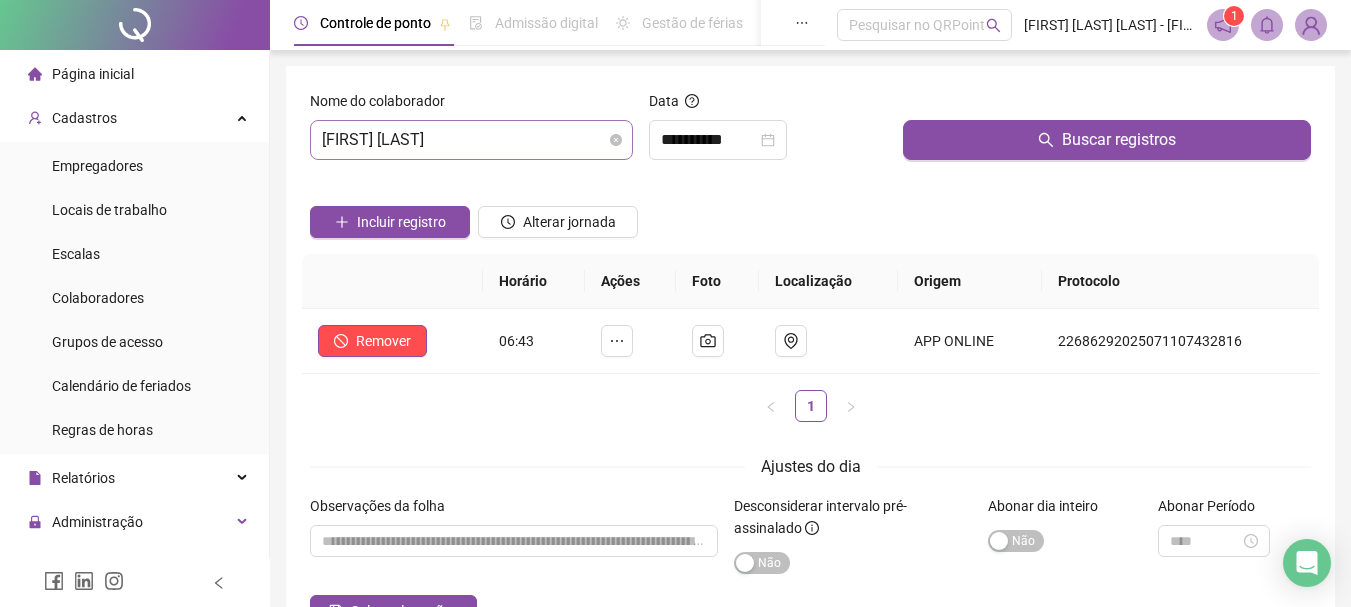 click on "[FIRST] [LAST]" at bounding box center [471, 140] 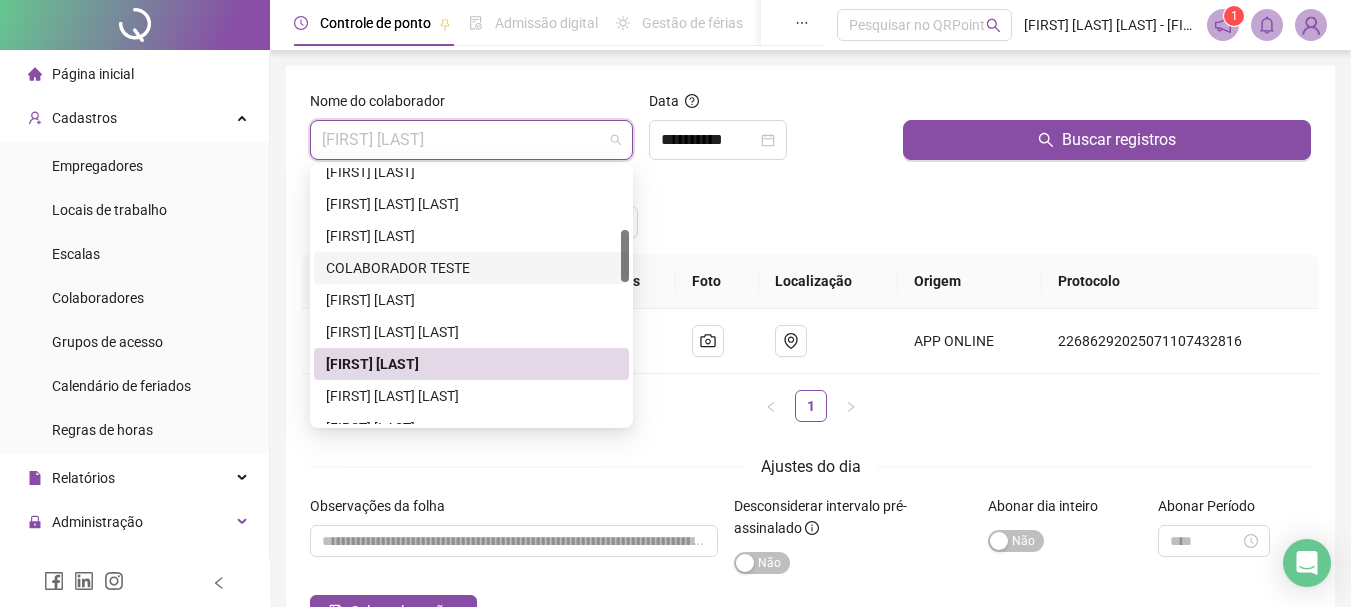 scroll, scrollTop: 500, scrollLeft: 0, axis: vertical 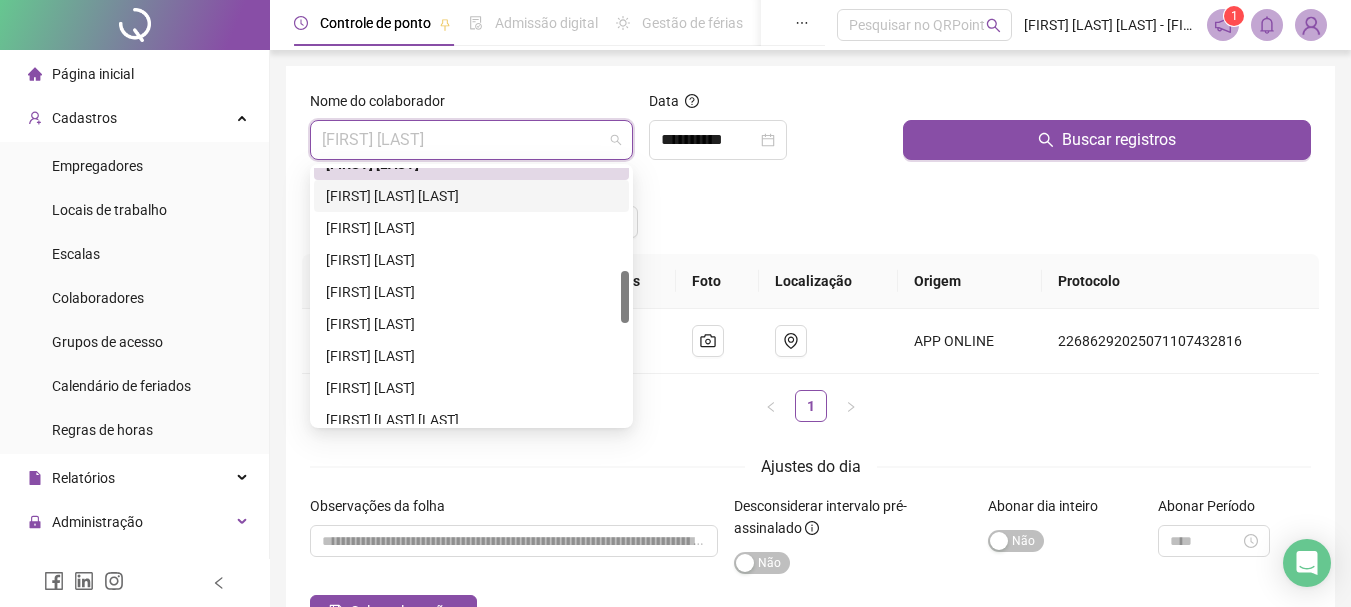 click on "[FIRST] [LAST] [LAST]" at bounding box center (471, 196) 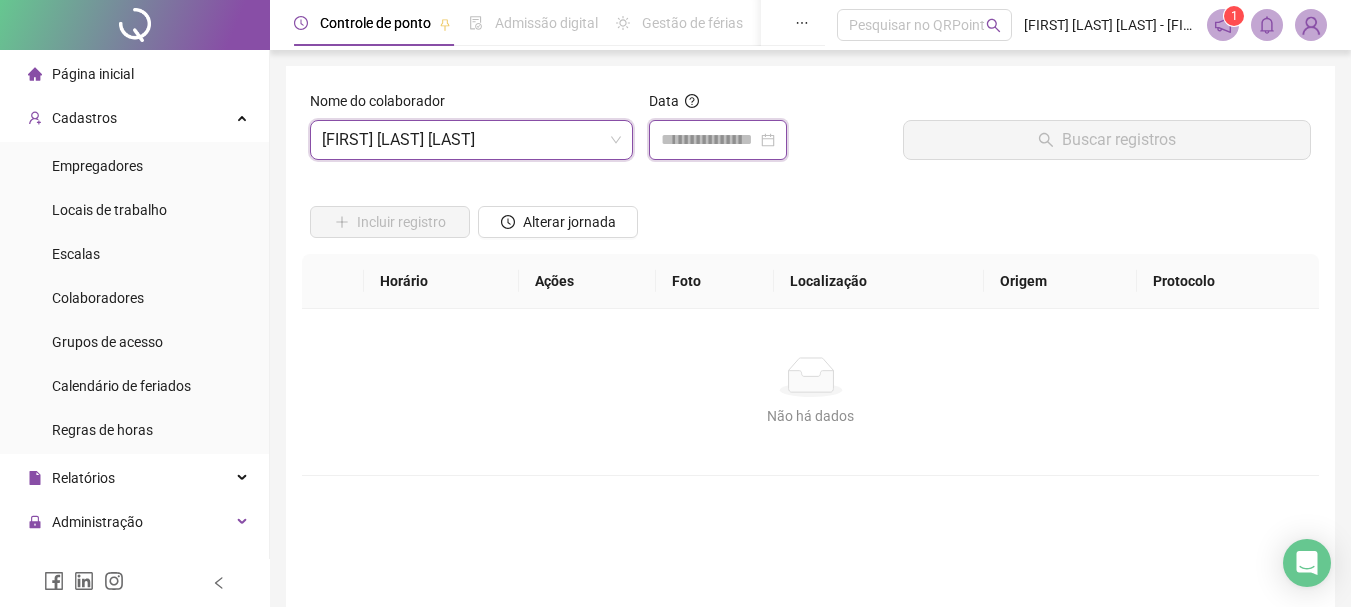 click at bounding box center [709, 140] 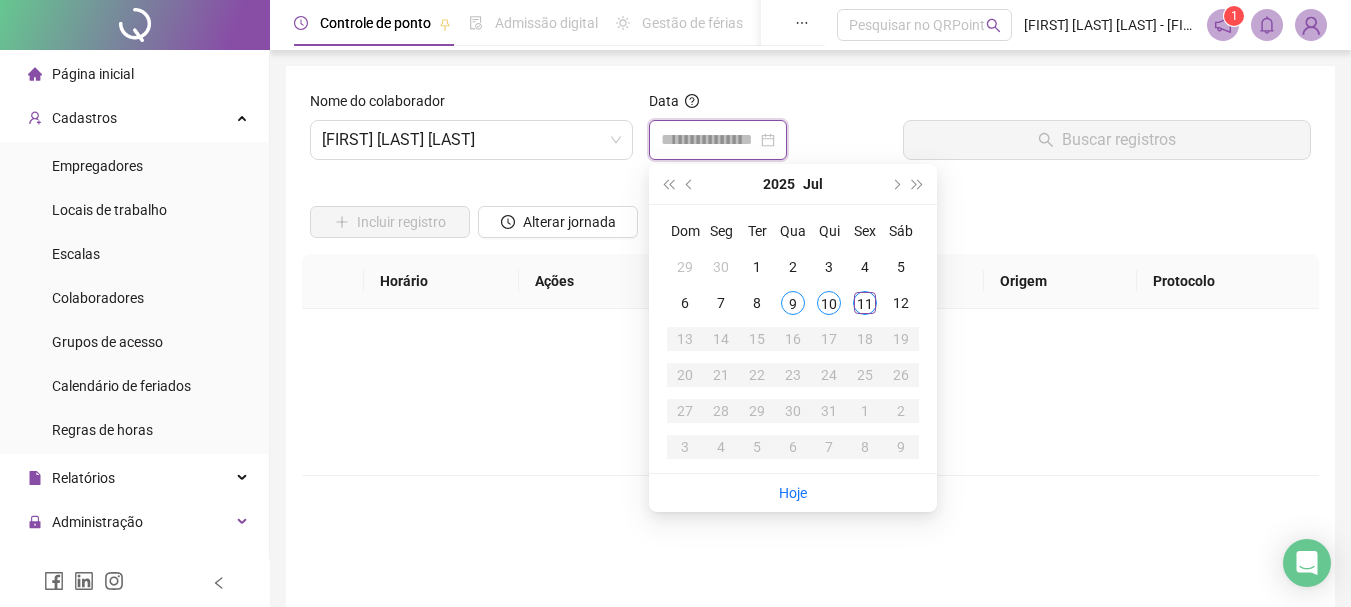 type on "**********" 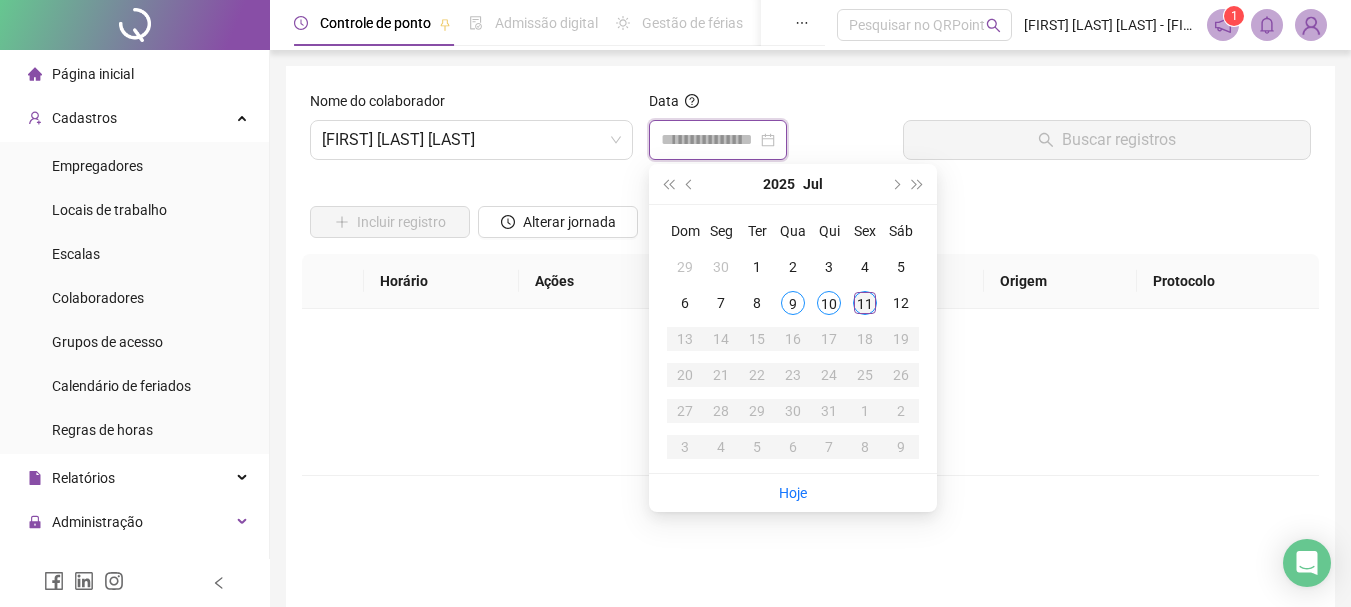 type on "**********" 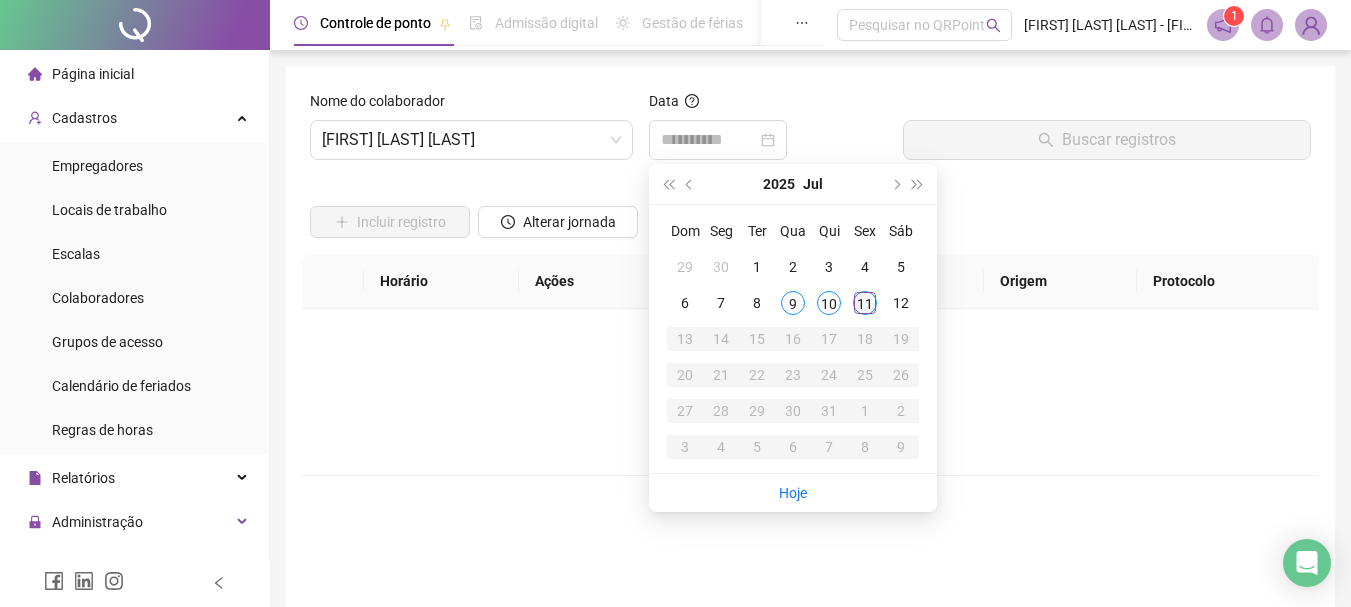 click on "11" at bounding box center (865, 303) 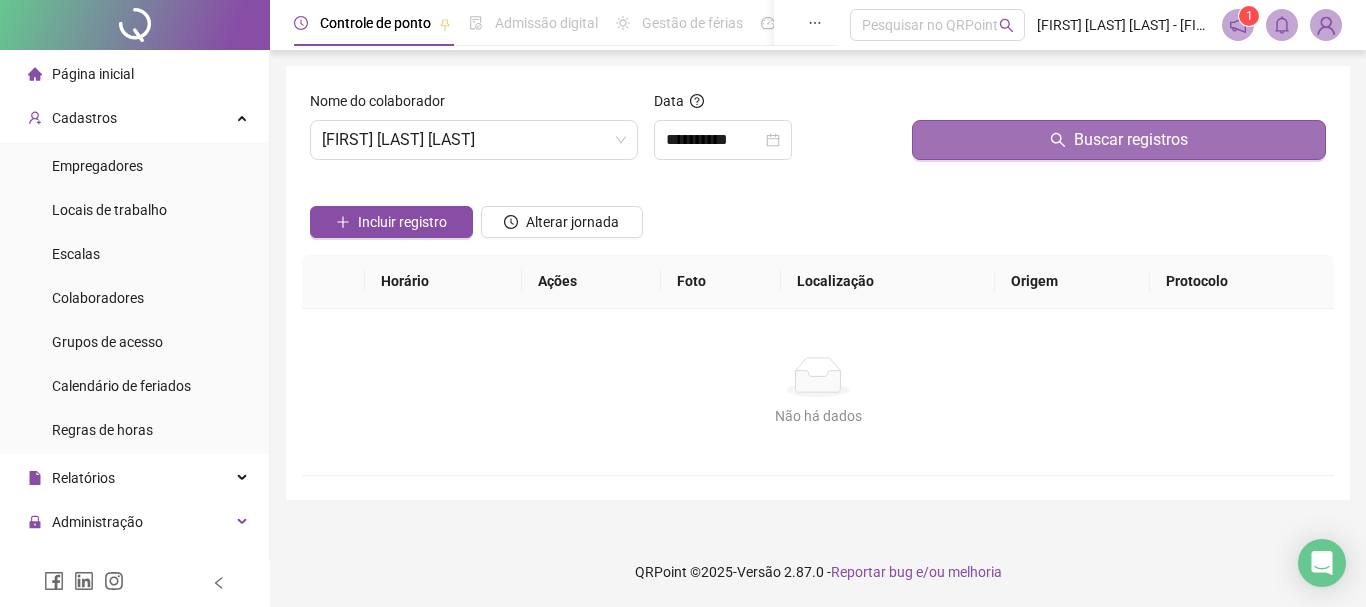 click on "Buscar registros" at bounding box center (1131, 140) 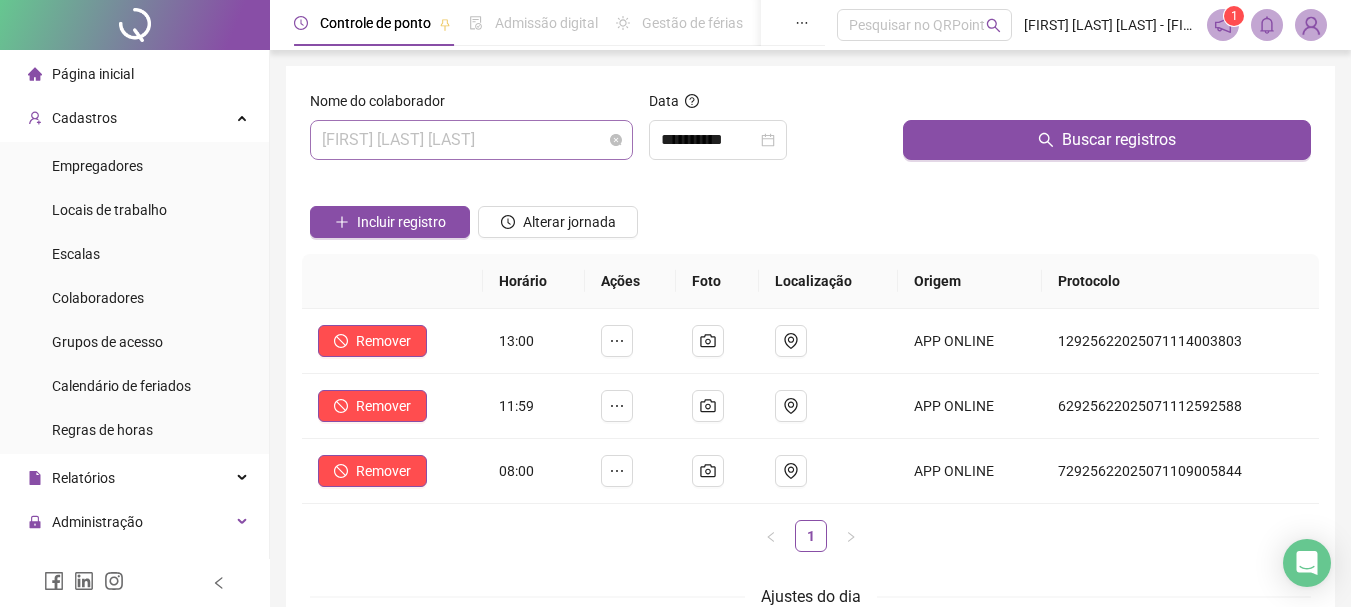 click on "[FIRST] [LAST] [LAST]" at bounding box center (471, 140) 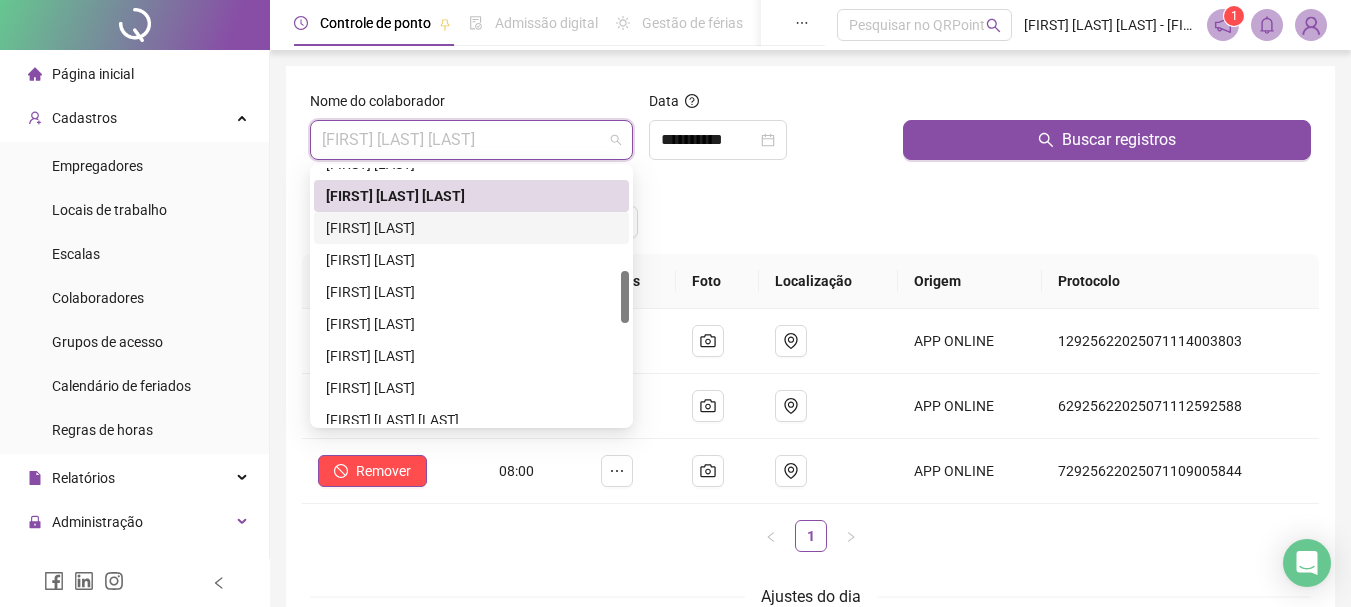 click on "[FIRST] [LAST]" at bounding box center (471, 228) 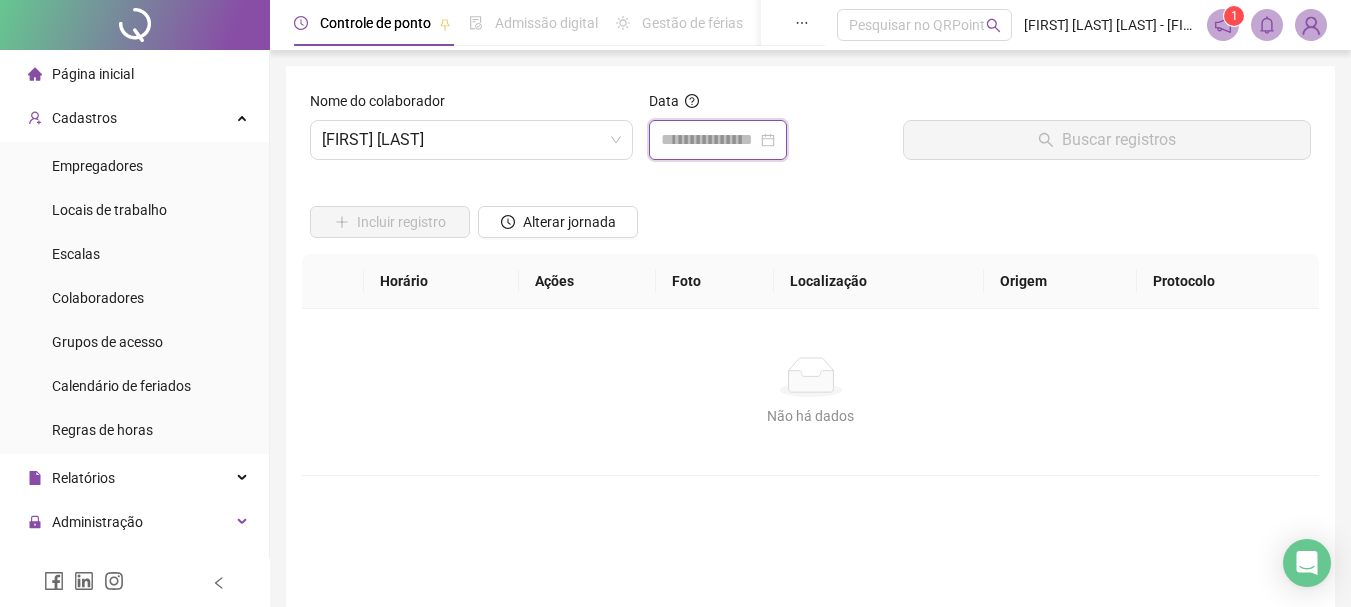 click at bounding box center [709, 140] 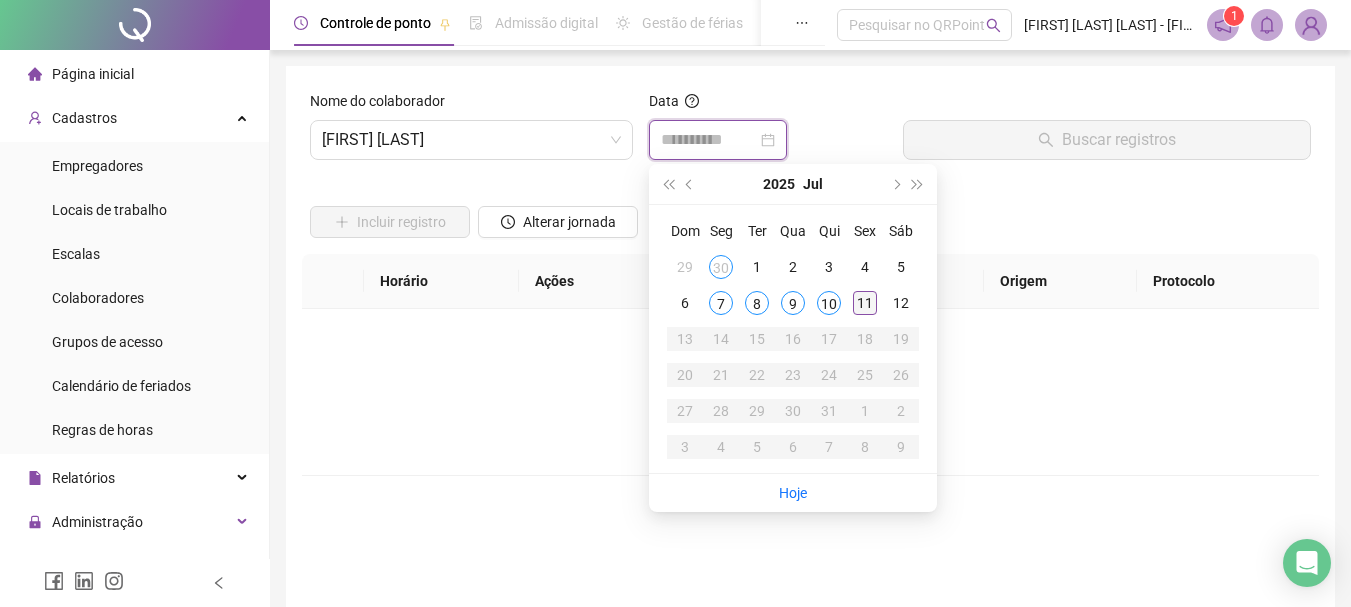 type on "**********" 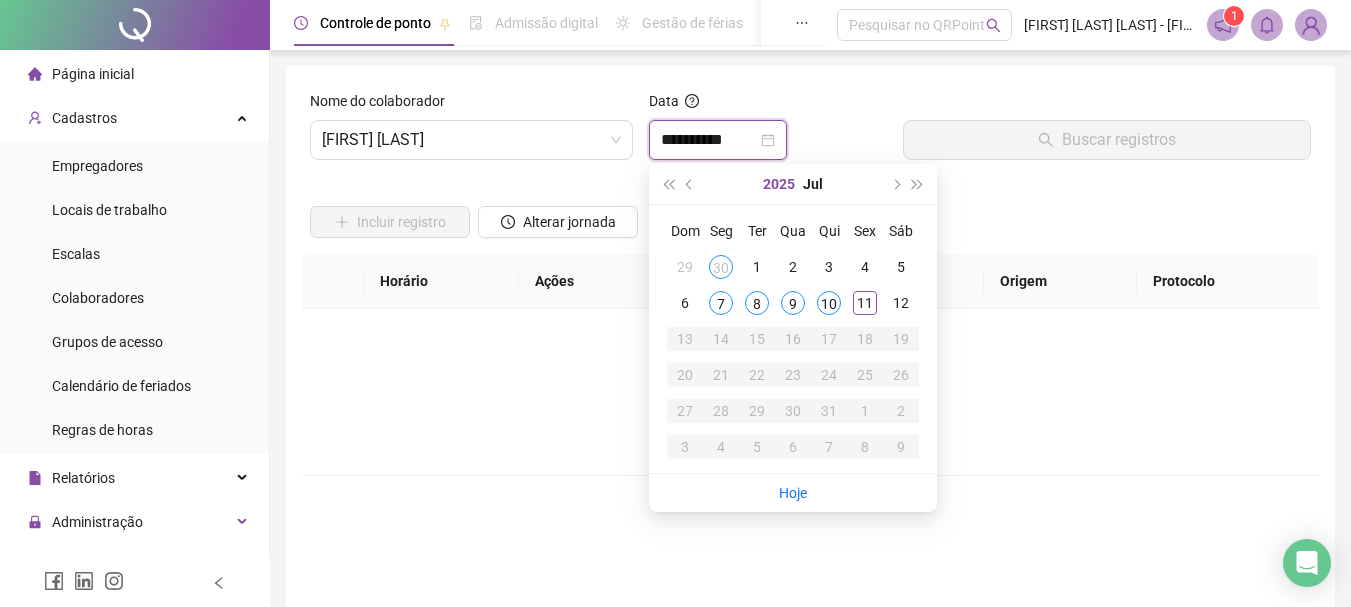 type on "**********" 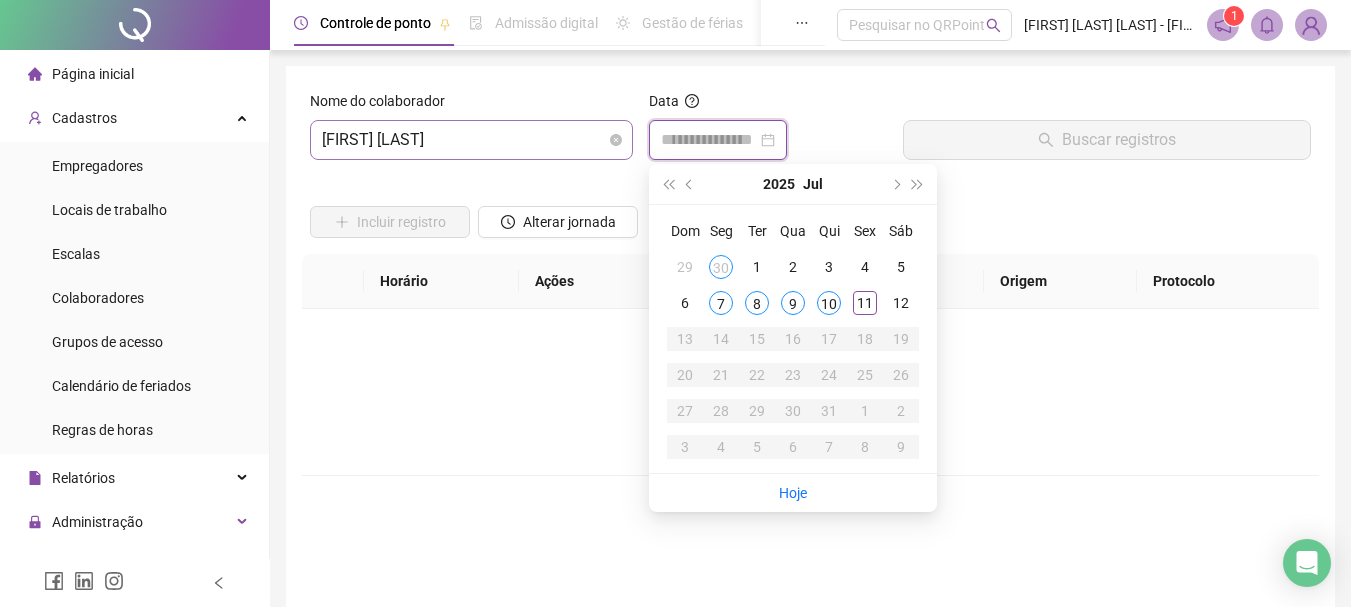 click on "[FIRST] [LAST]" at bounding box center [471, 140] 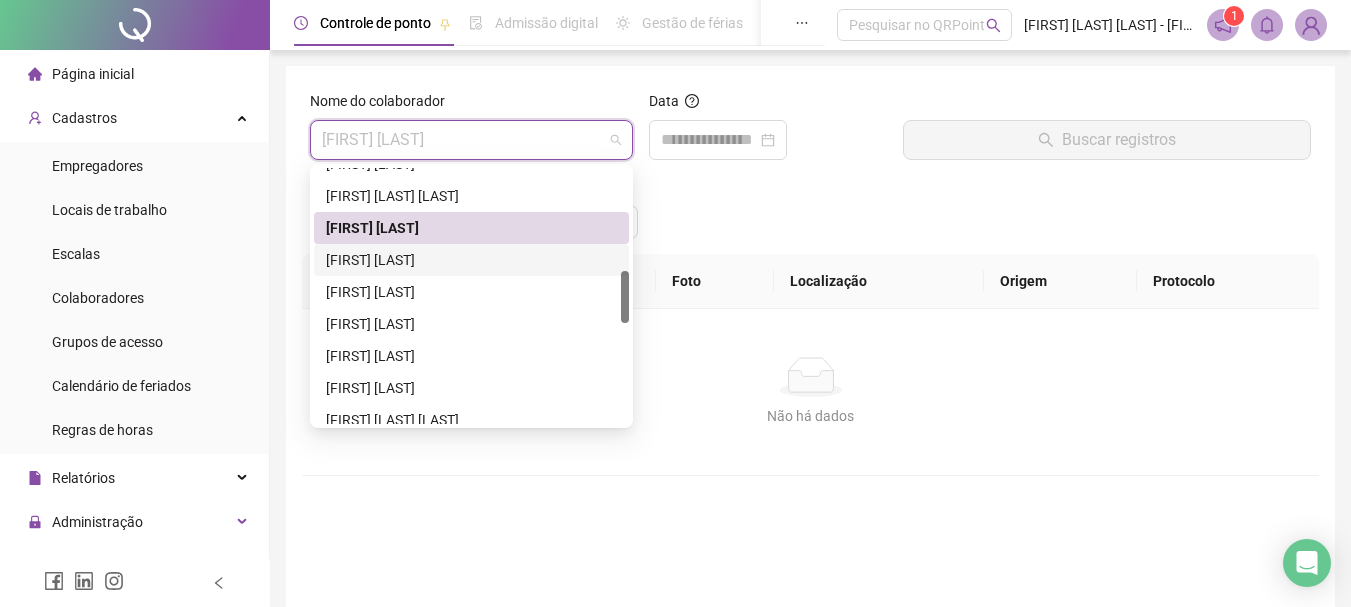 click on "[FIRST] [LAST]" at bounding box center [471, 260] 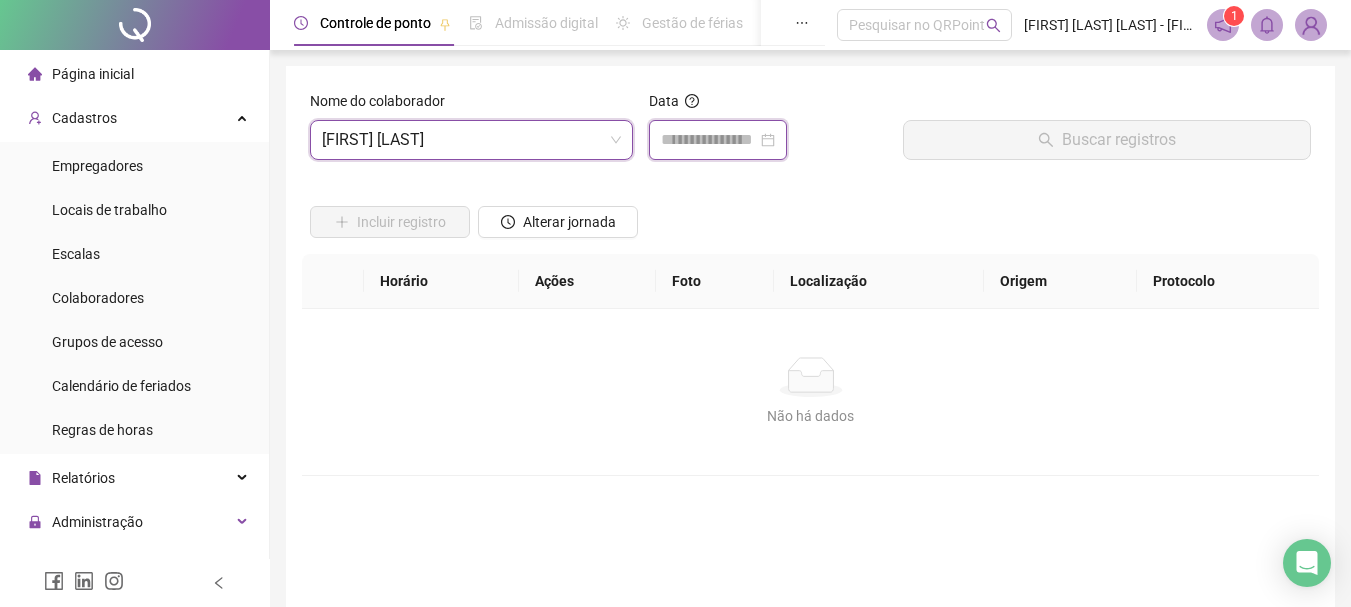 click at bounding box center (709, 140) 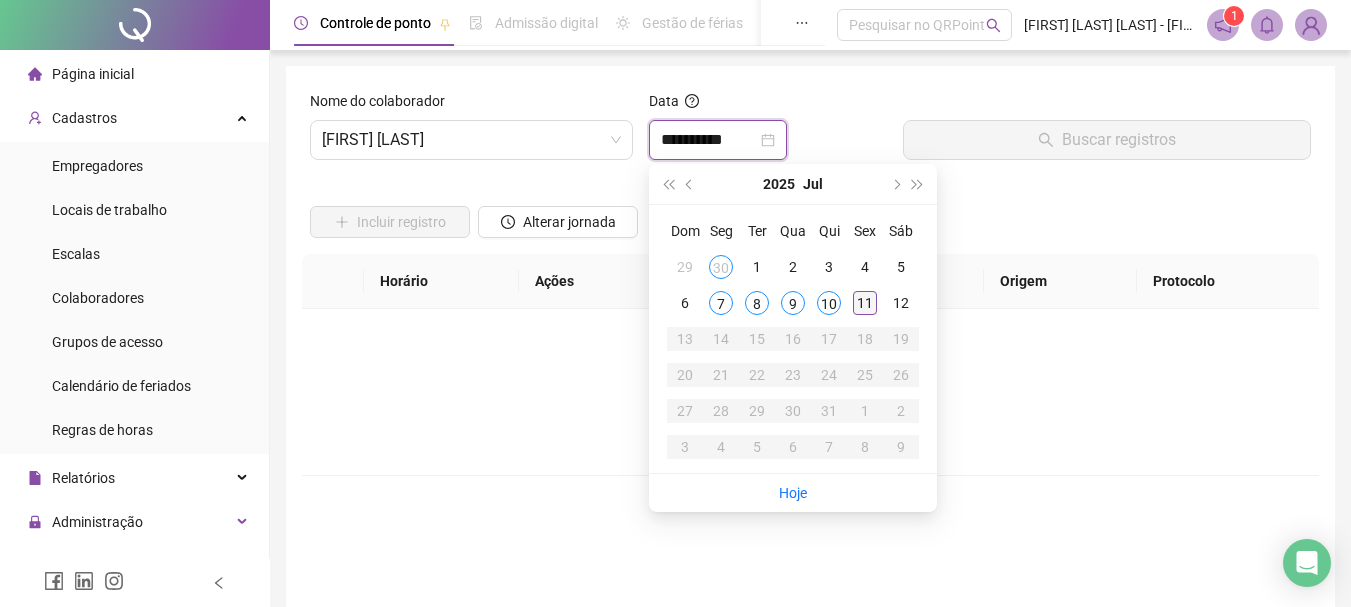 type on "**********" 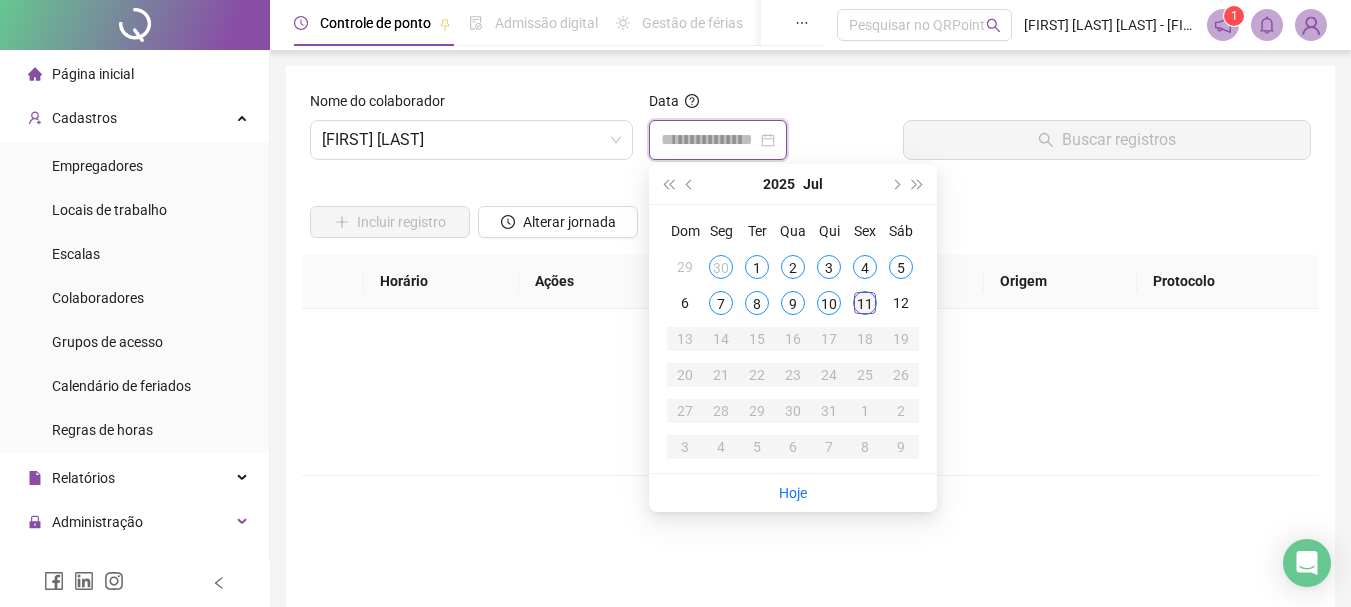 type on "**********" 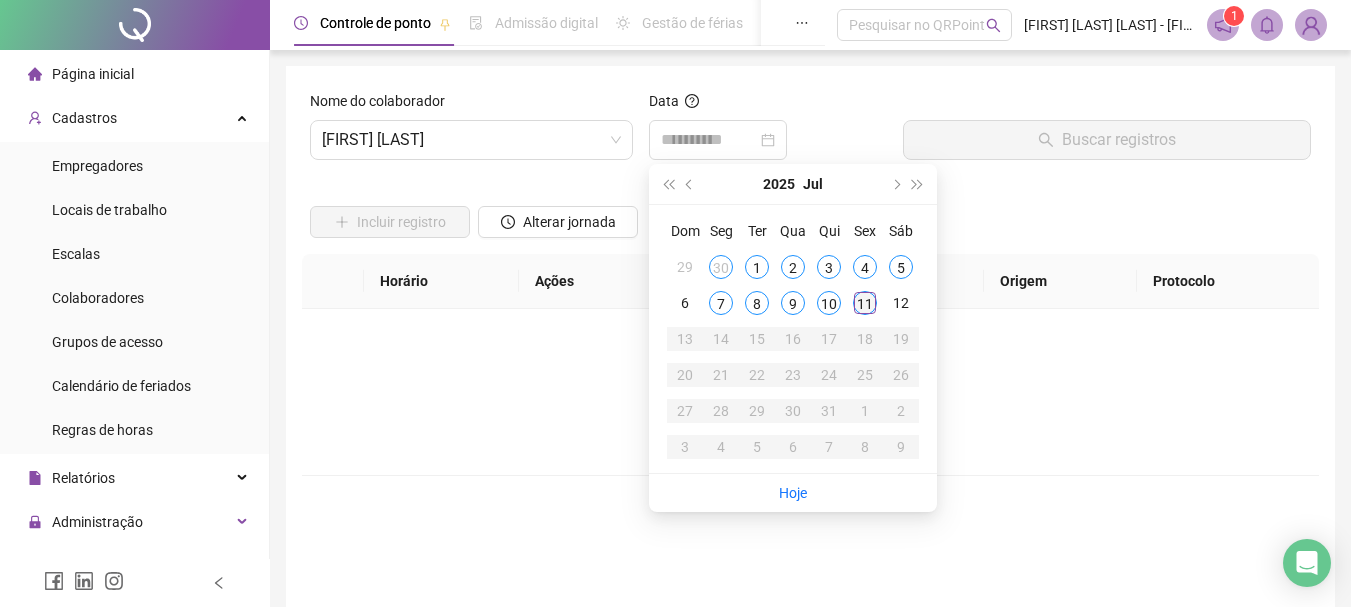 click on "11" at bounding box center [865, 303] 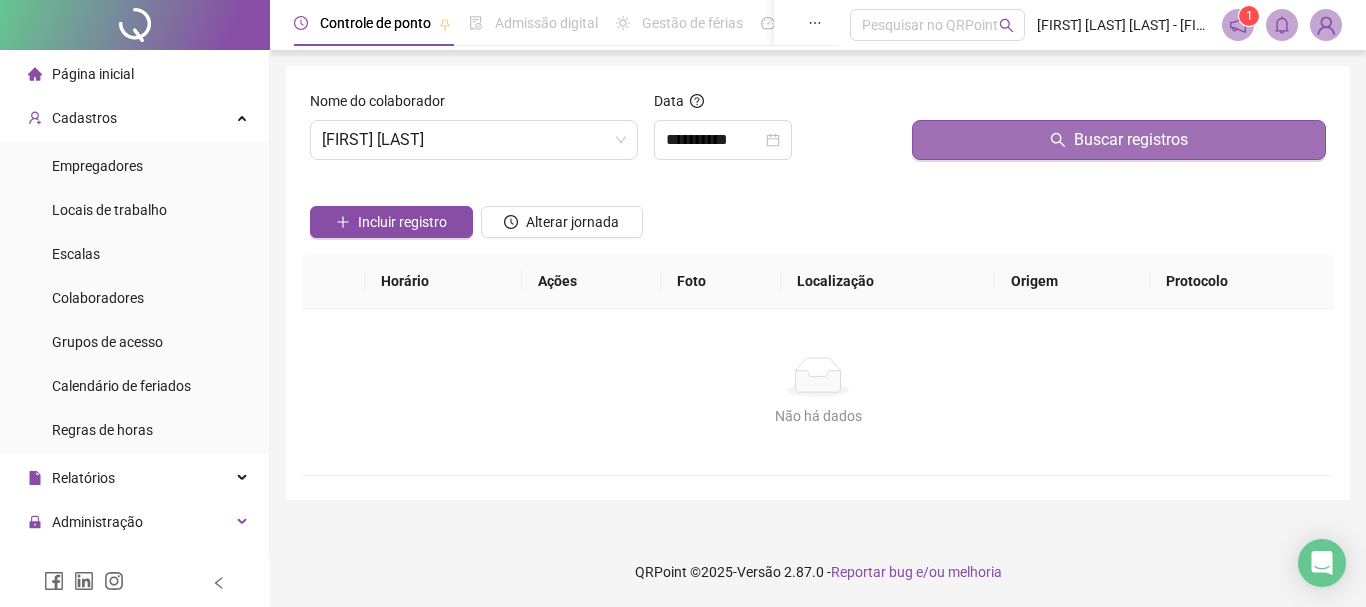 click on "Buscar registros" at bounding box center [1119, 140] 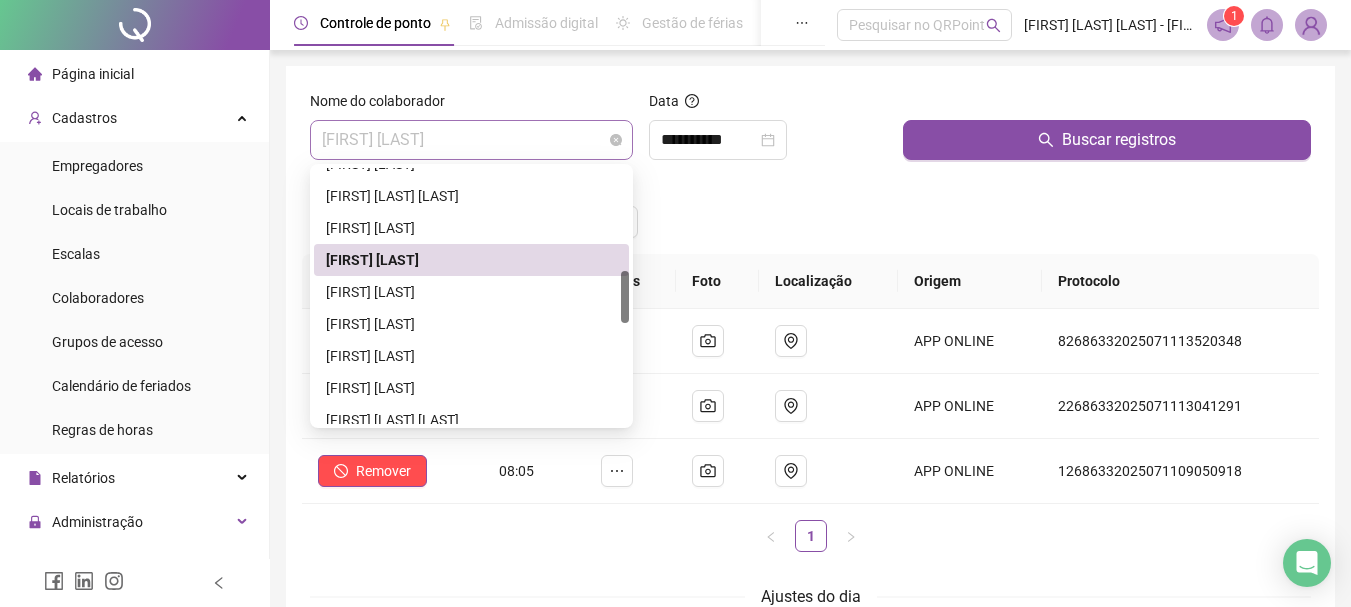 click on "[FIRST] [LAST]" at bounding box center (471, 140) 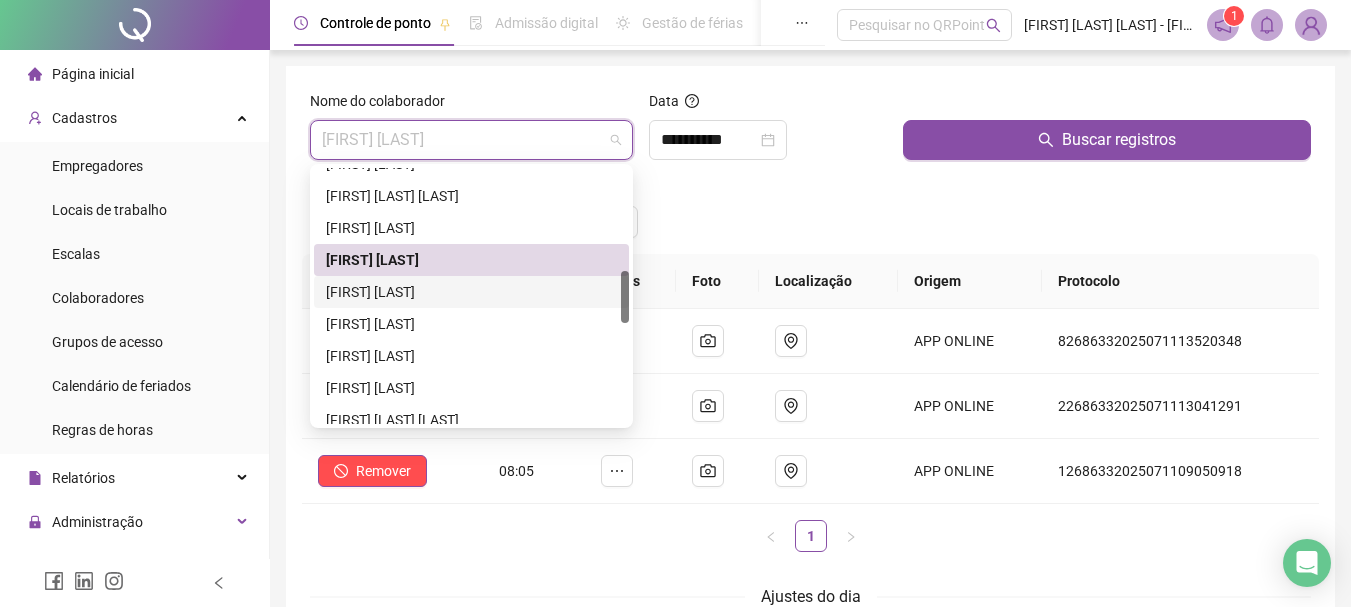 click on "[FIRST] [LAST]" at bounding box center (471, 292) 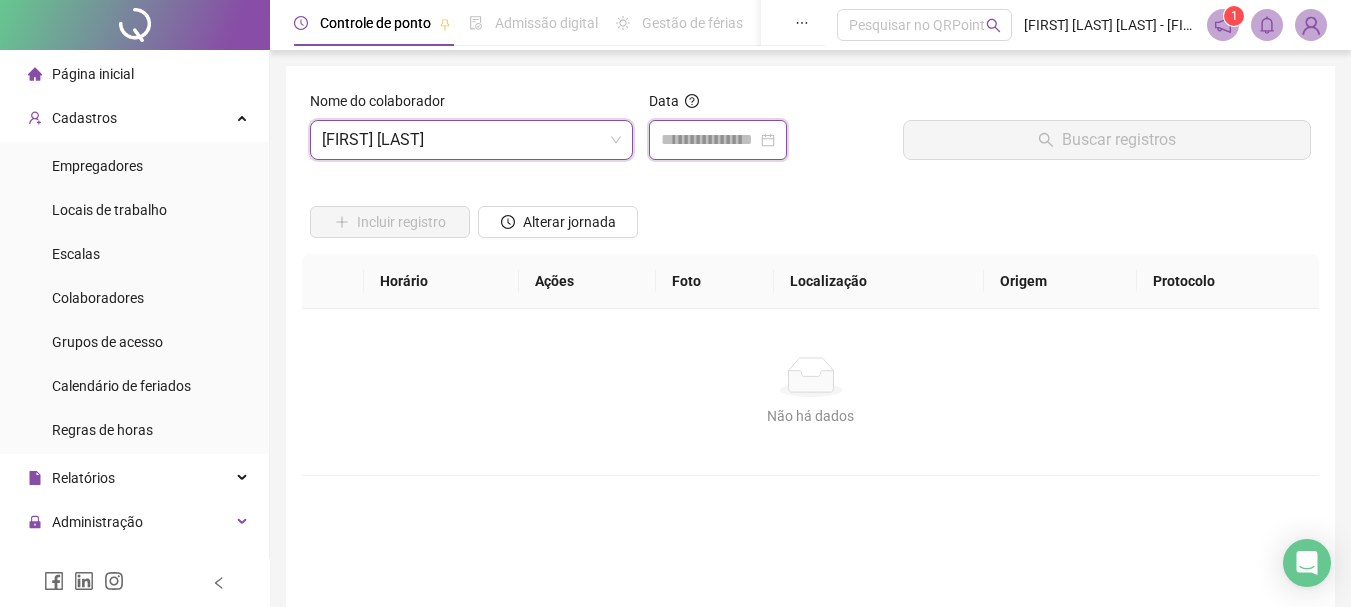 click at bounding box center [709, 140] 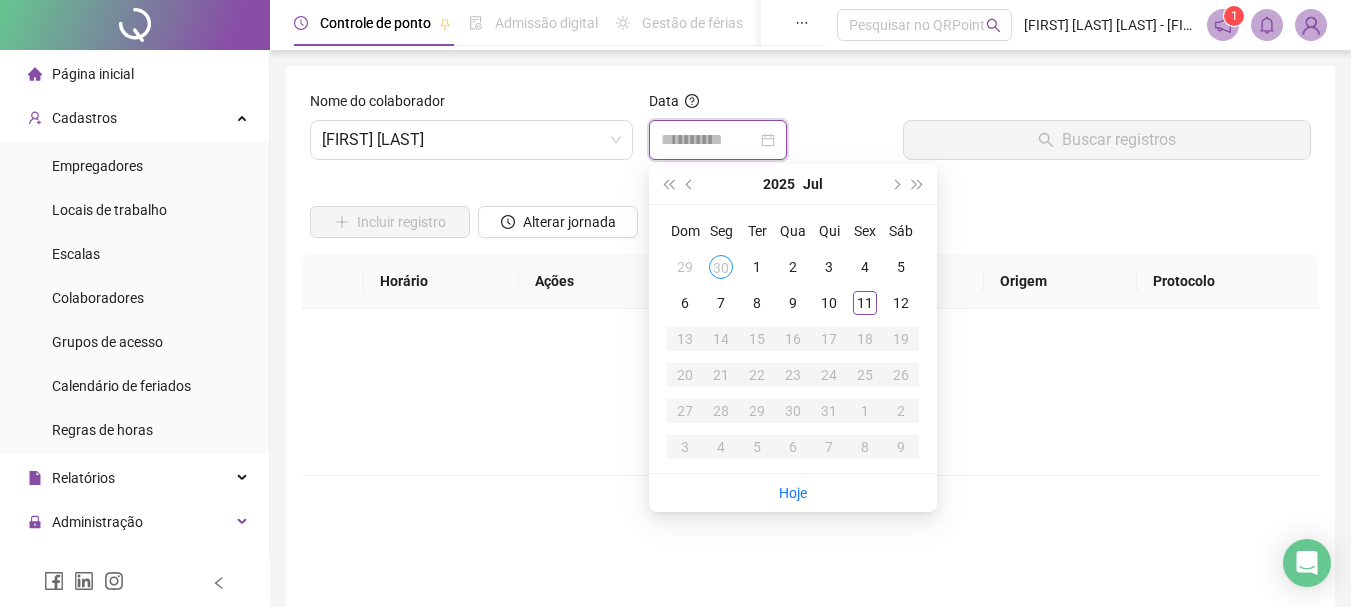 type on "**********" 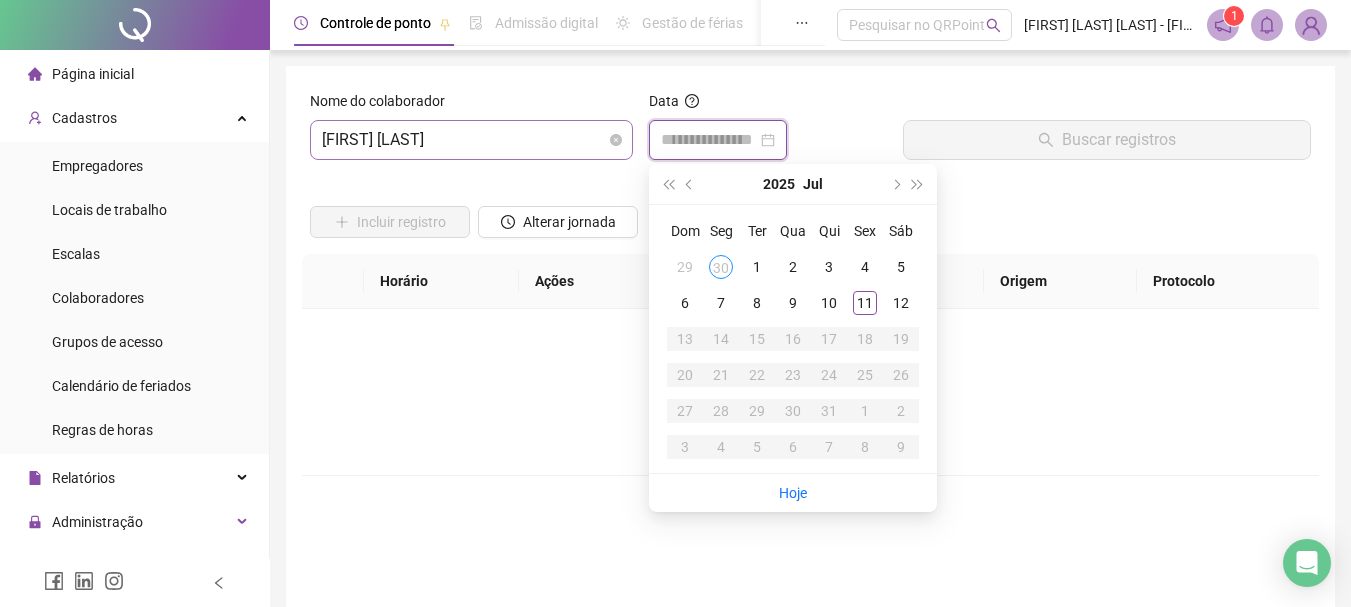 click on "[FIRST] [LAST]" at bounding box center [471, 140] 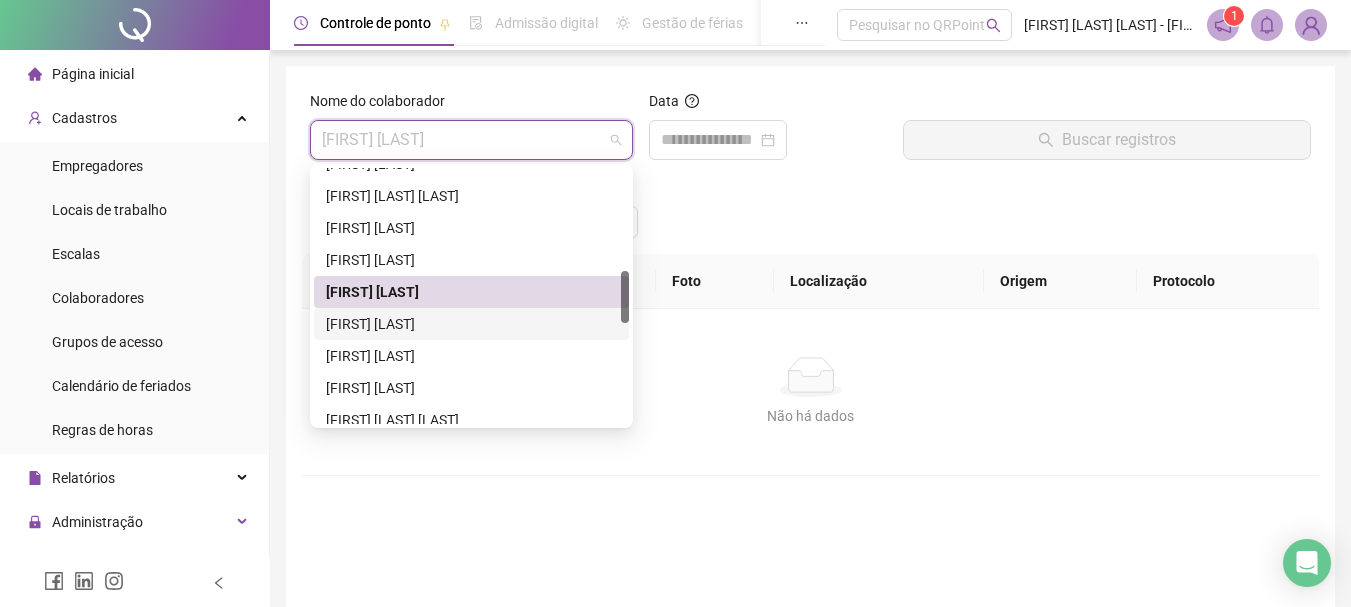 click on "[FIRST] [LAST]" at bounding box center [471, 324] 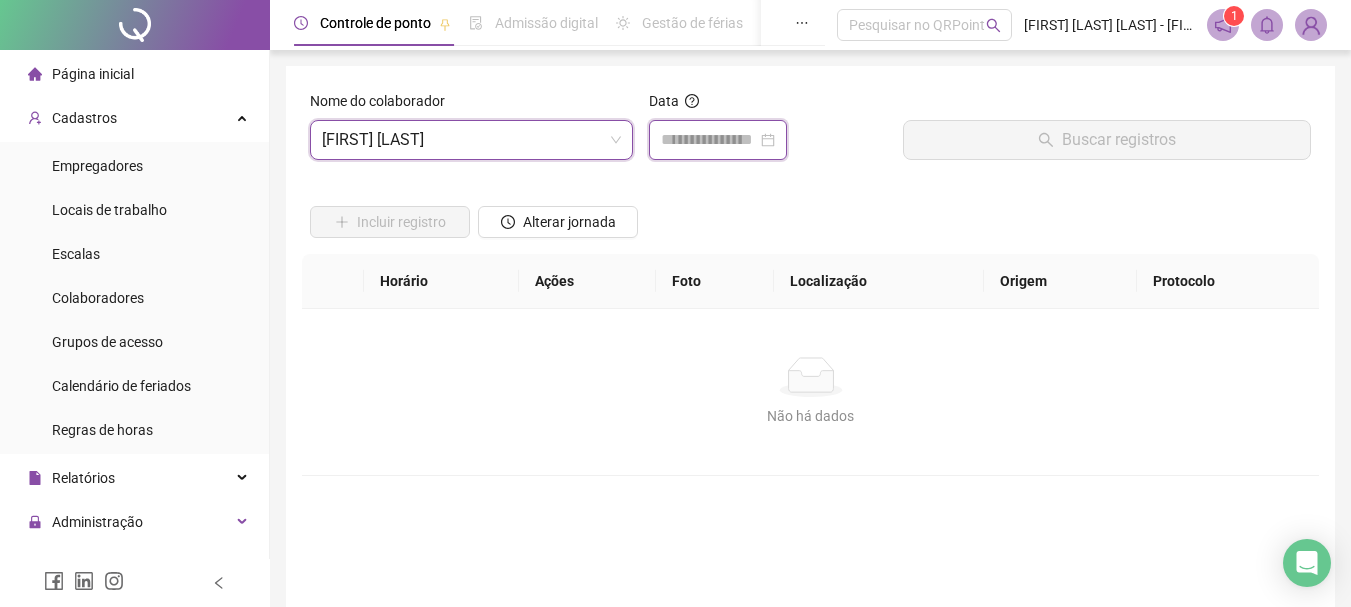 click at bounding box center [709, 140] 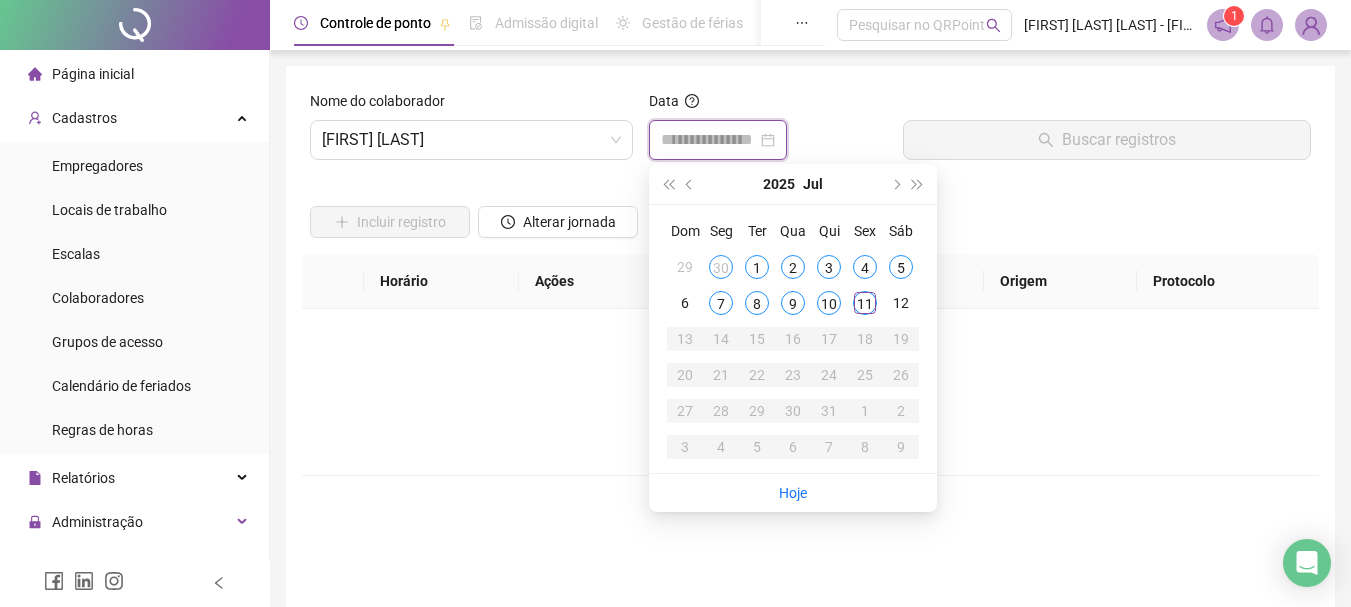 type on "**********" 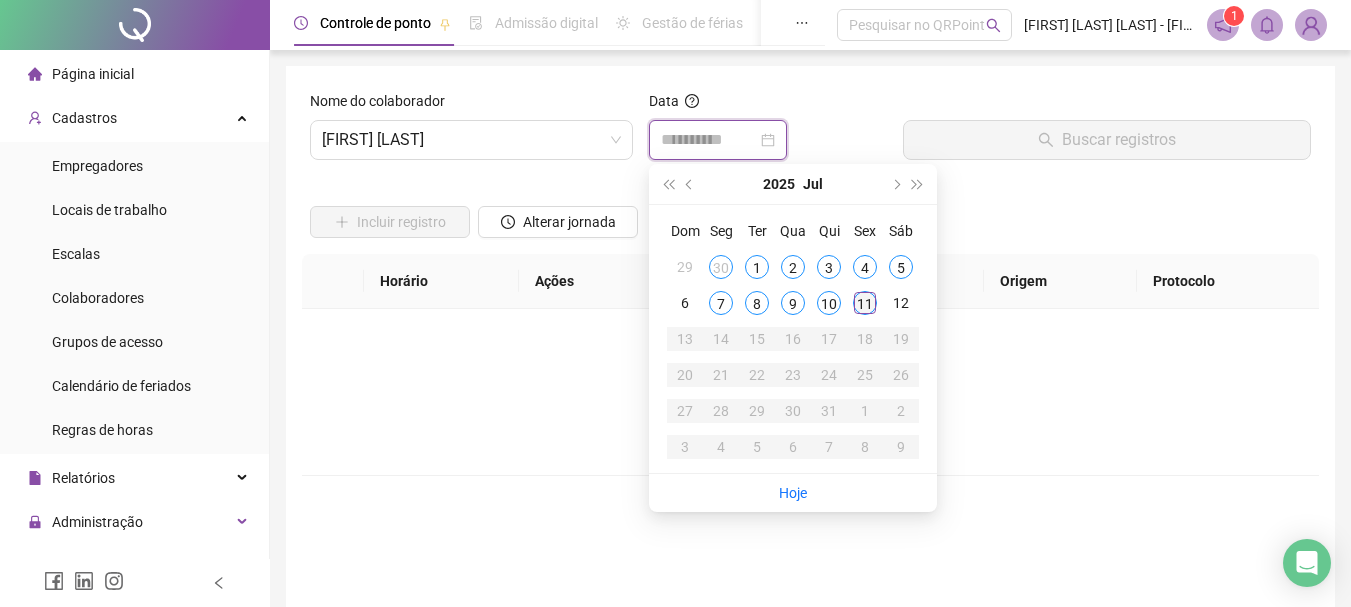type on "**********" 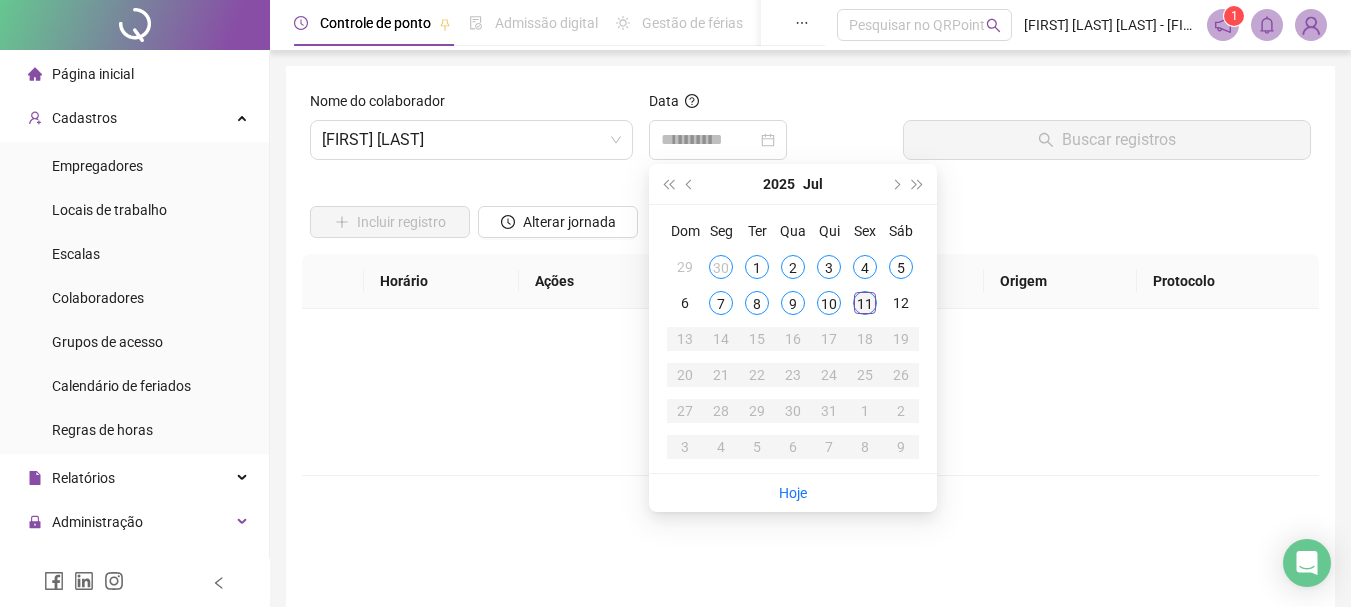 click on "11" at bounding box center (865, 303) 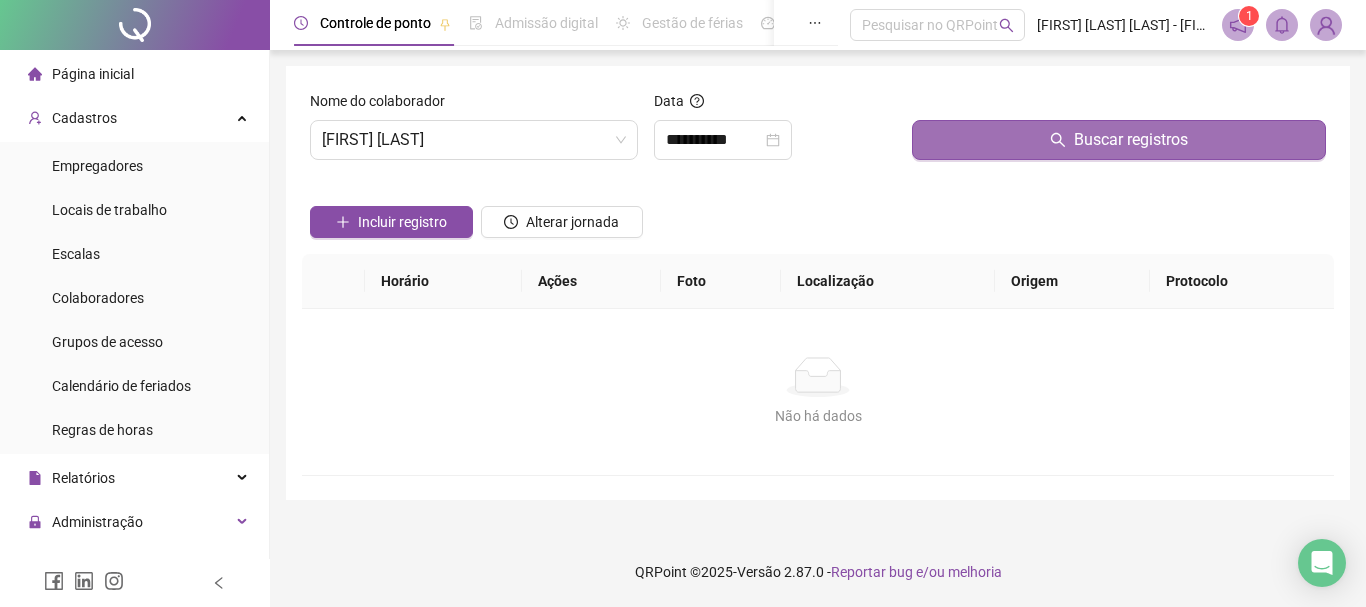 click on "Buscar registros" at bounding box center (1131, 140) 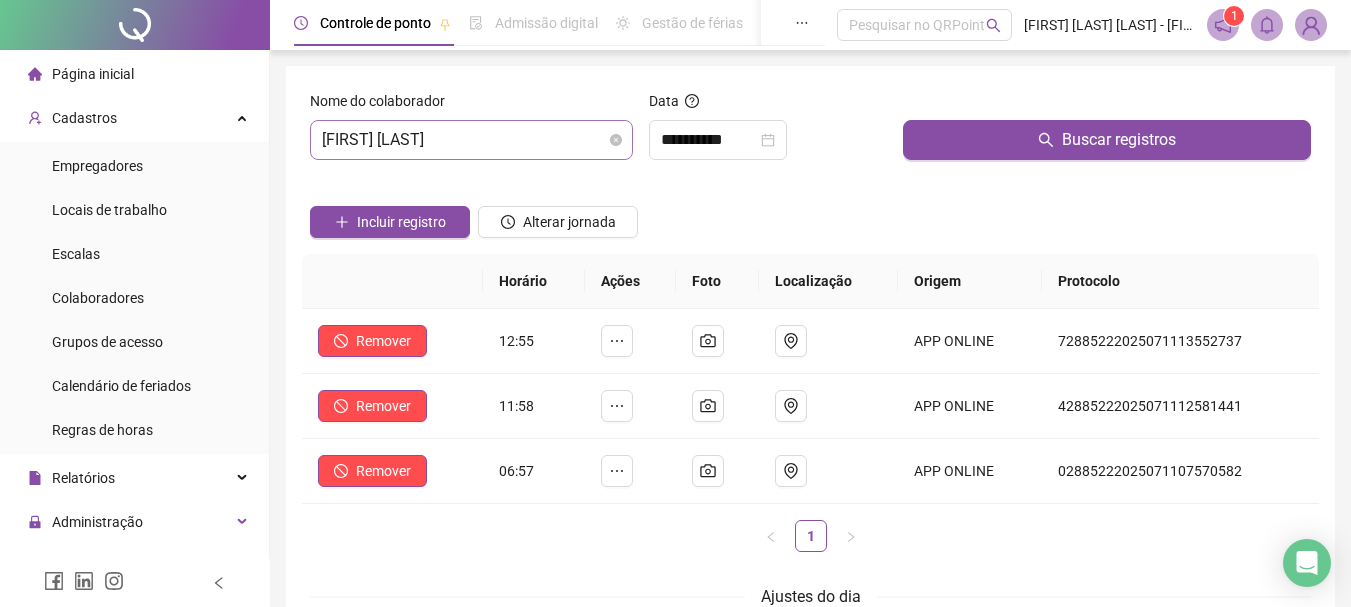 click on "[FIRST] [LAST]" at bounding box center (471, 140) 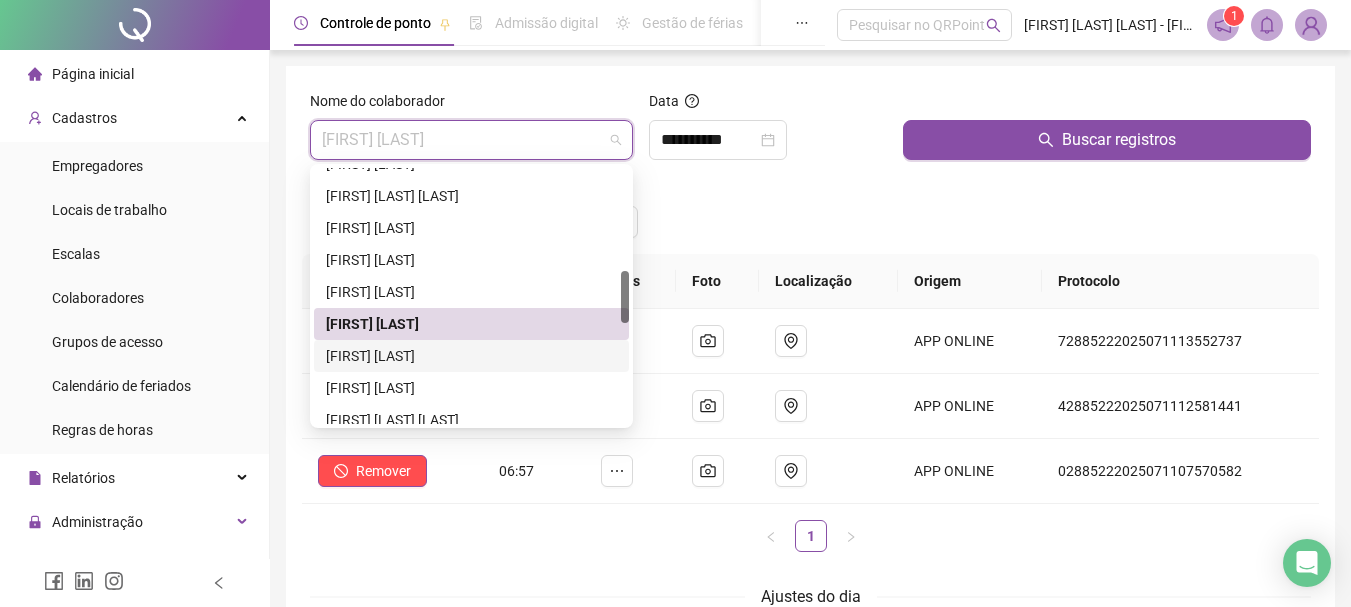 click on "[FIRST] [LAST]" at bounding box center [471, 356] 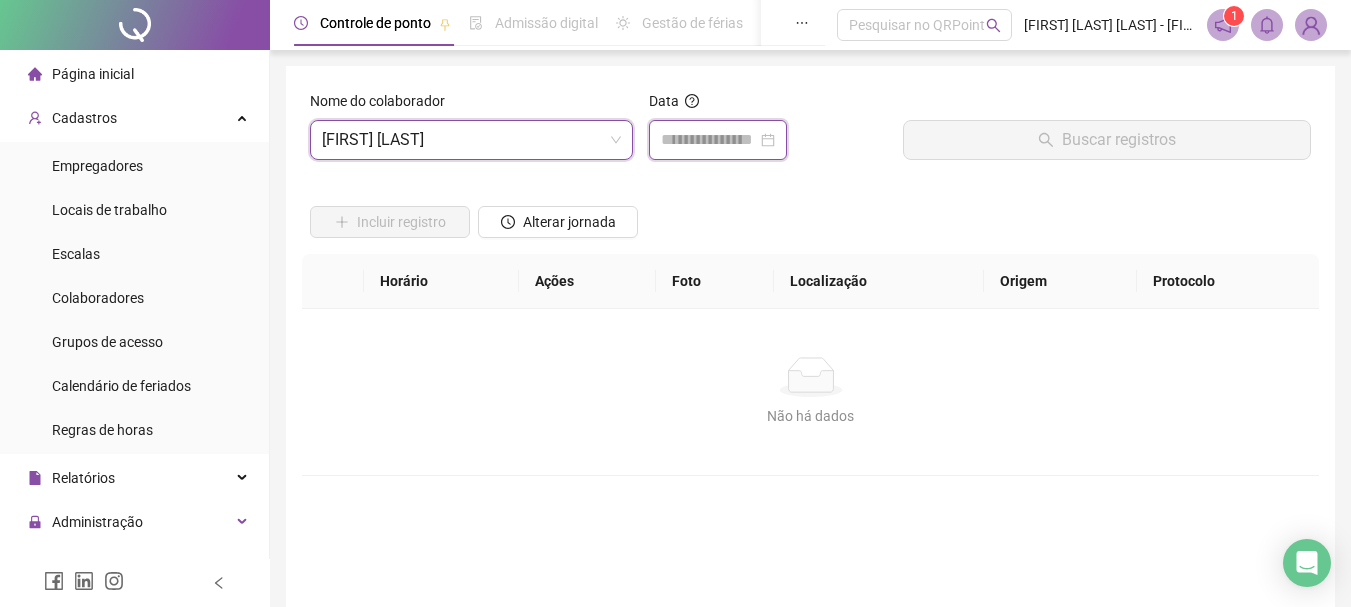click at bounding box center [709, 140] 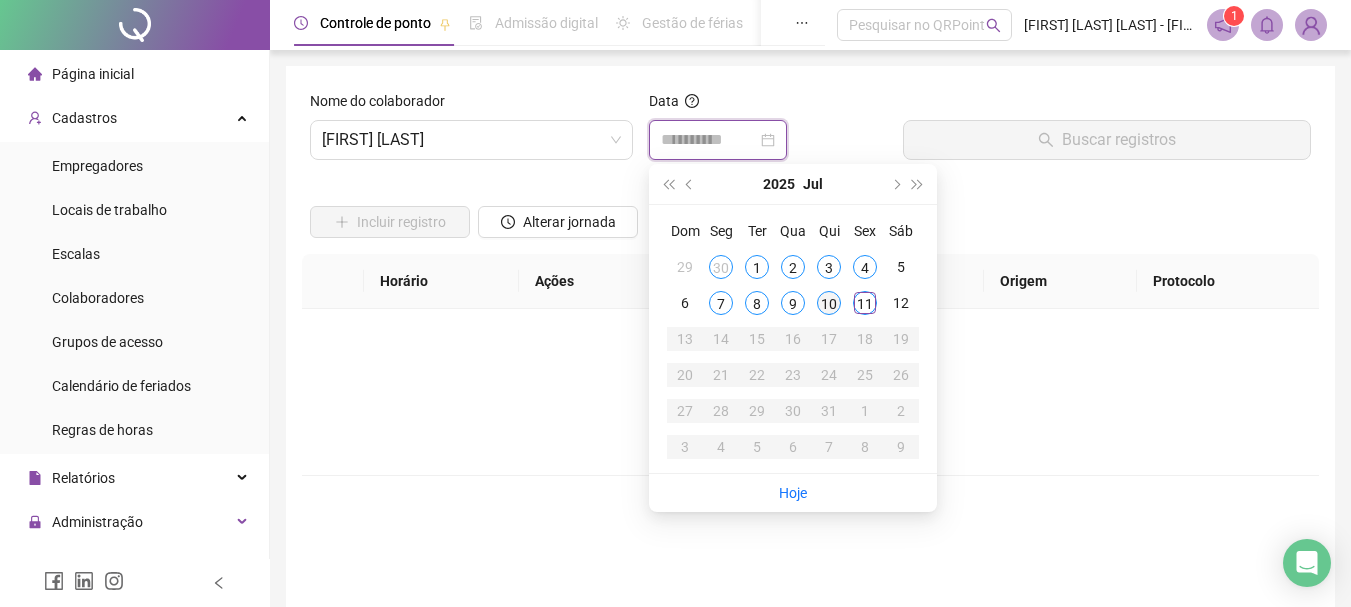 type on "**********" 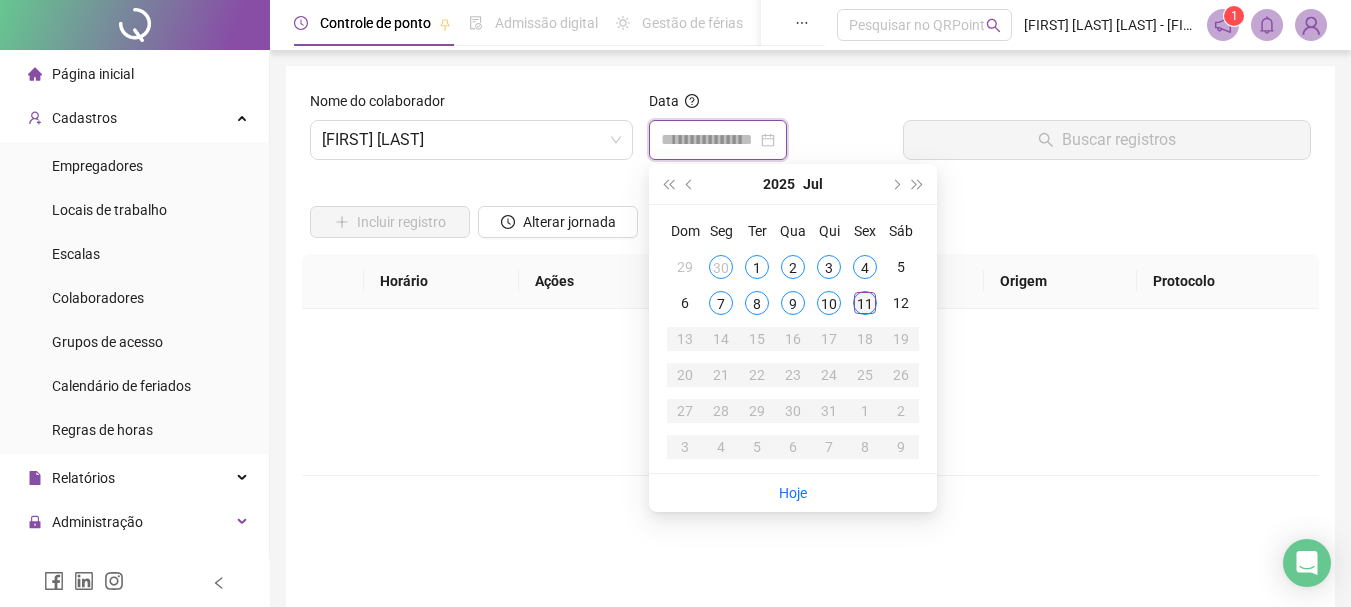 type on "**********" 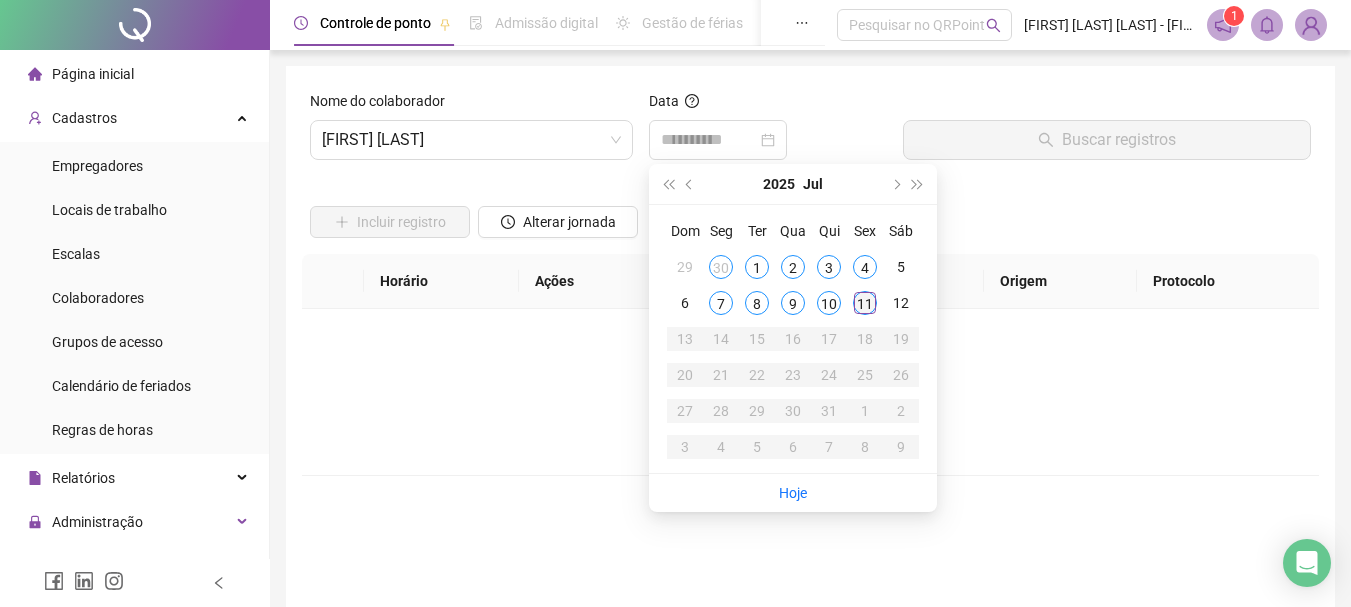 click on "11" at bounding box center [865, 303] 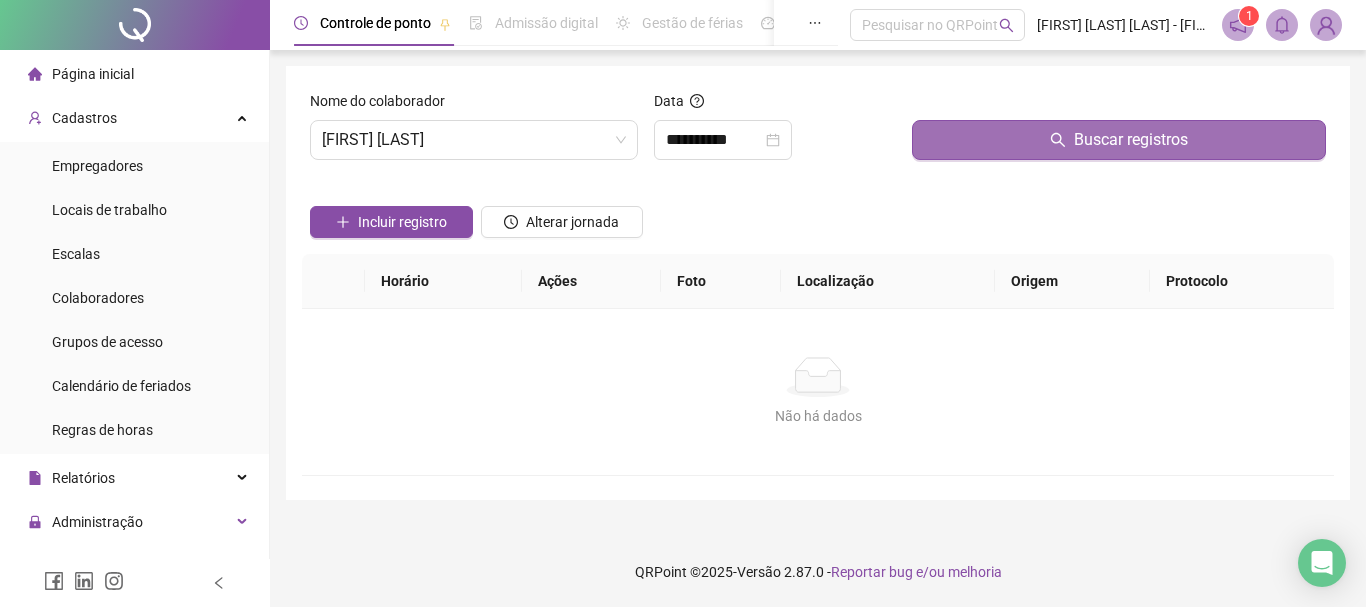 click on "Buscar registros" at bounding box center (1131, 140) 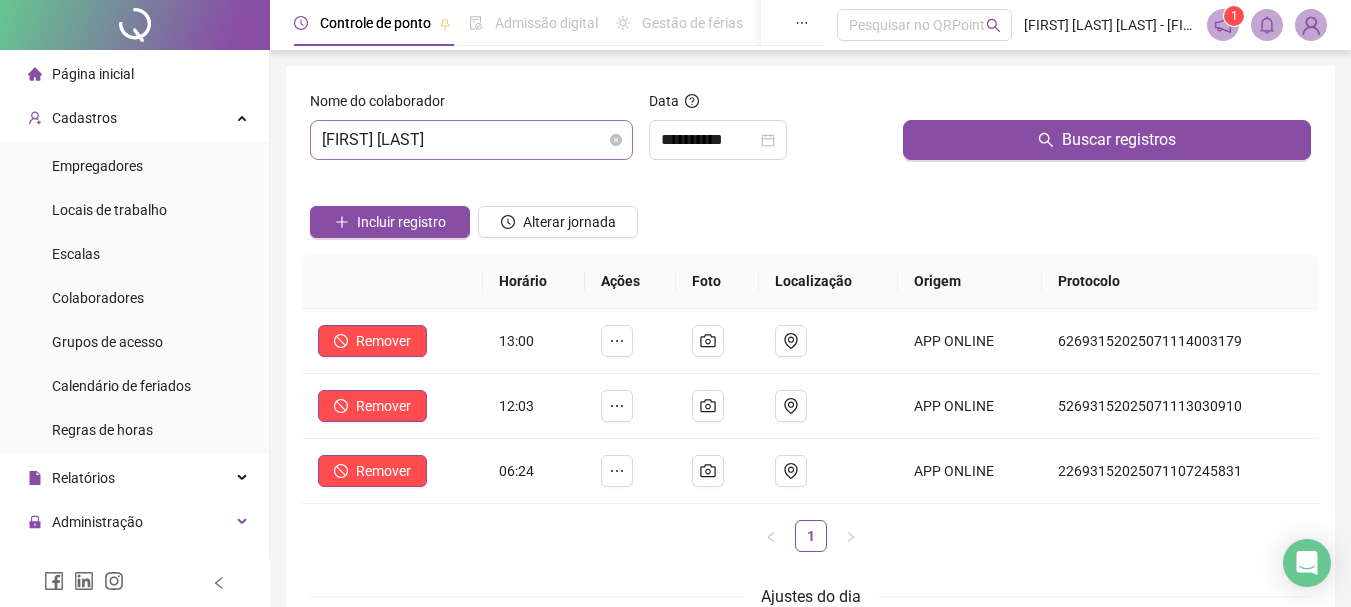 click on "[FIRST] [LAST]" at bounding box center (471, 140) 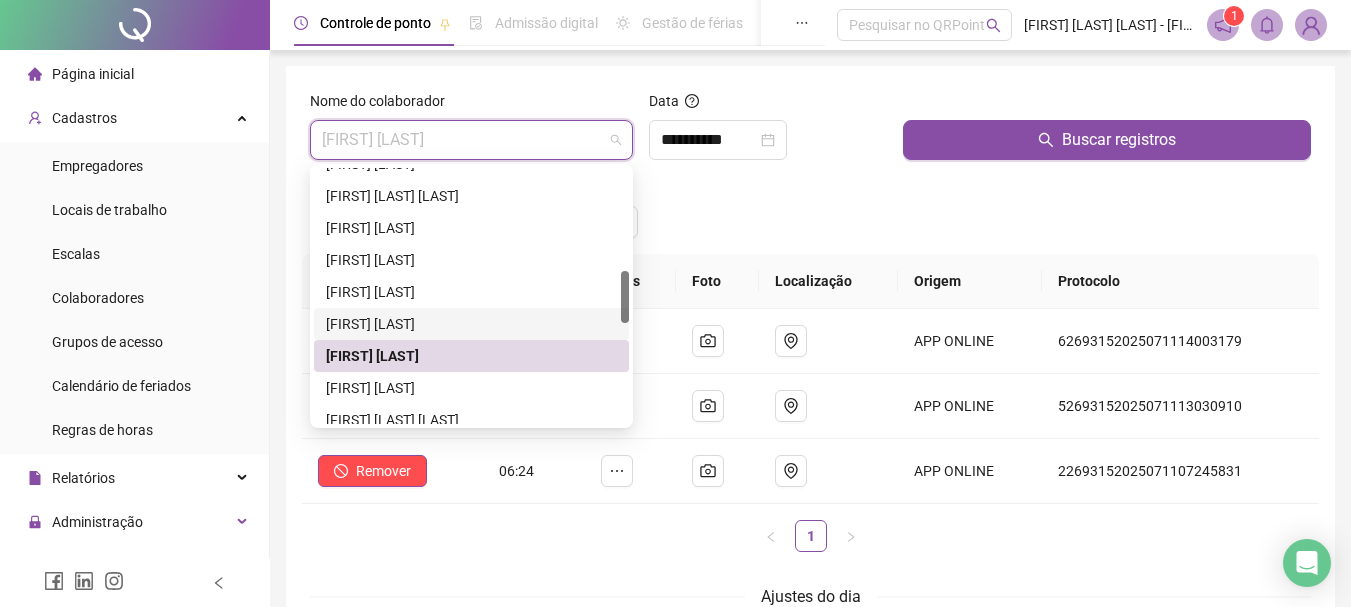 scroll, scrollTop: 600, scrollLeft: 0, axis: vertical 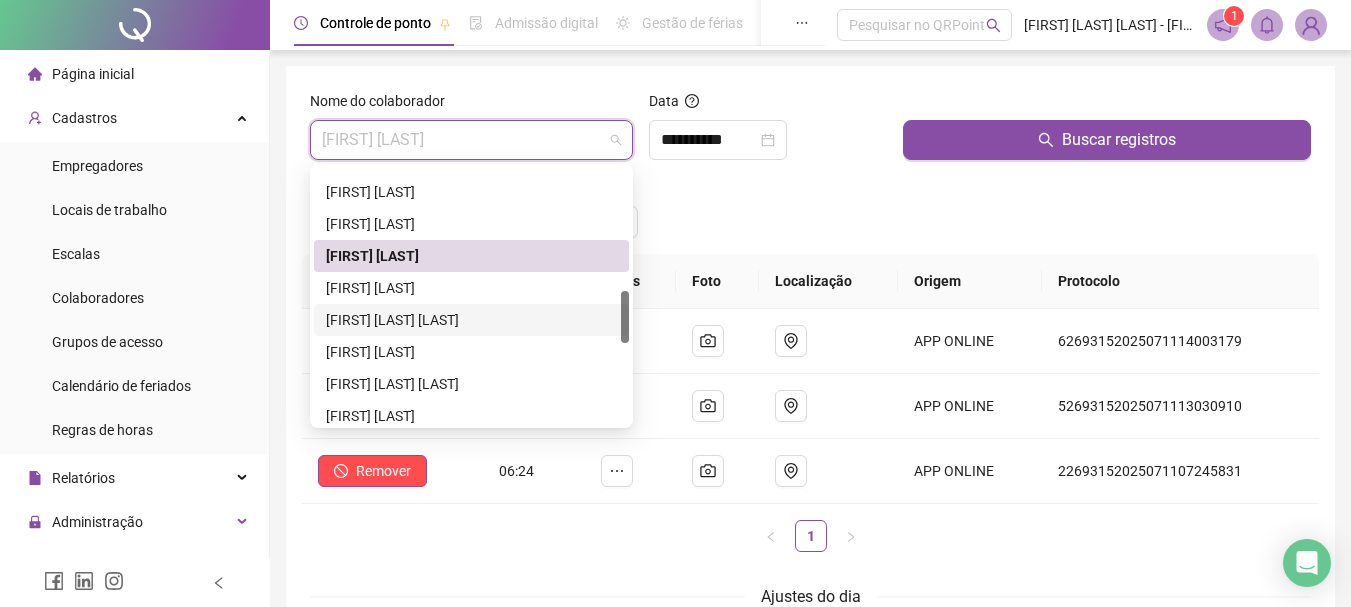 click on "[FIRST] [LAST] [LAST]" at bounding box center [471, 320] 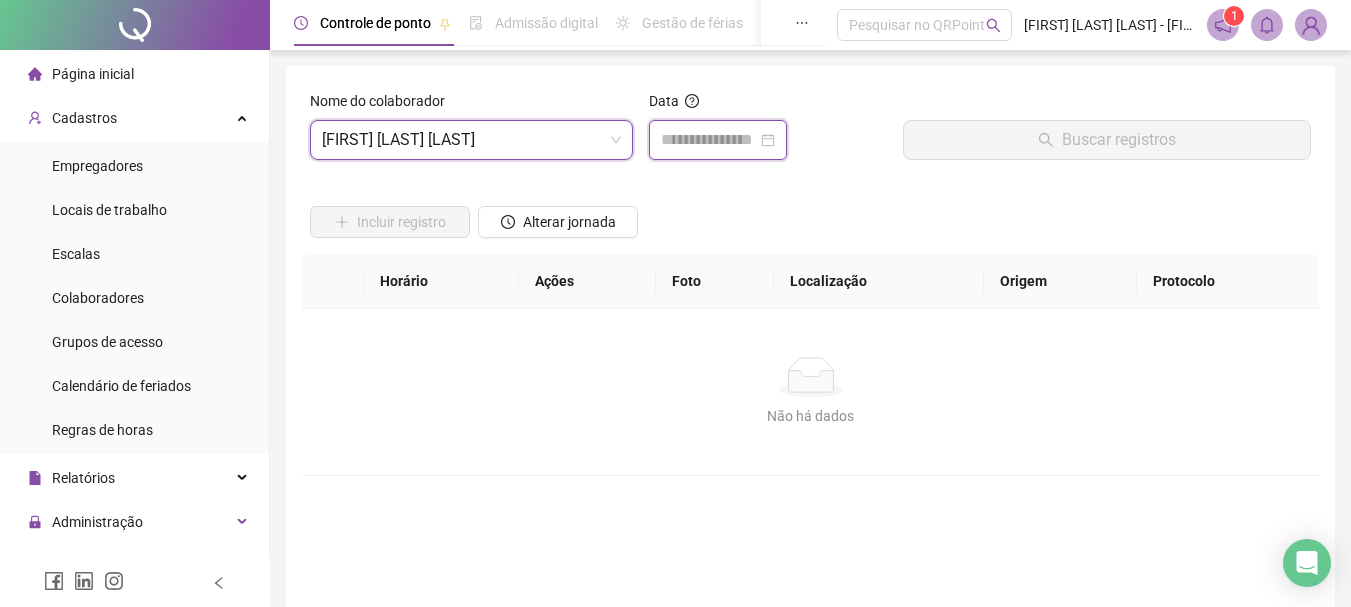click at bounding box center [709, 140] 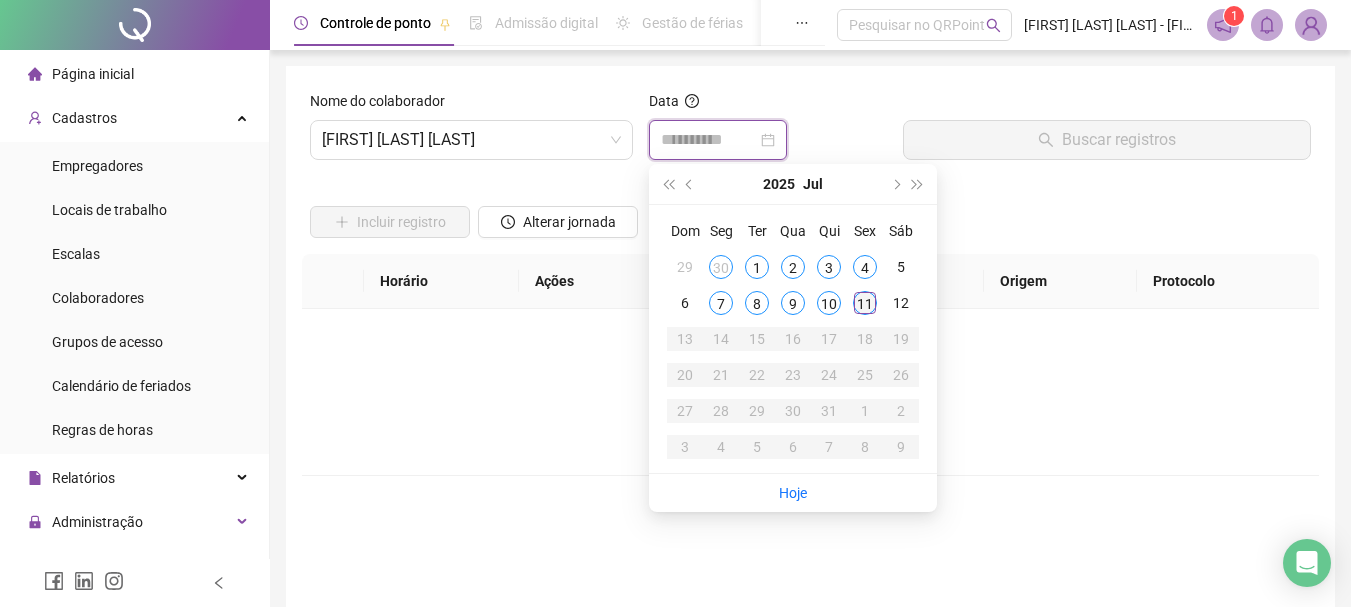 type on "**********" 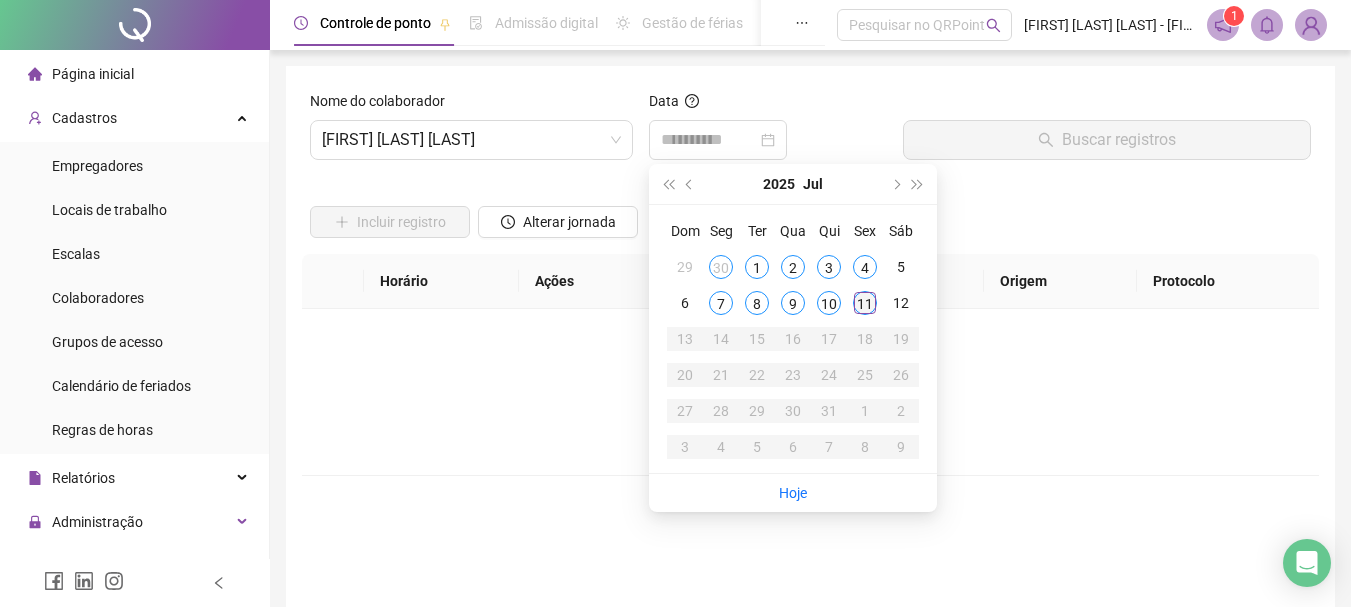 click on "11" at bounding box center [865, 303] 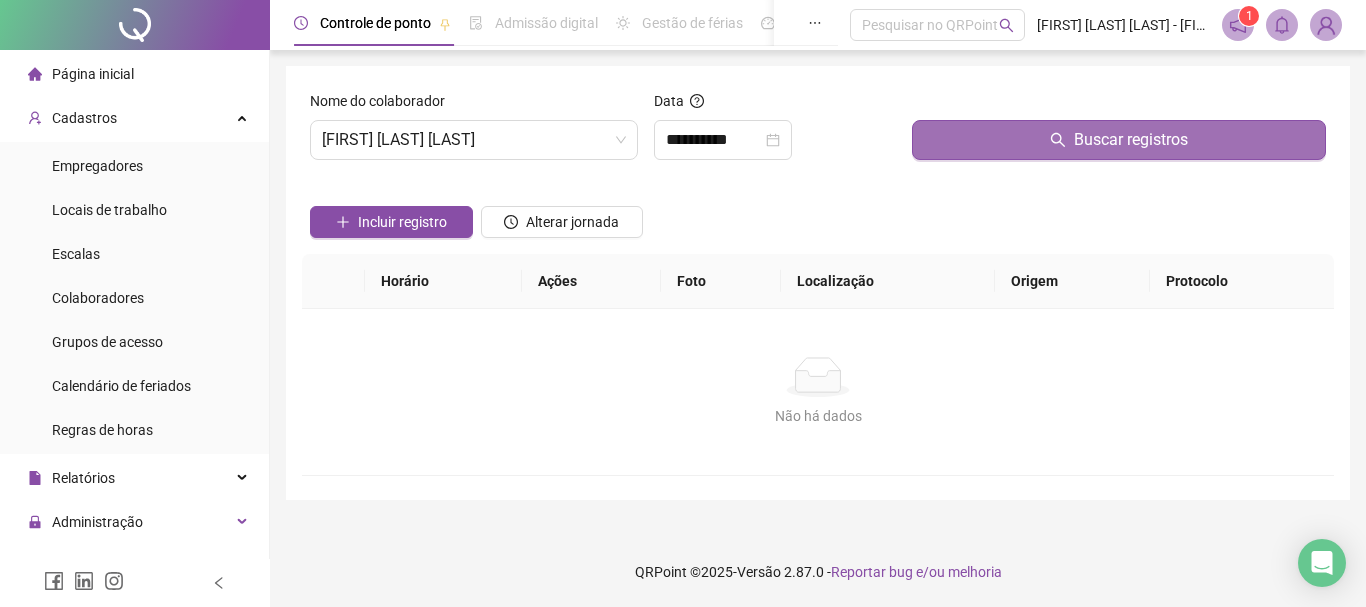 click on "Buscar registros" at bounding box center [1119, 140] 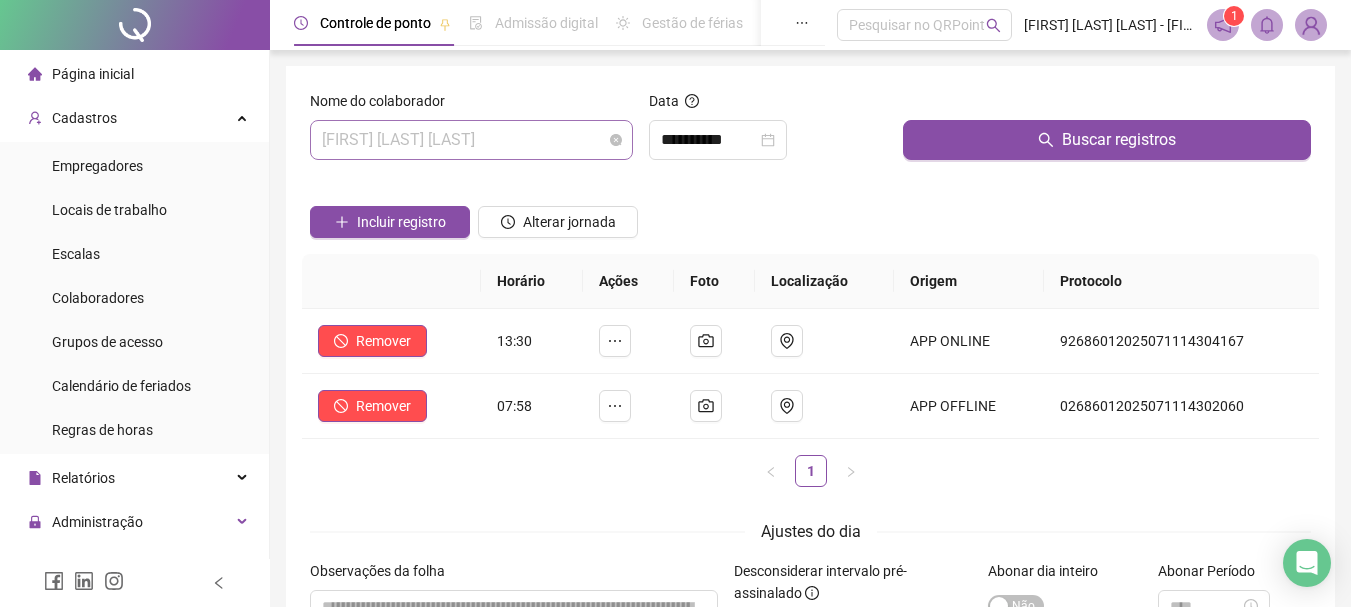 click on "[FIRST] [LAST] [LAST]" at bounding box center (471, 140) 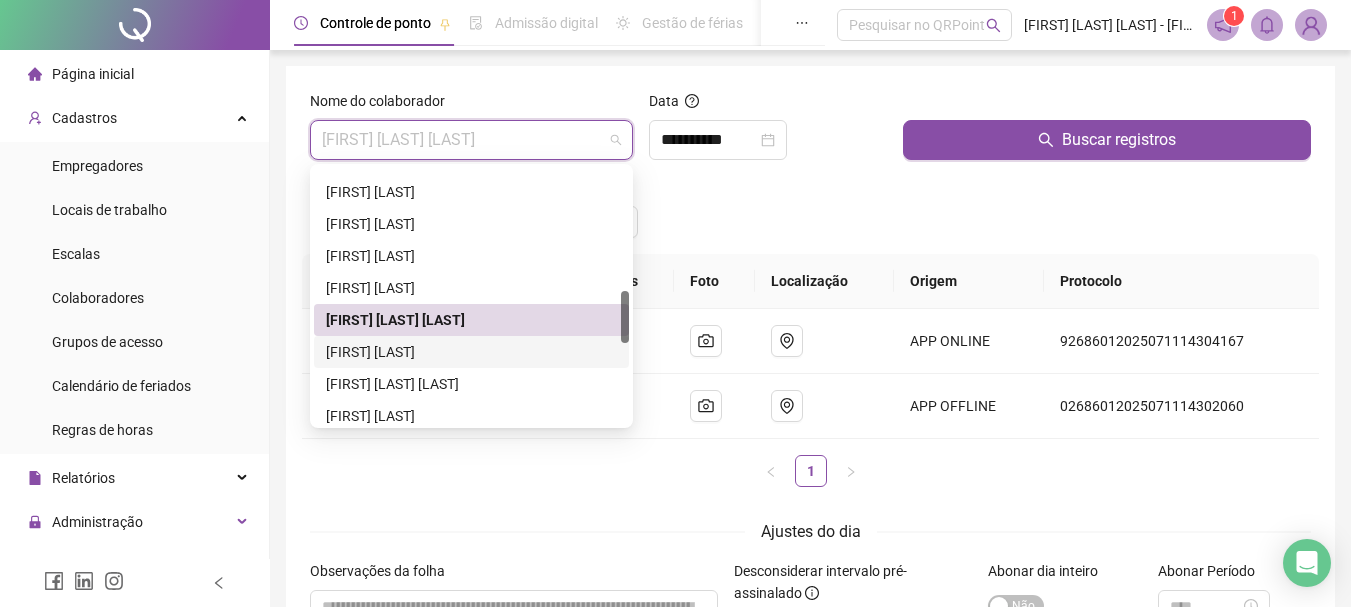 click on "[FIRST] [LAST]" at bounding box center [471, 352] 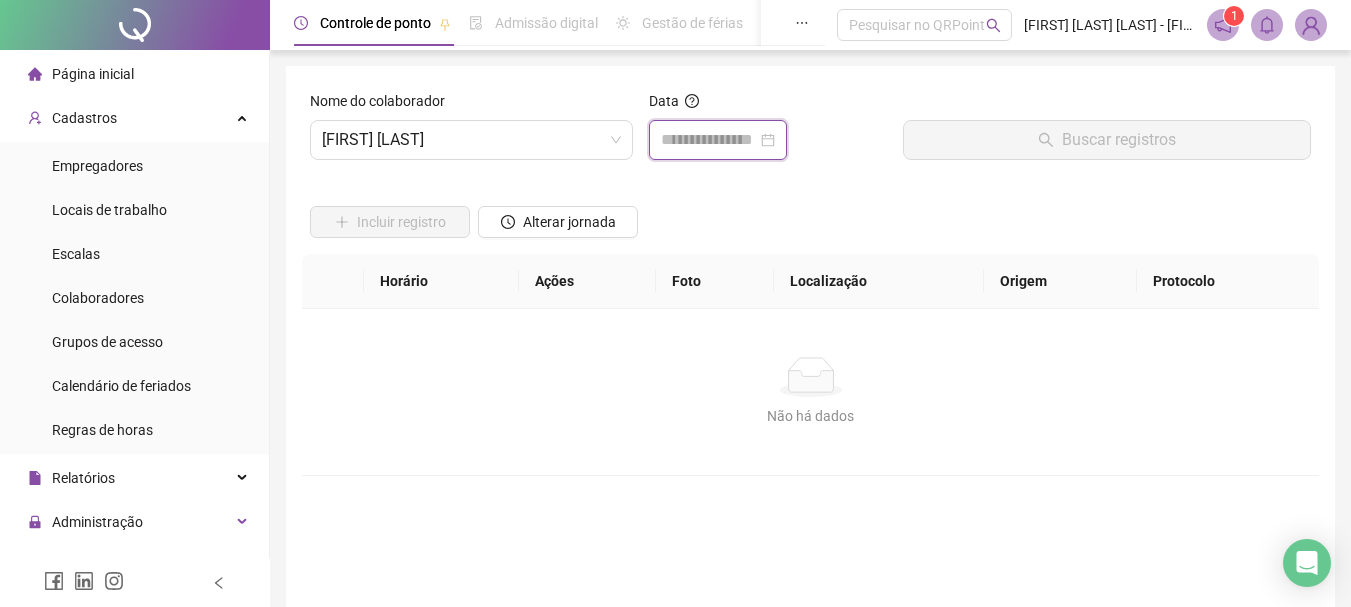 click at bounding box center [709, 140] 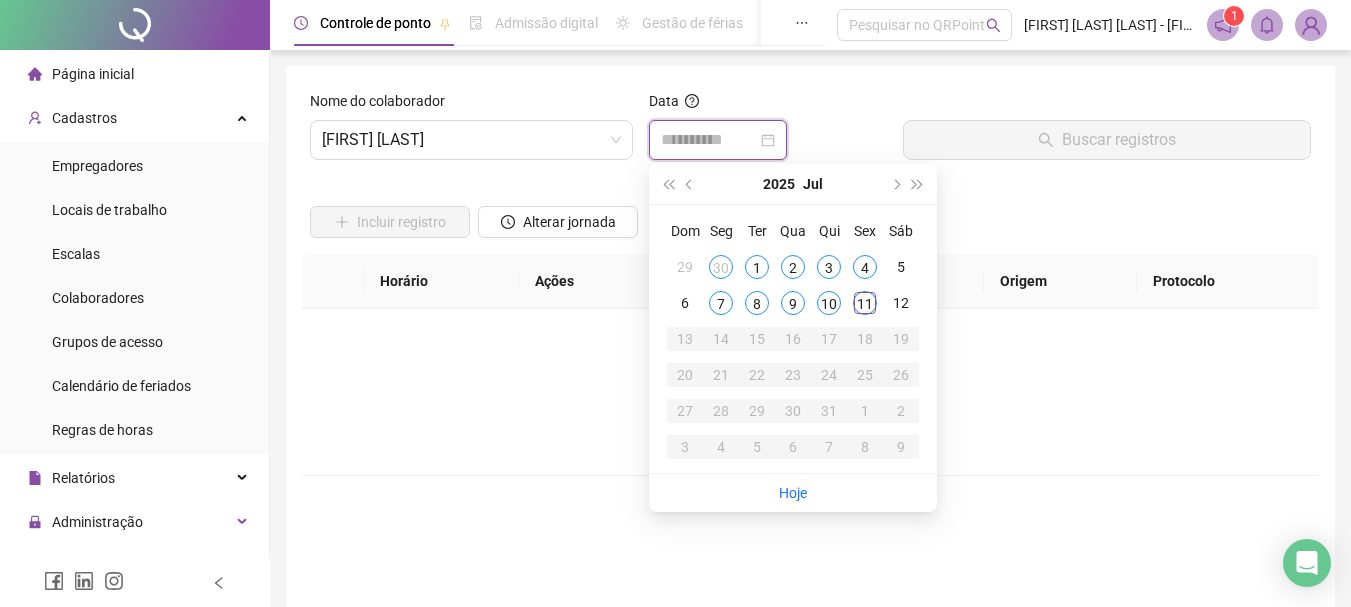 type on "**********" 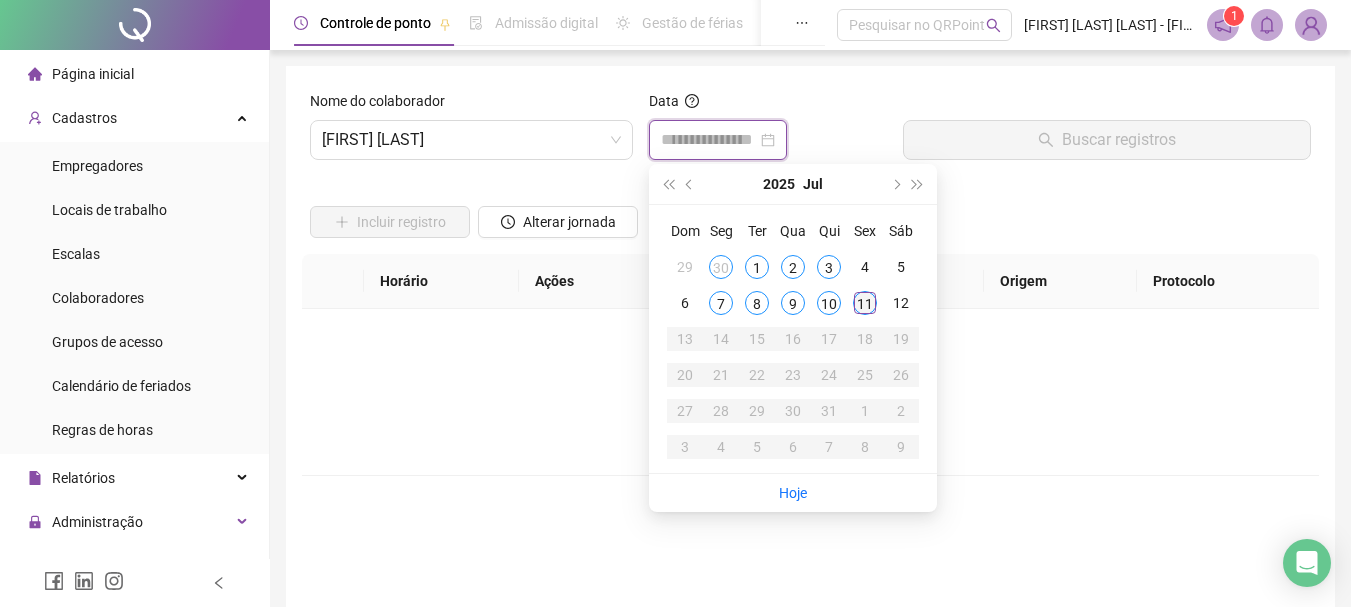 type on "**********" 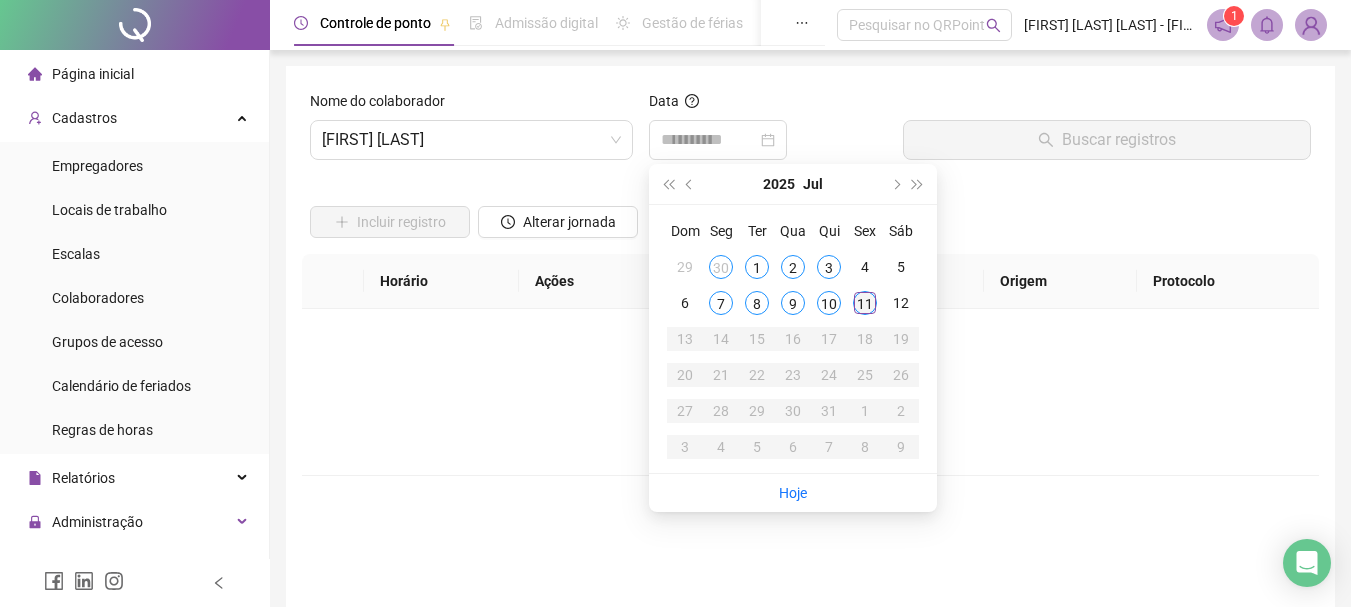 click on "11" at bounding box center [865, 303] 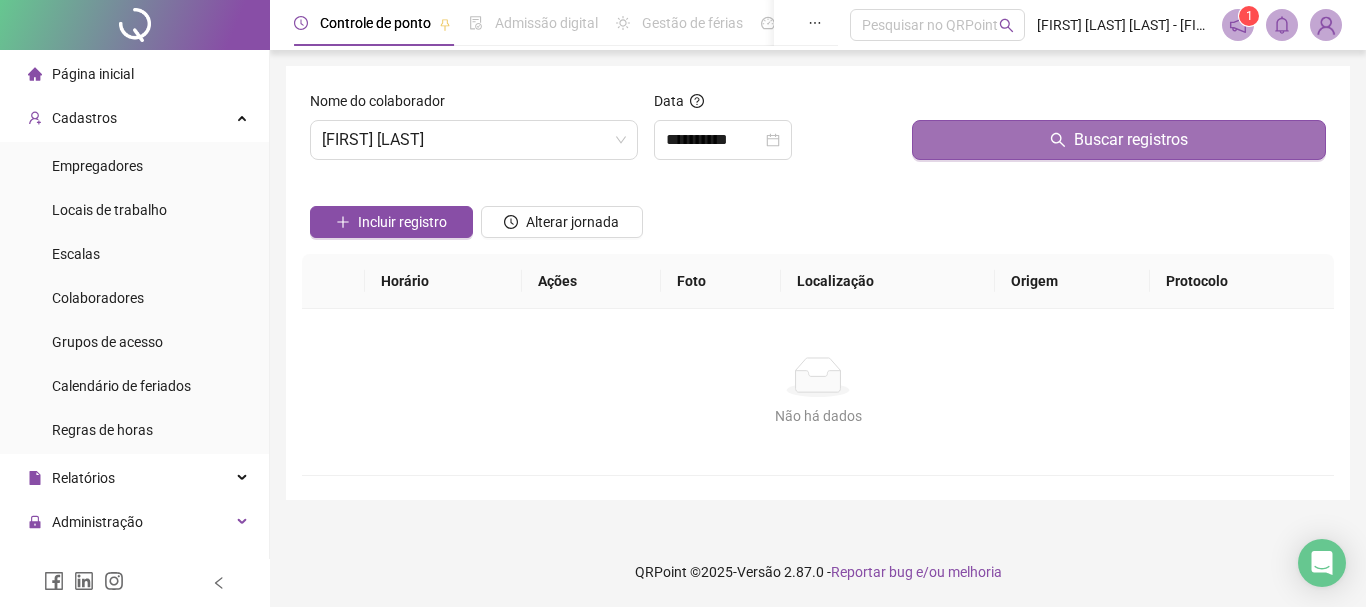 click on "Buscar registros" at bounding box center (1119, 140) 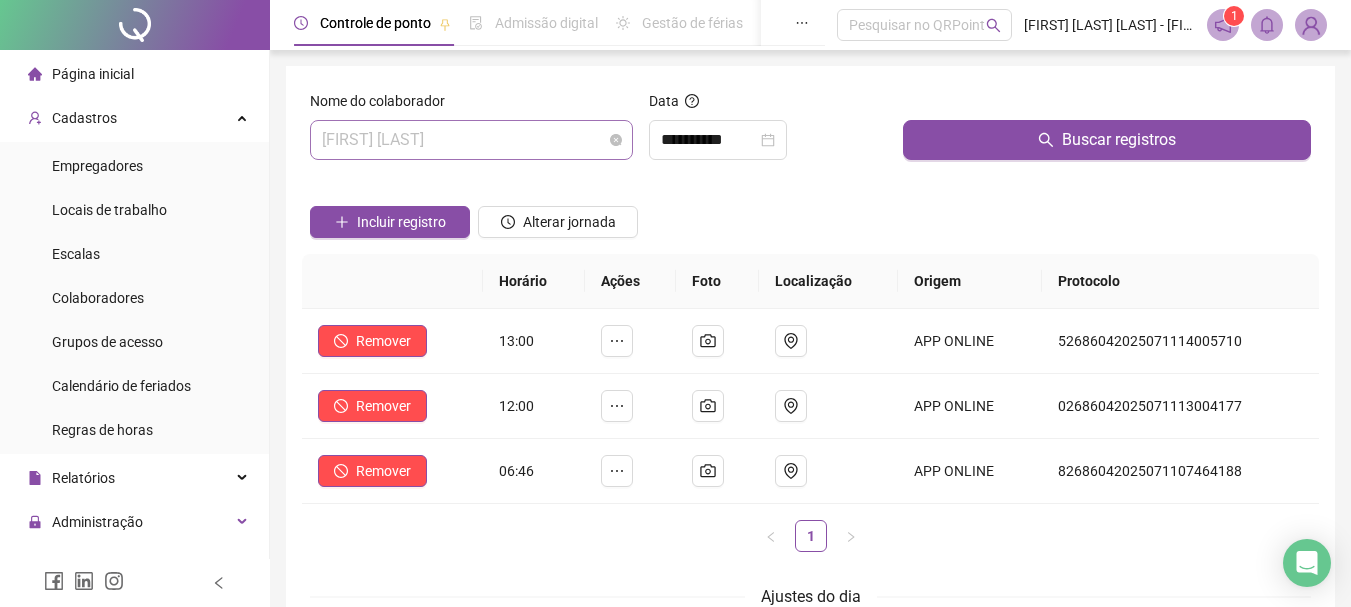 click on "[FIRST] [LAST]" at bounding box center [471, 140] 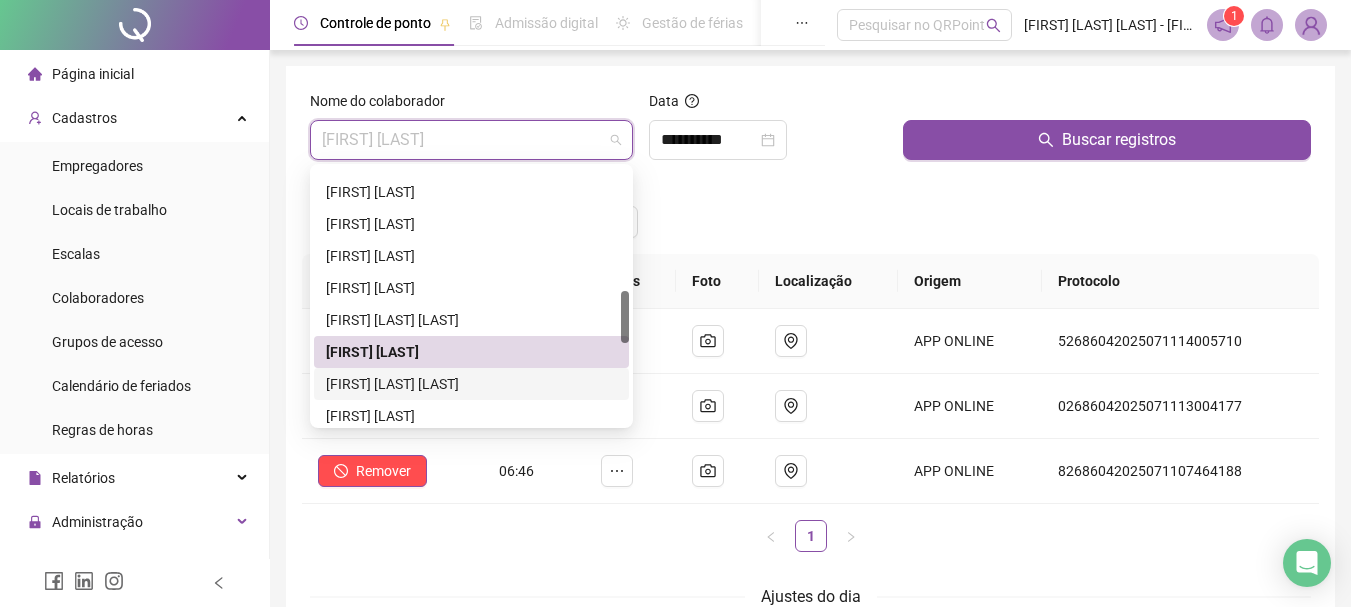 click on "[FIRST] [LAST] [LAST]" at bounding box center (471, 384) 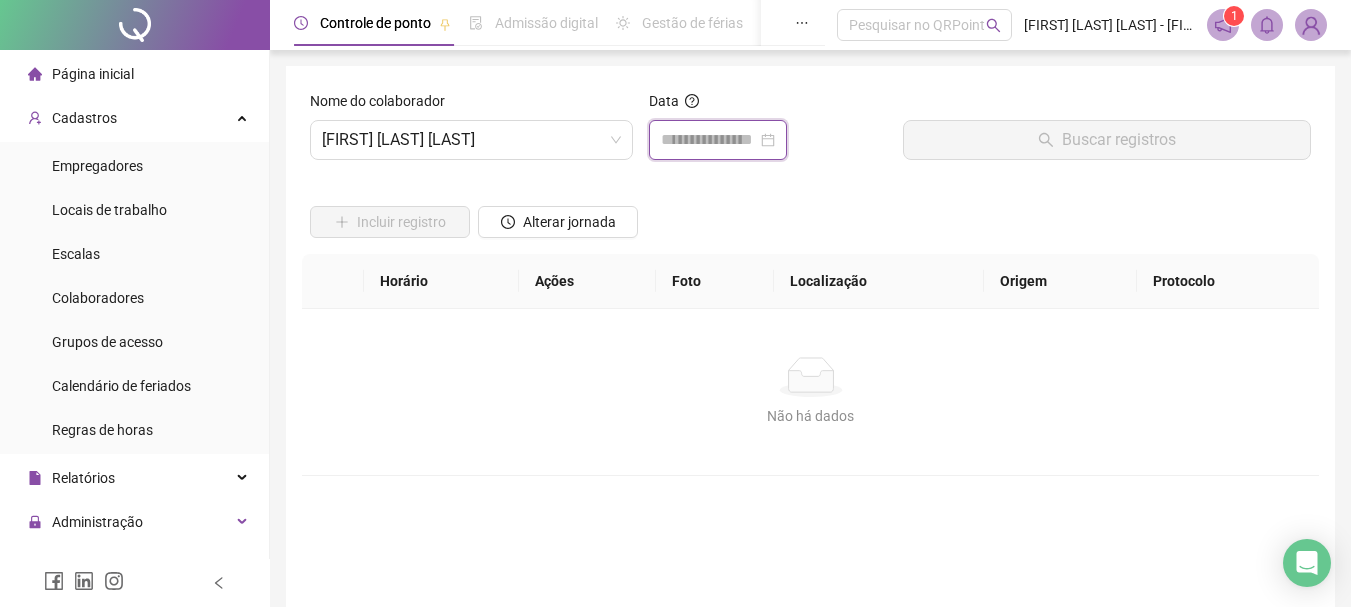 click at bounding box center [709, 140] 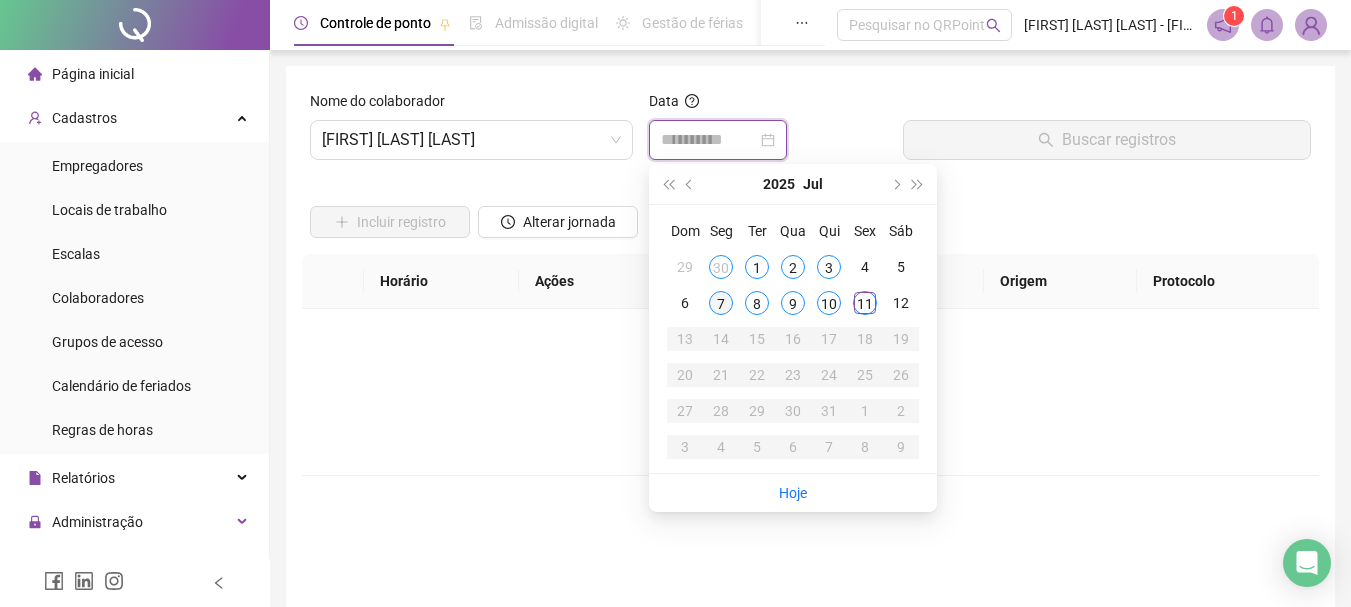 type on "**********" 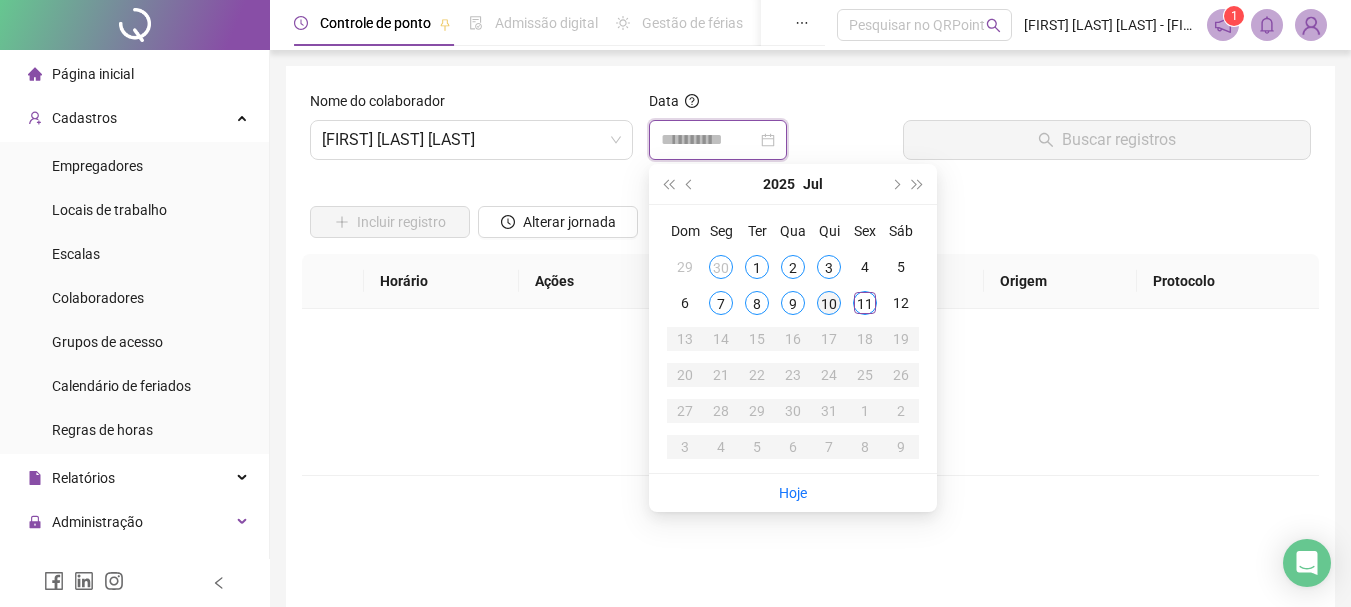 type on "**********" 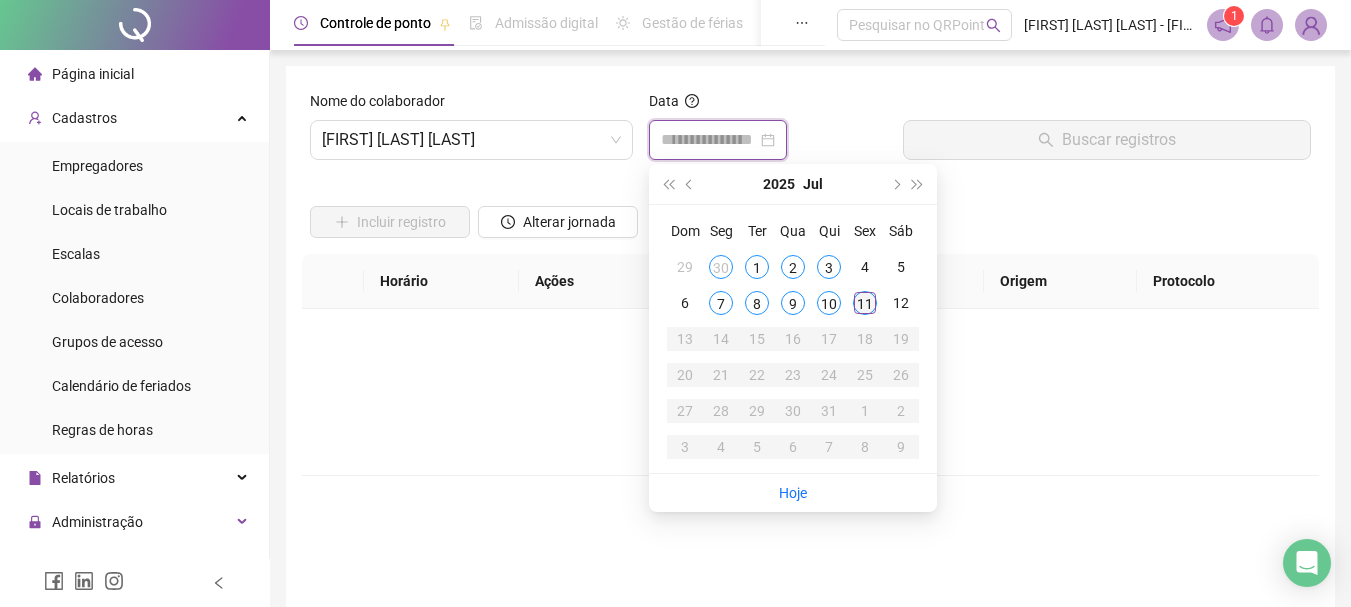 type on "**********" 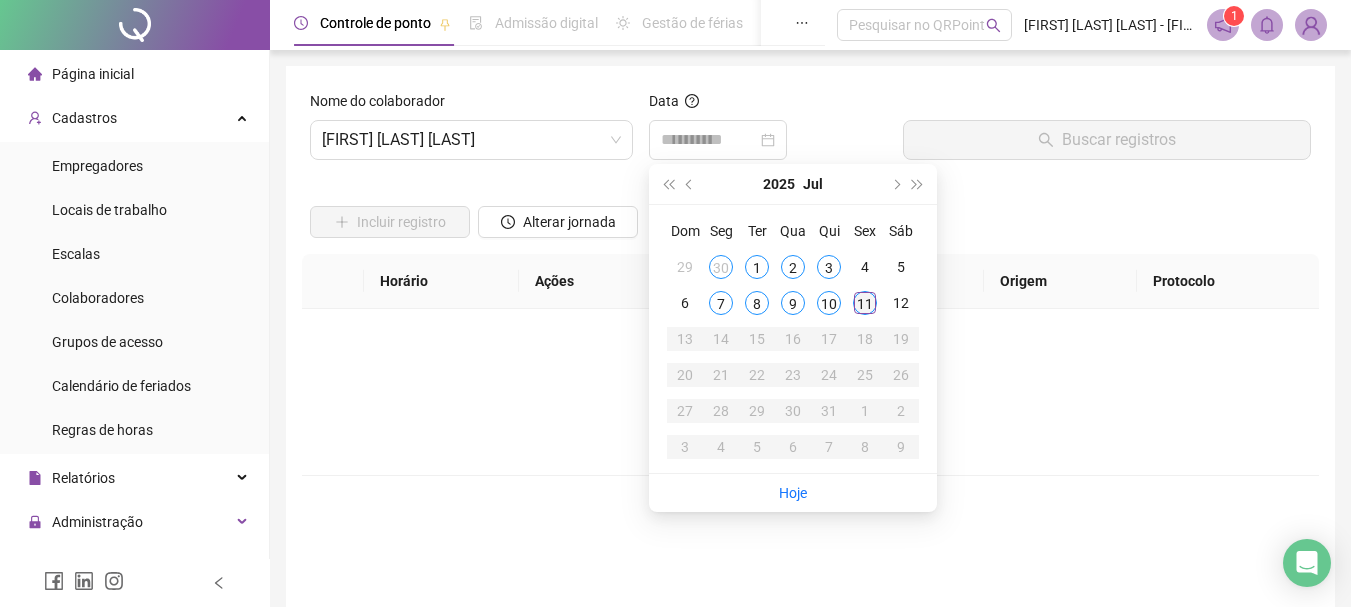 click on "11" at bounding box center [865, 303] 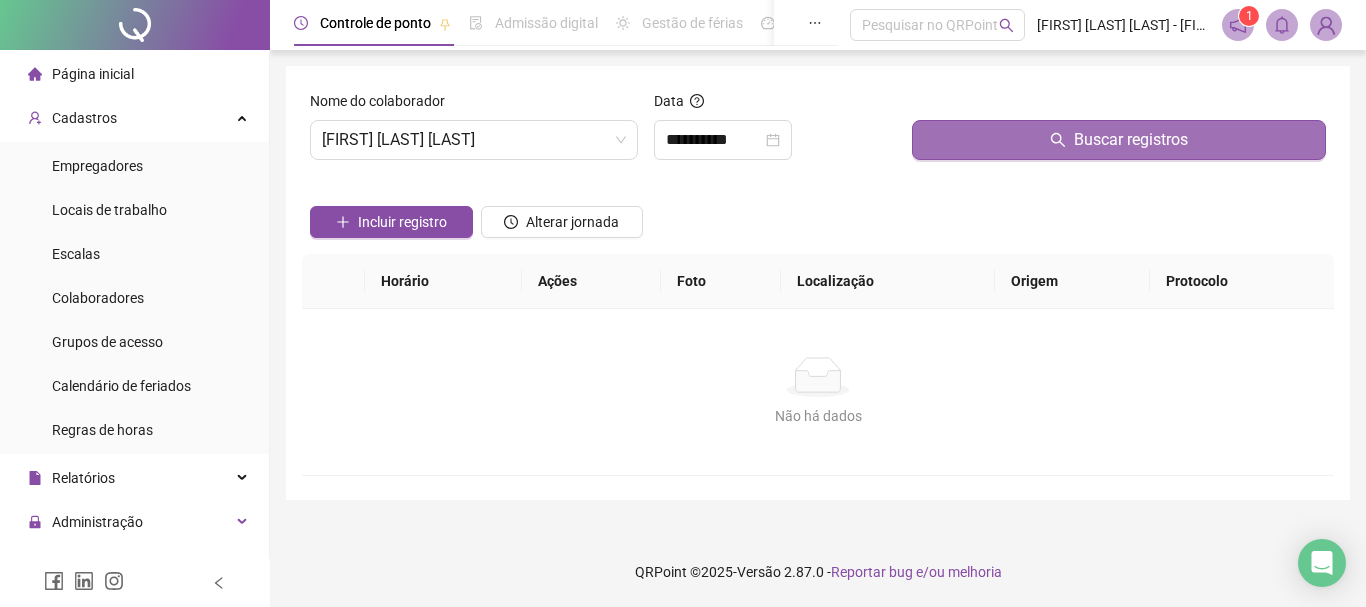 click on "Buscar registros" at bounding box center [1131, 140] 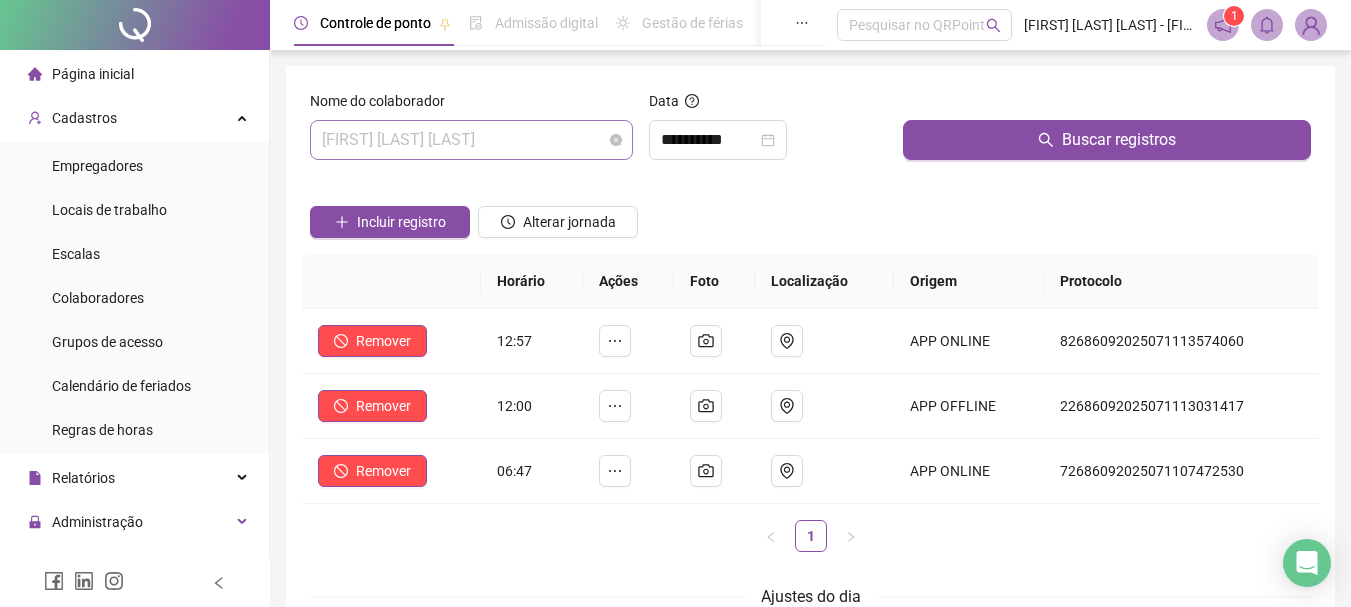 click on "[FIRST] [LAST] [LAST]" at bounding box center [471, 140] 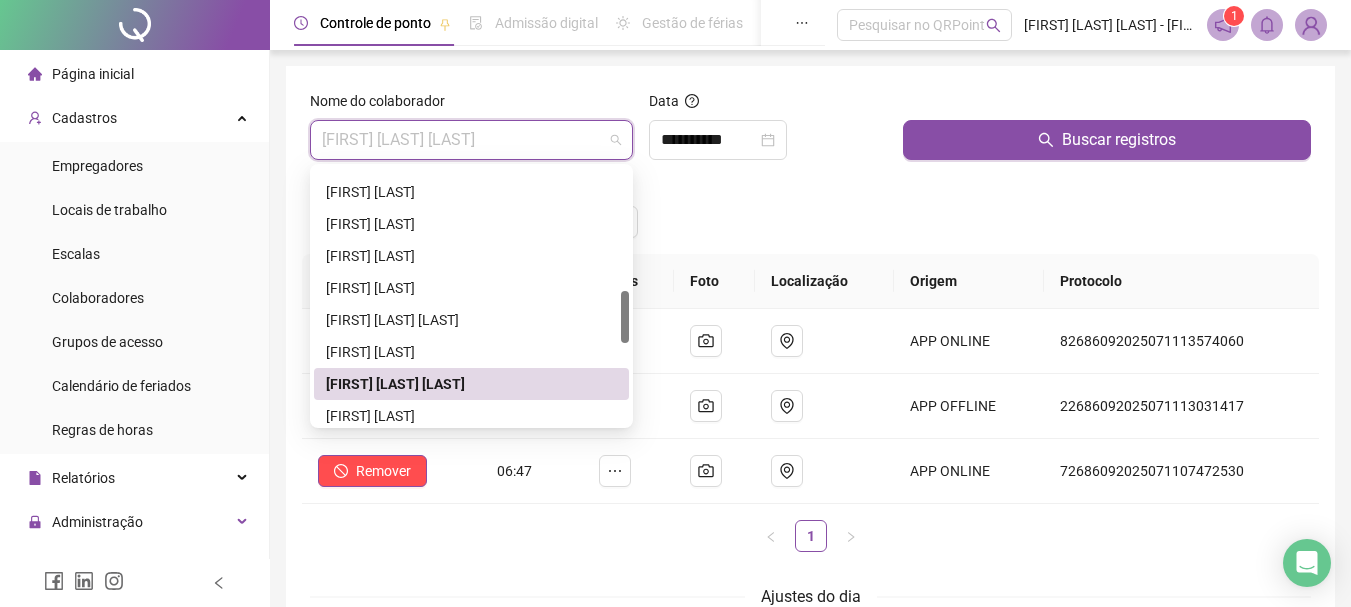click on "[FIRST] [LAST] [LAST]" at bounding box center (471, 384) 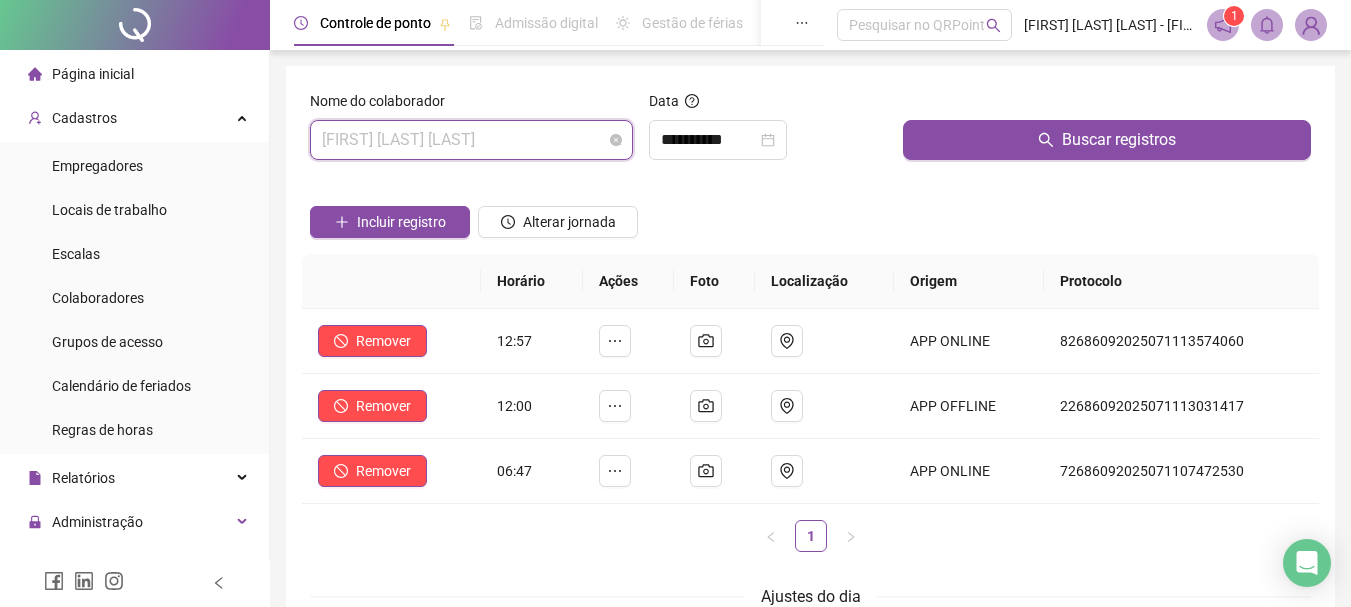 click on "[FIRST] [LAST] [LAST]" at bounding box center [471, 140] 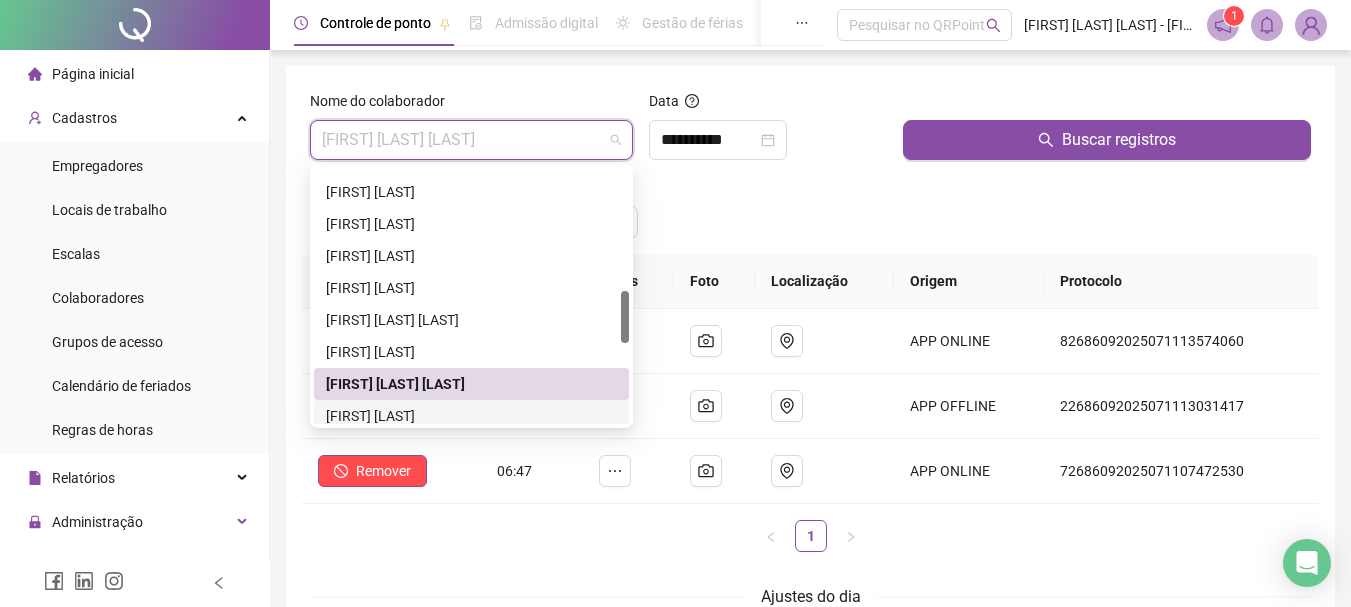 click on "[FIRST] [LAST]" at bounding box center (471, 416) 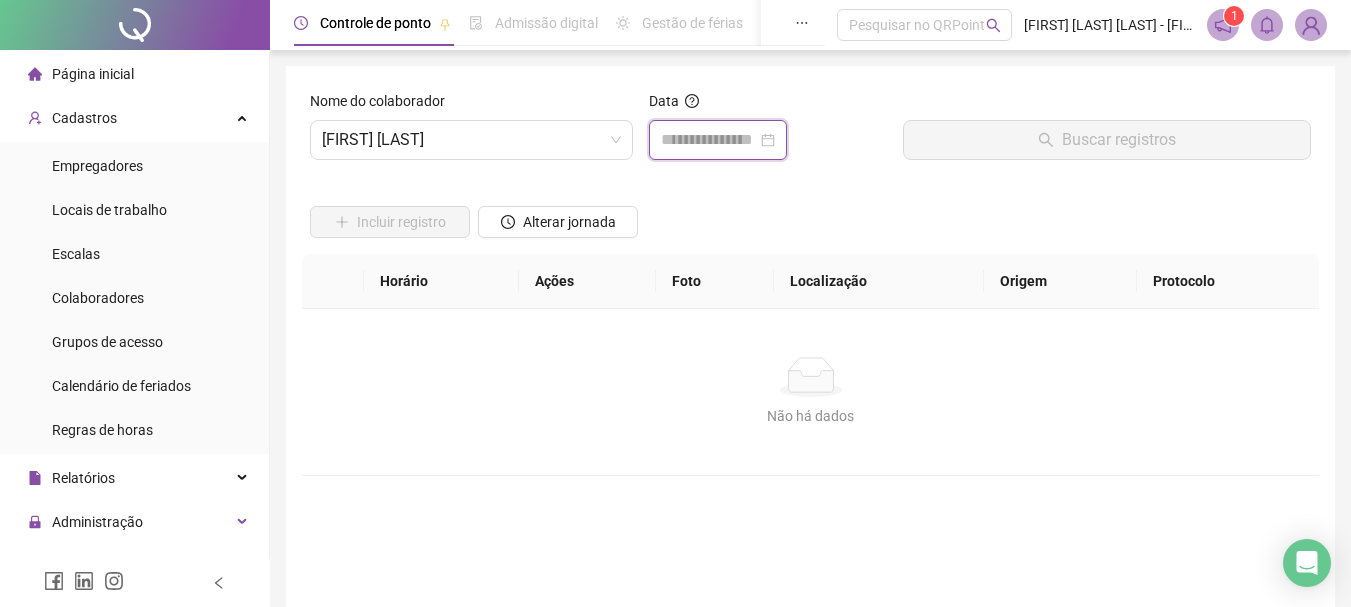 click at bounding box center [709, 140] 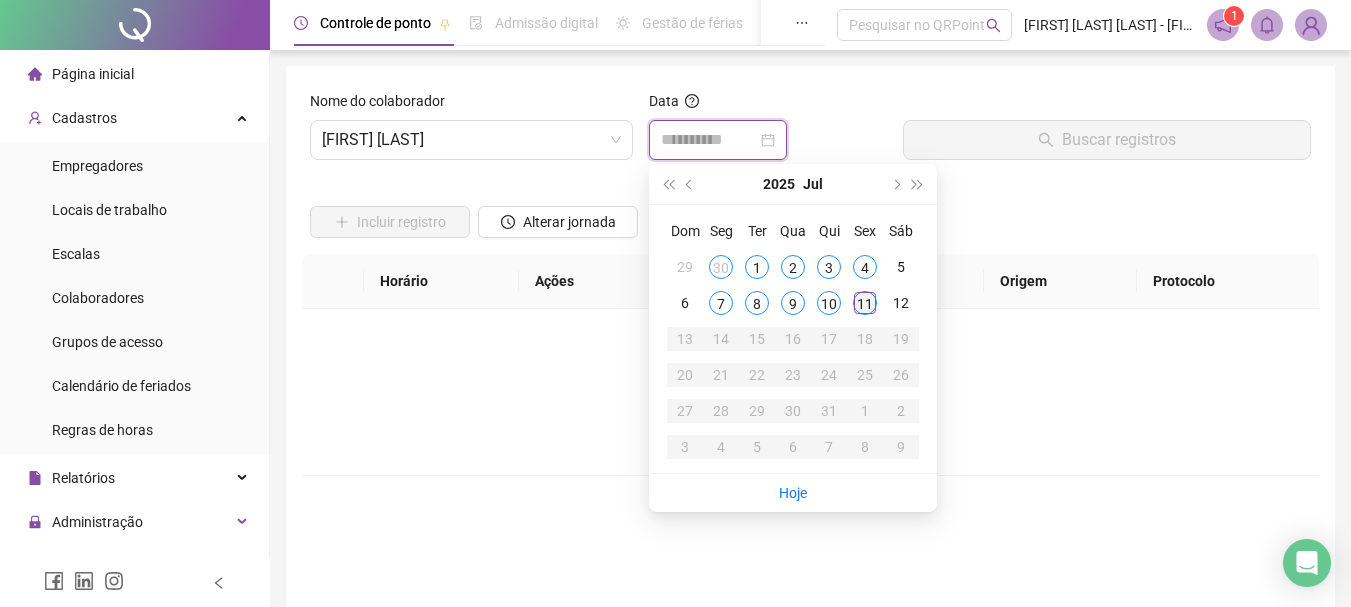 type on "**********" 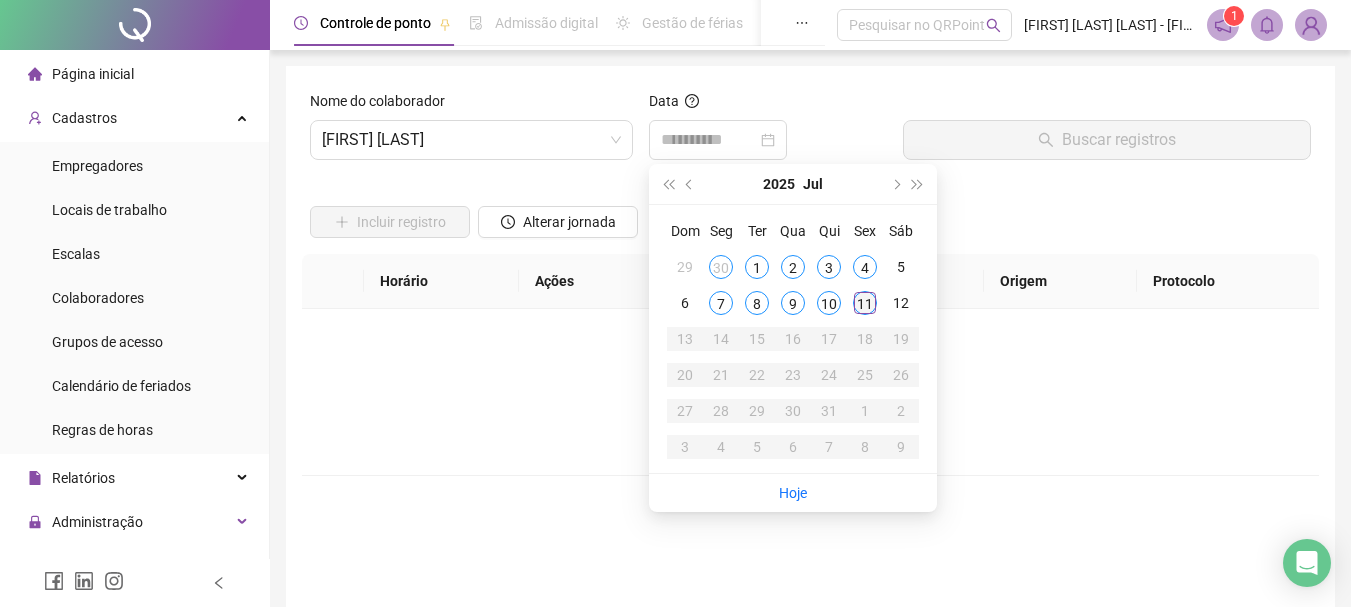 click on "11" at bounding box center [865, 303] 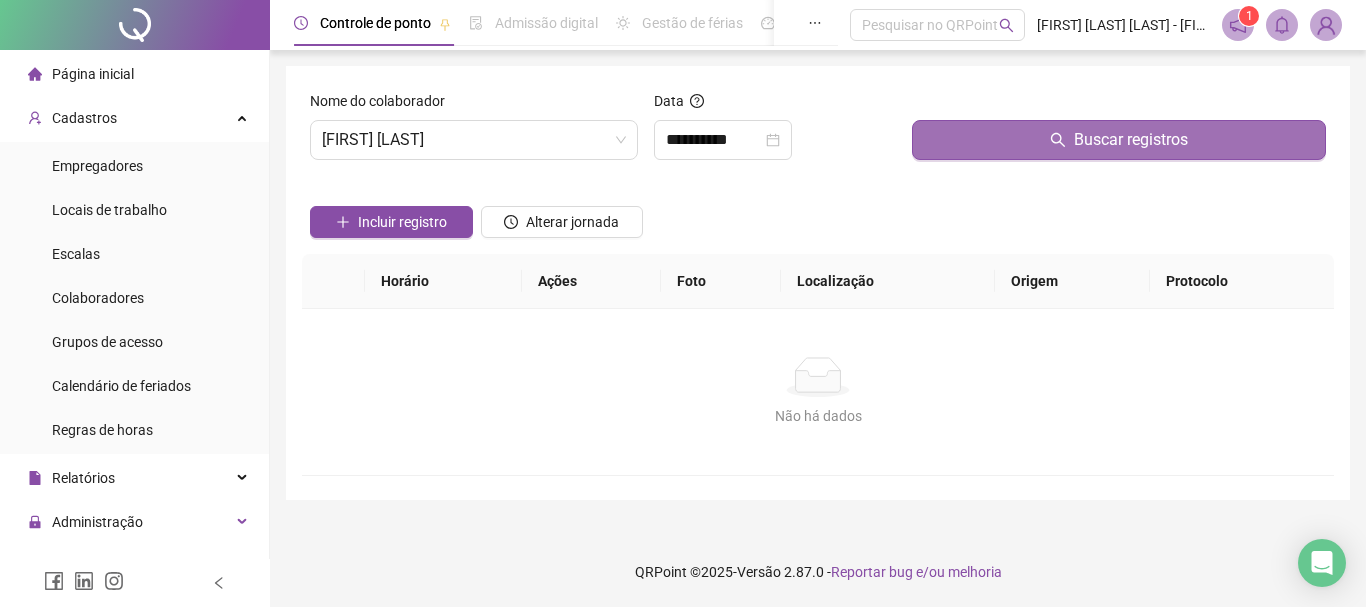 click on "Buscar registros" at bounding box center (1131, 140) 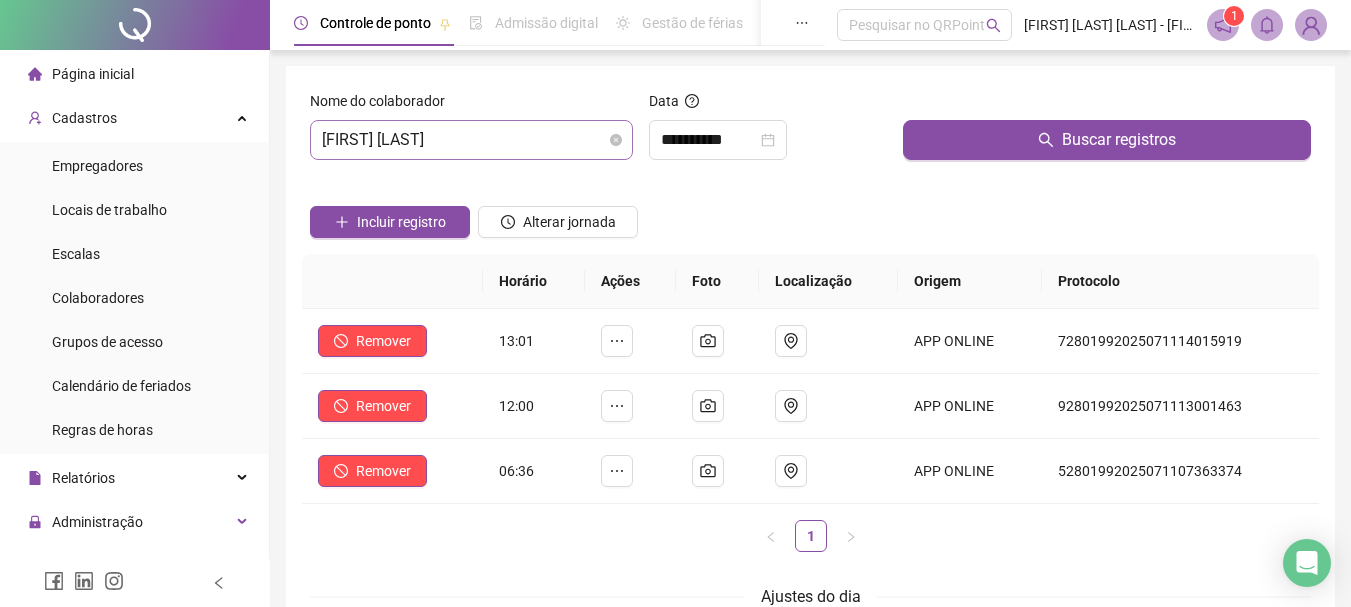 click on "[FIRST] [LAST]" at bounding box center (471, 140) 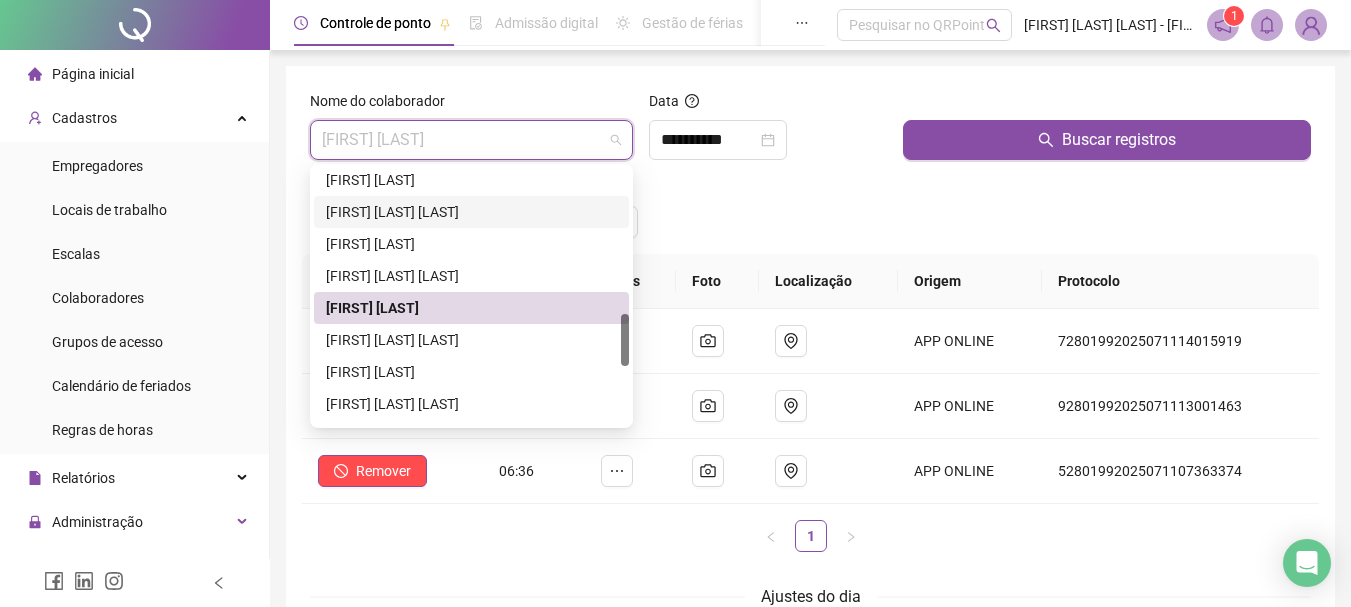 scroll, scrollTop: 808, scrollLeft: 0, axis: vertical 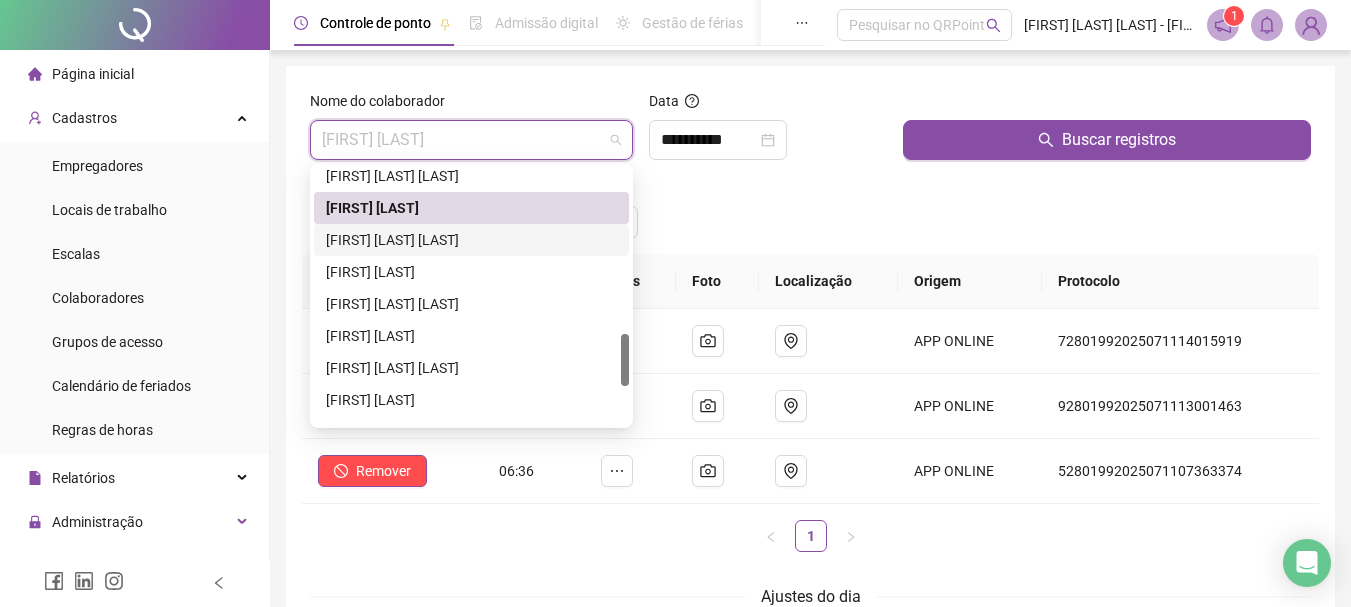 click on "[FIRST] [LAST] [LAST]" at bounding box center (471, 240) 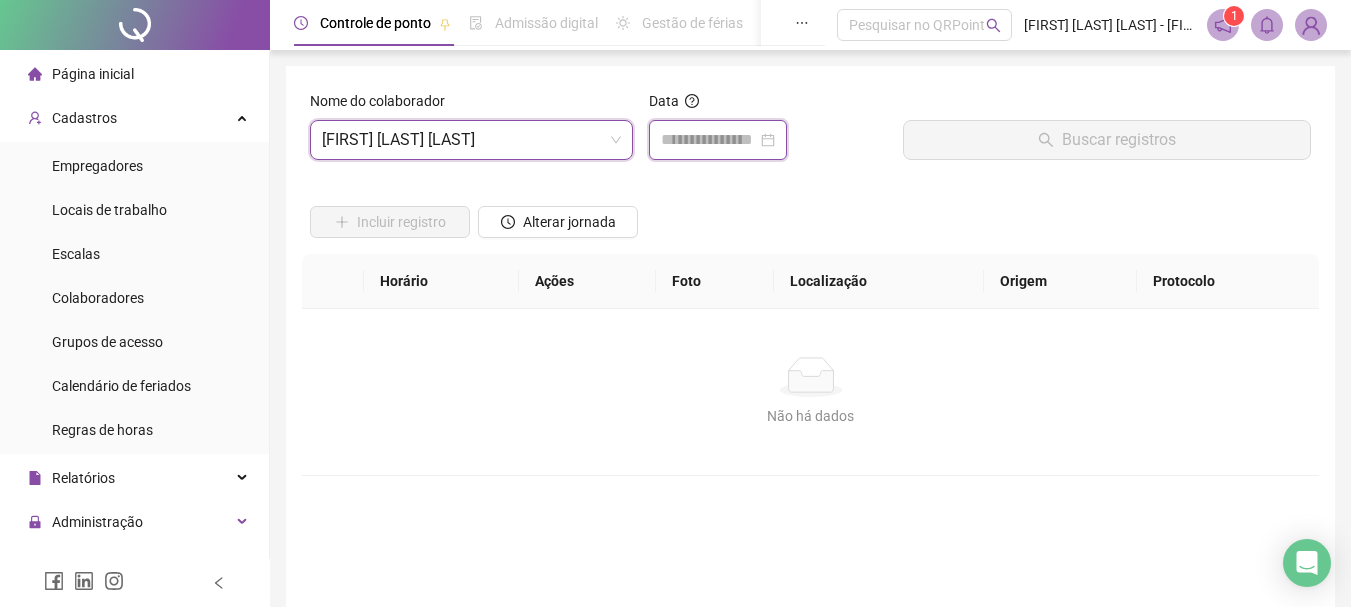 click at bounding box center [709, 140] 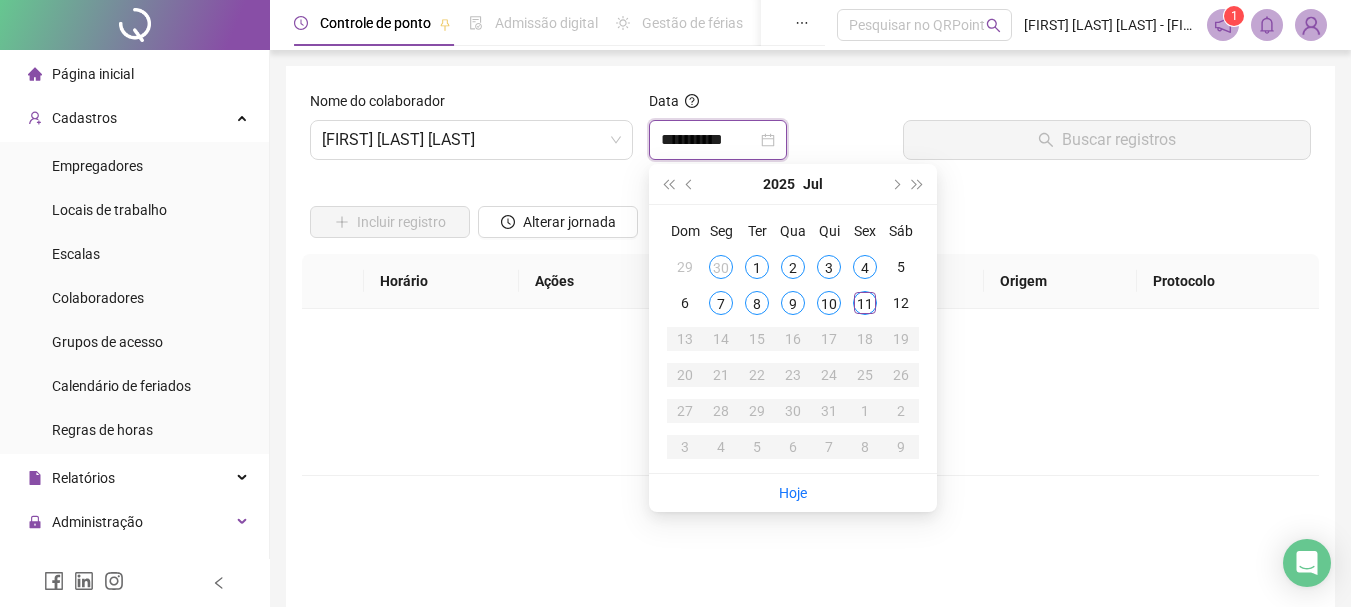 type on "**********" 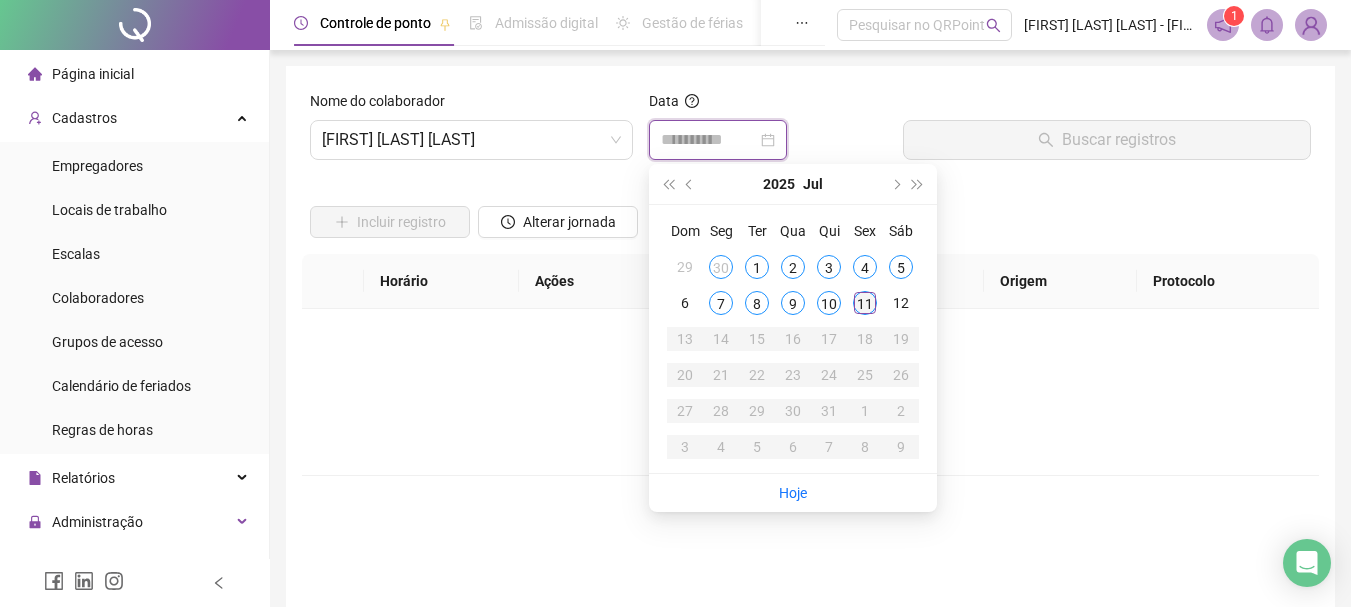 type on "**********" 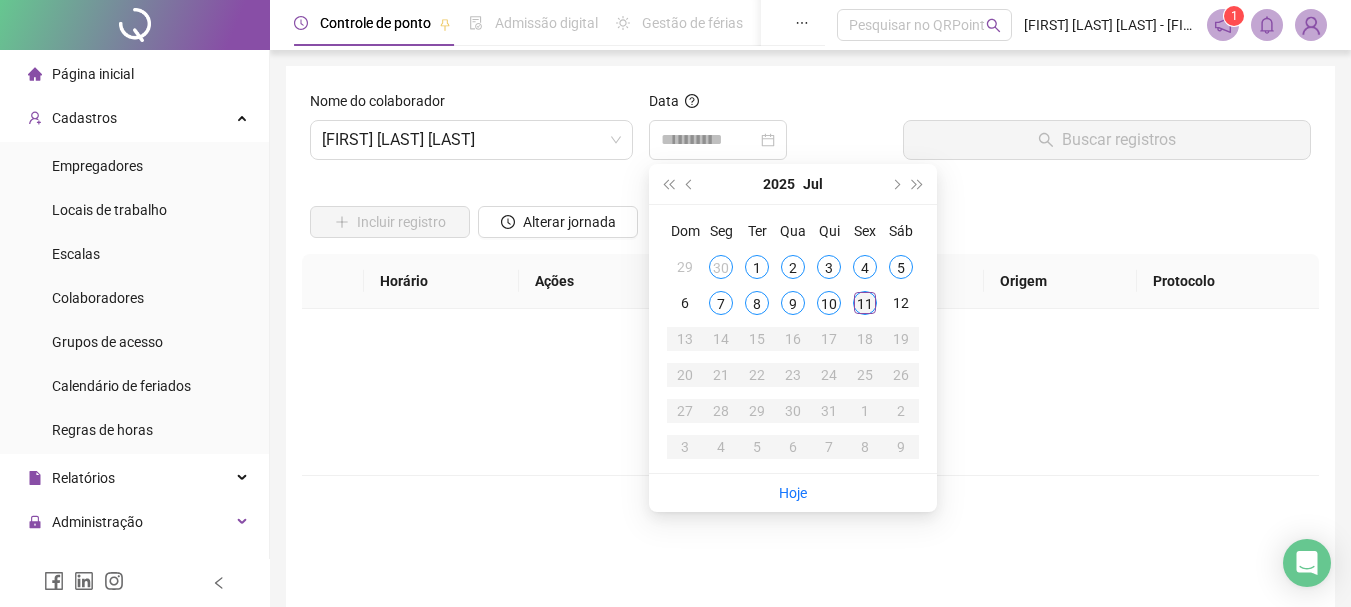 click on "11" at bounding box center [865, 303] 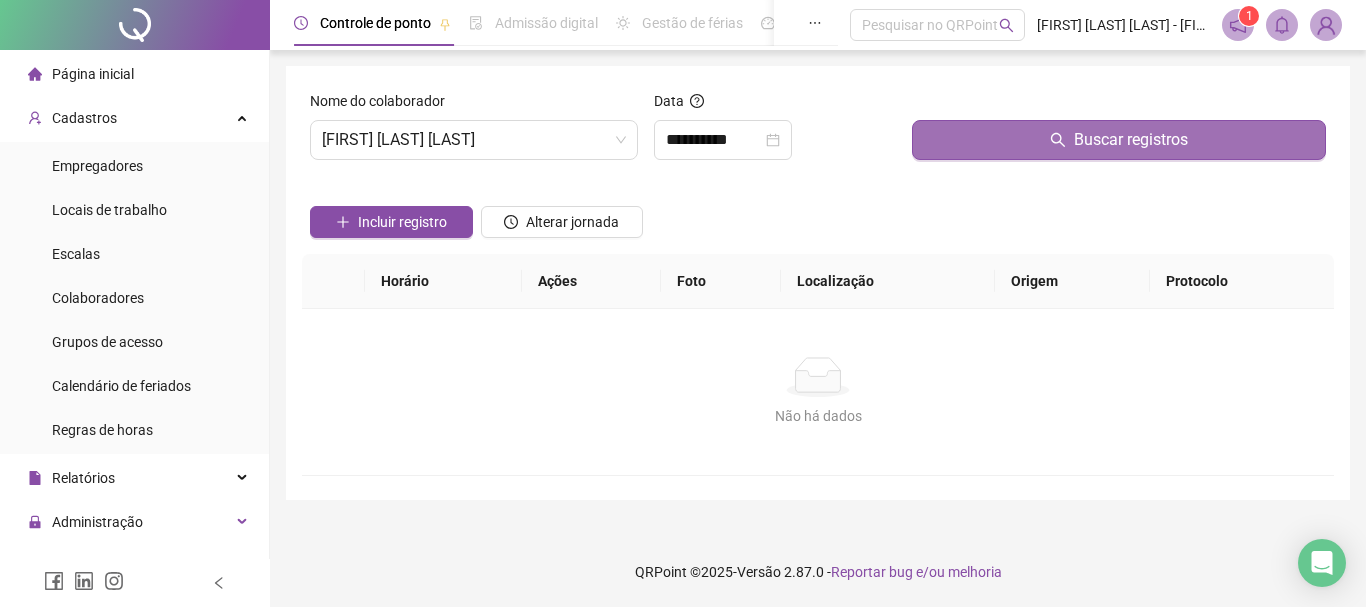 click on "Buscar registros" at bounding box center [1119, 140] 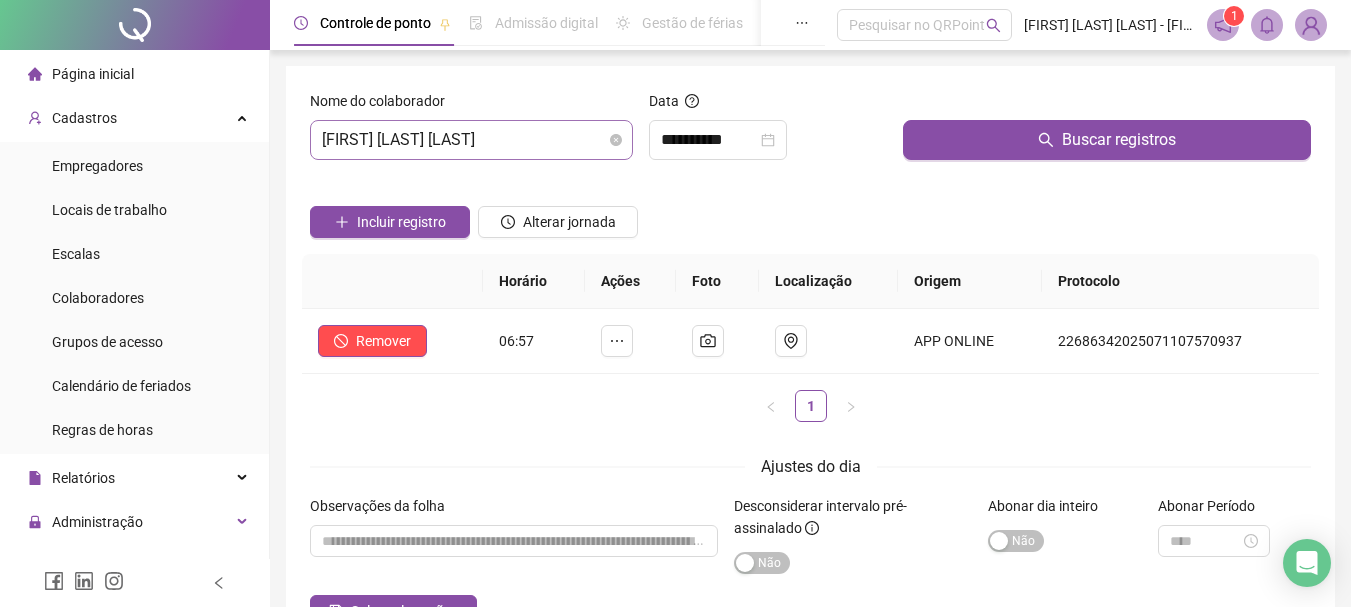 click on "[FIRST] [LAST] [LAST]" at bounding box center (471, 140) 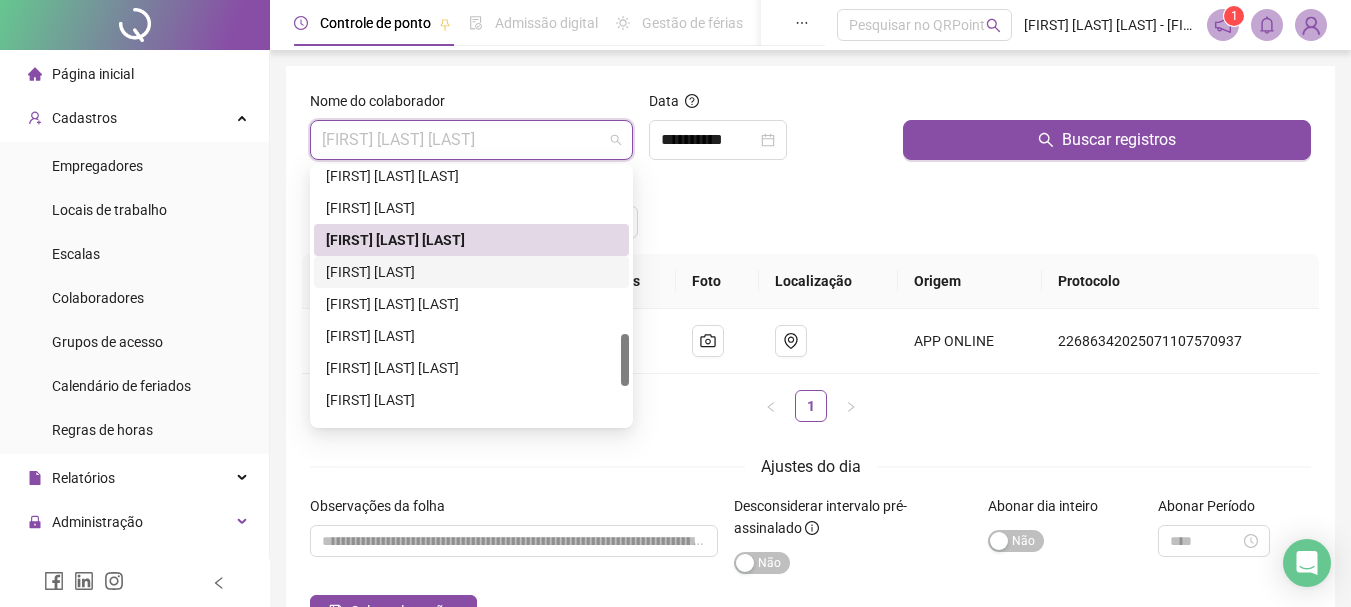 click on "[FIRST] [LAST]" at bounding box center (471, 272) 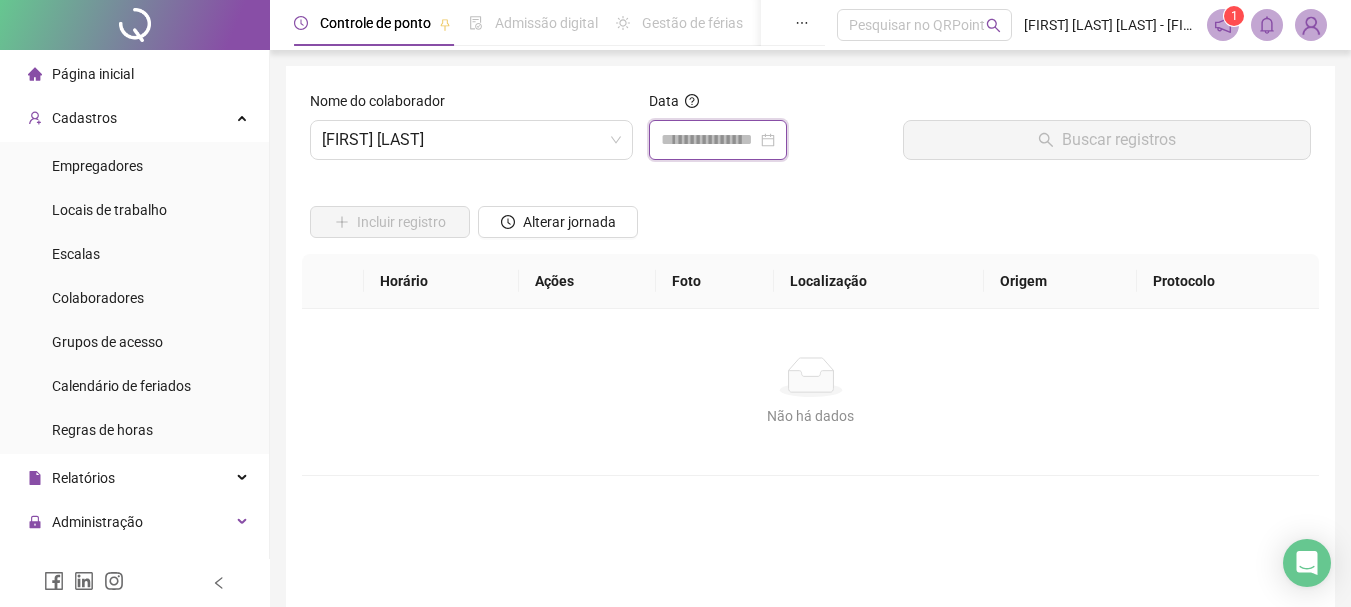 click at bounding box center (709, 140) 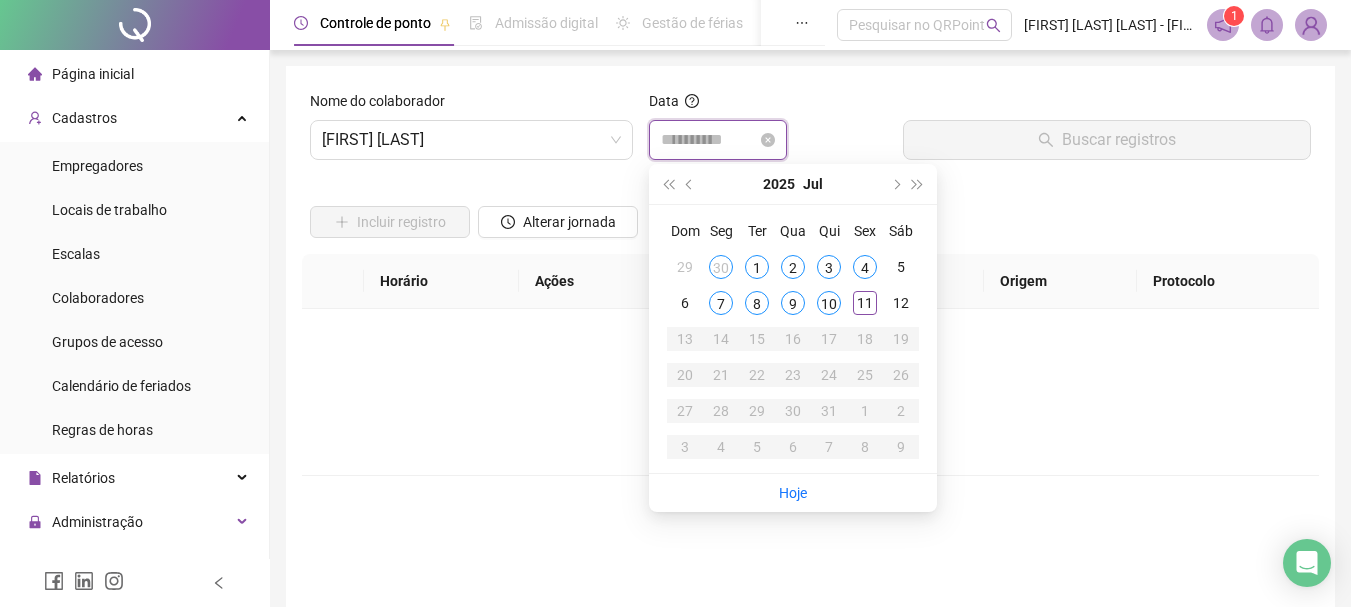 type on "**********" 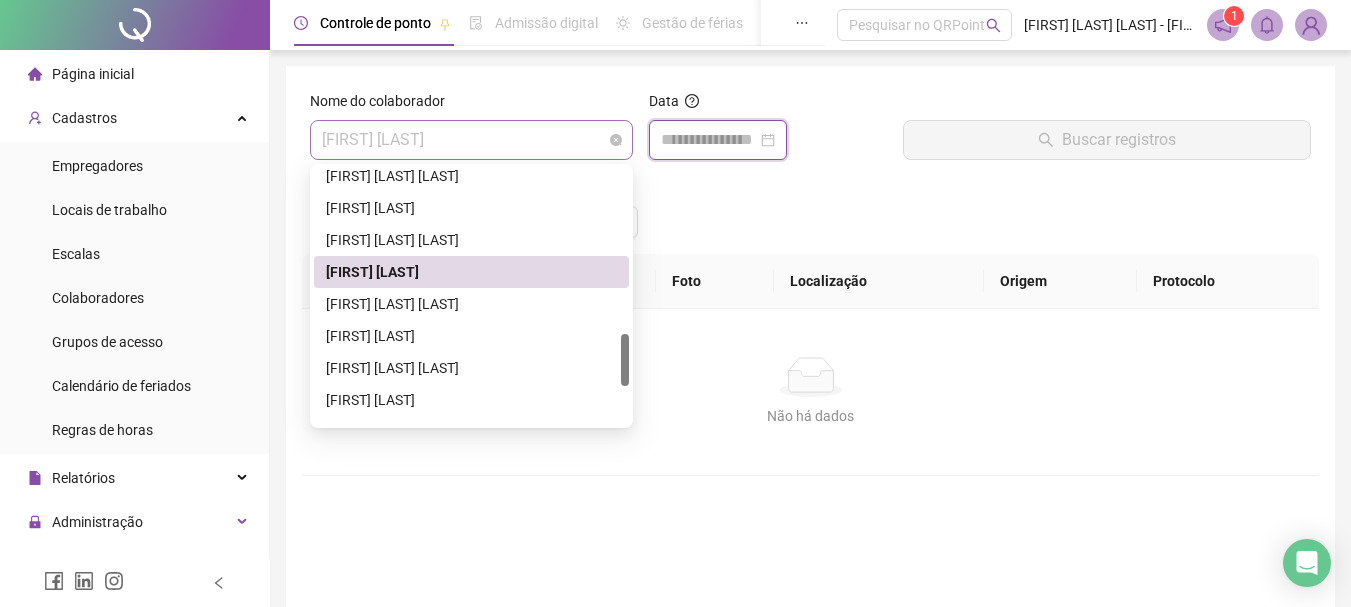 click on "[FIRST] [LAST]" at bounding box center (471, 140) 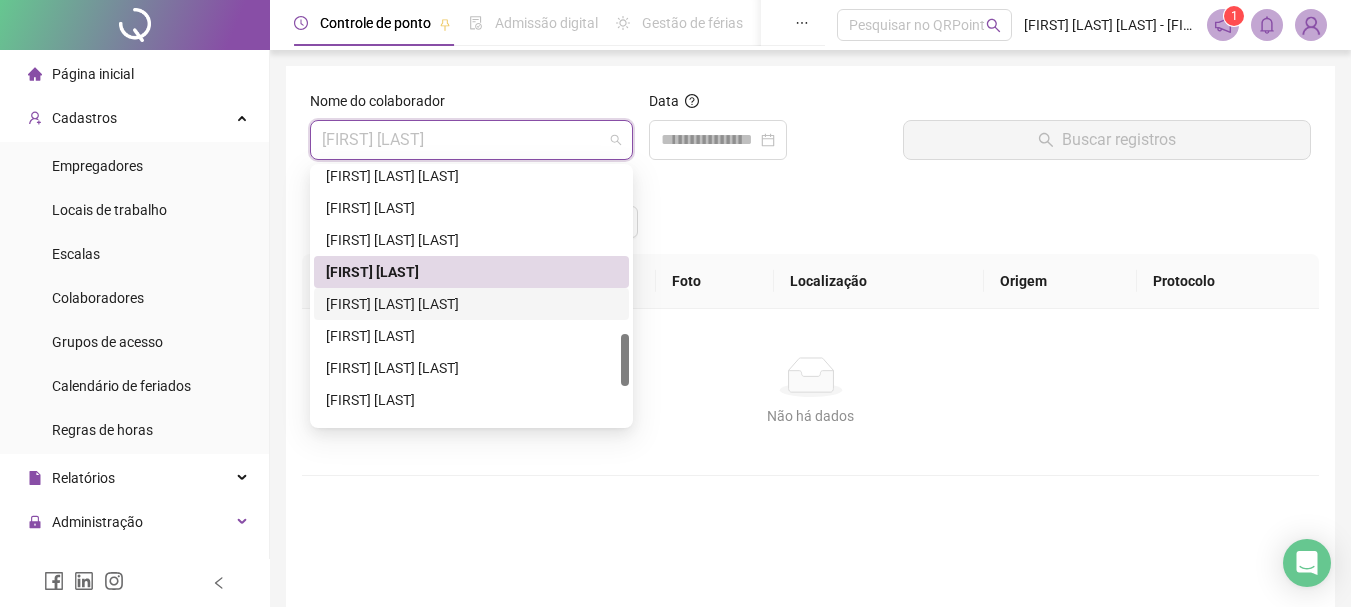 click on "[FIRST] [LAST] [LAST]" at bounding box center [471, 304] 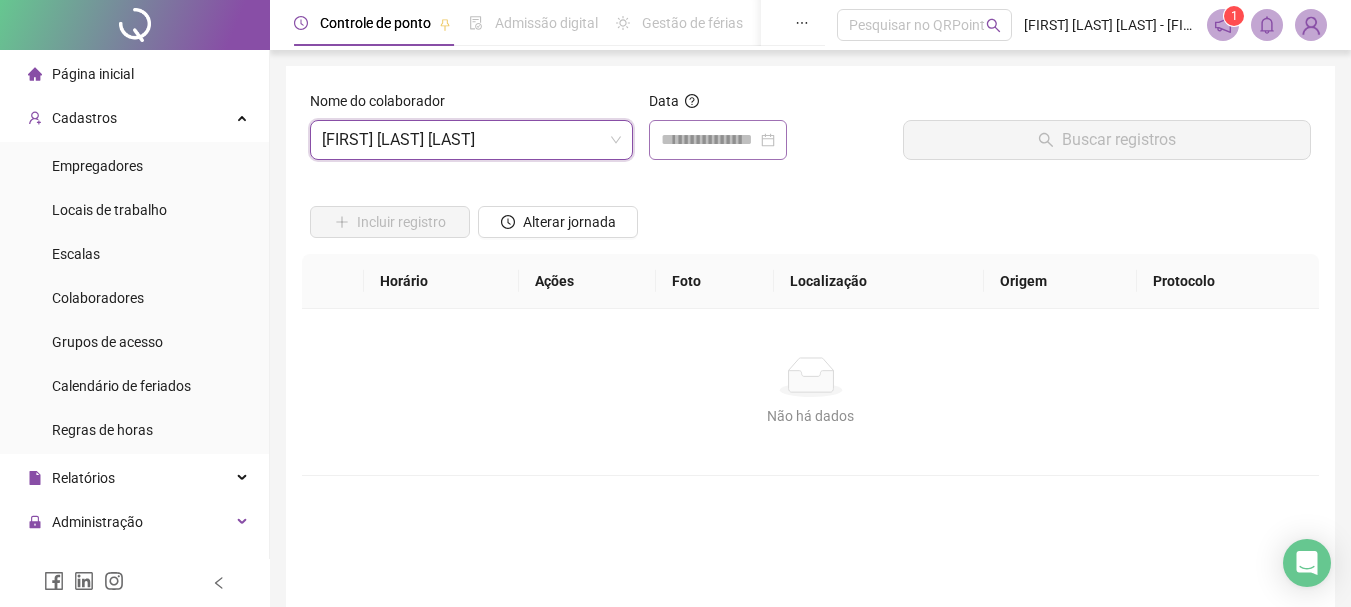 click at bounding box center (718, 140) 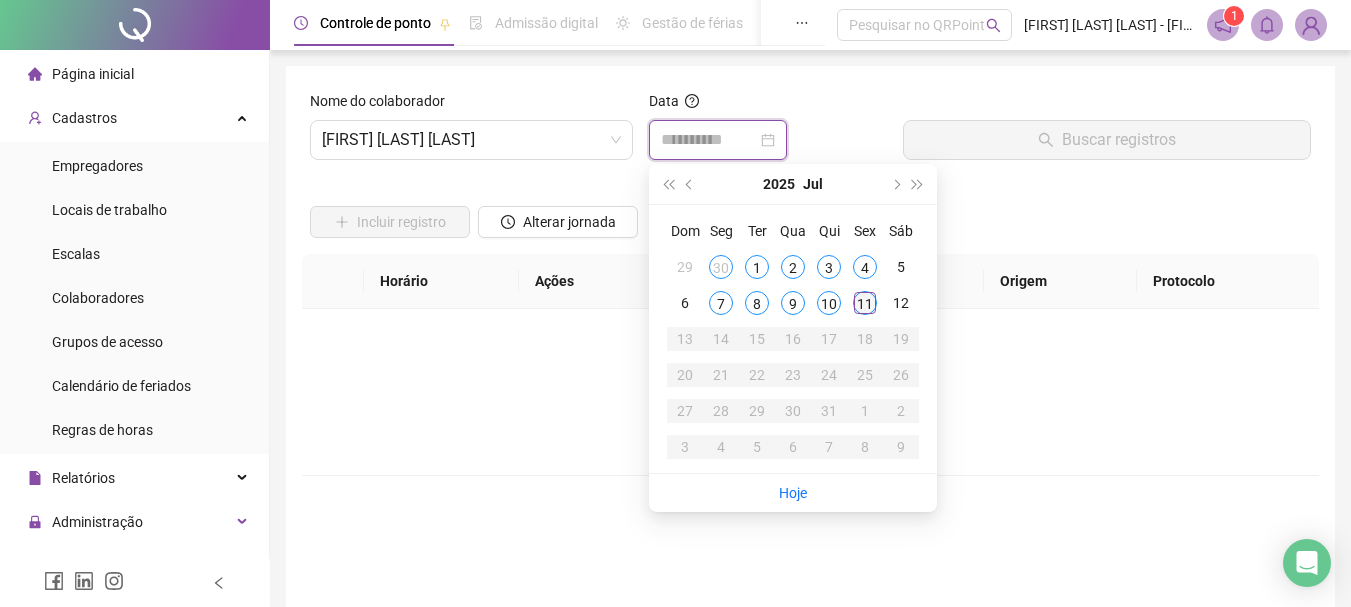 type on "**********" 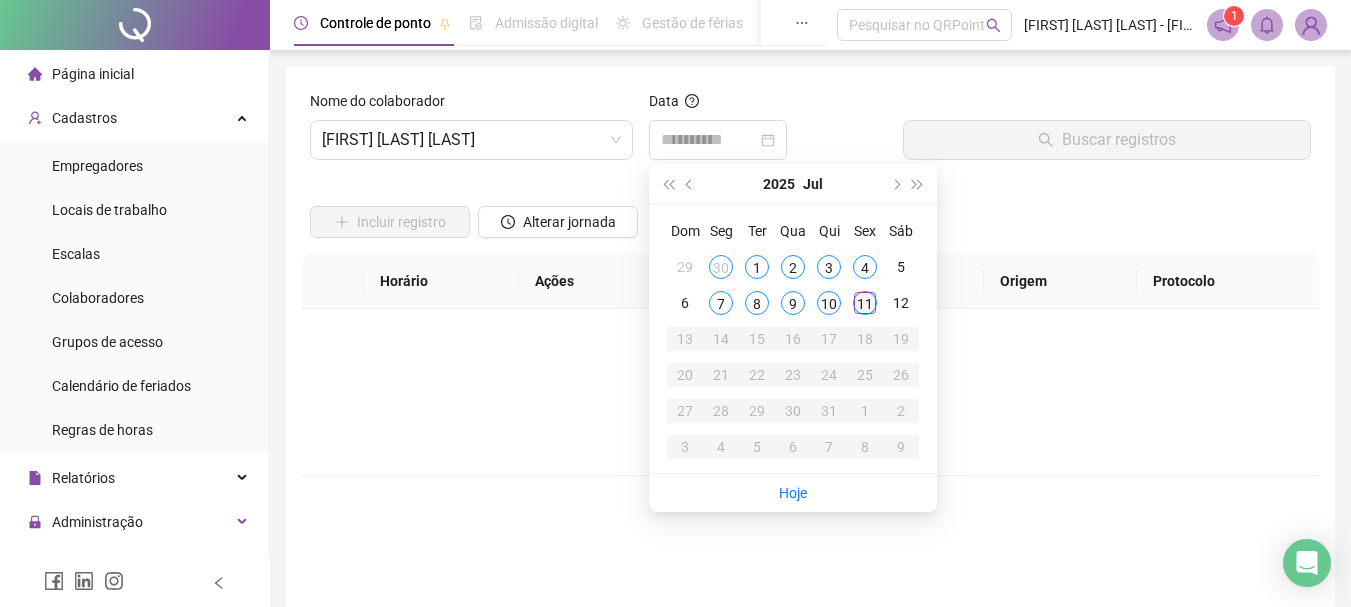 click on "11" at bounding box center [865, 303] 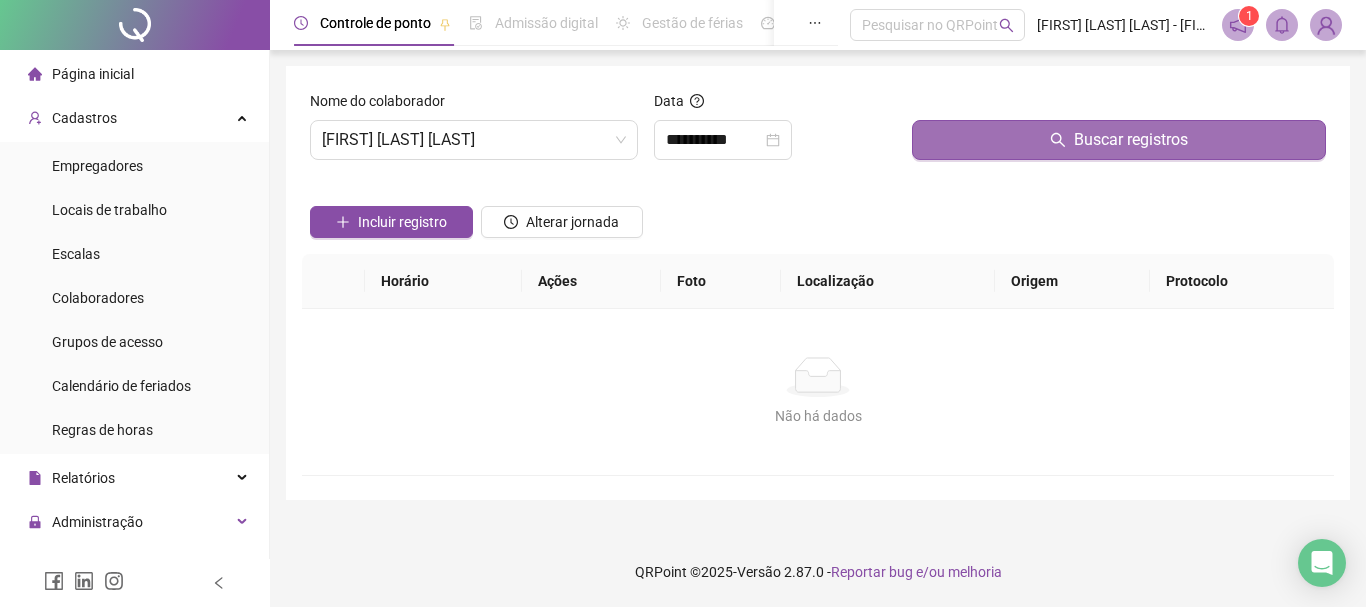 click on "Buscar registros" at bounding box center [1131, 140] 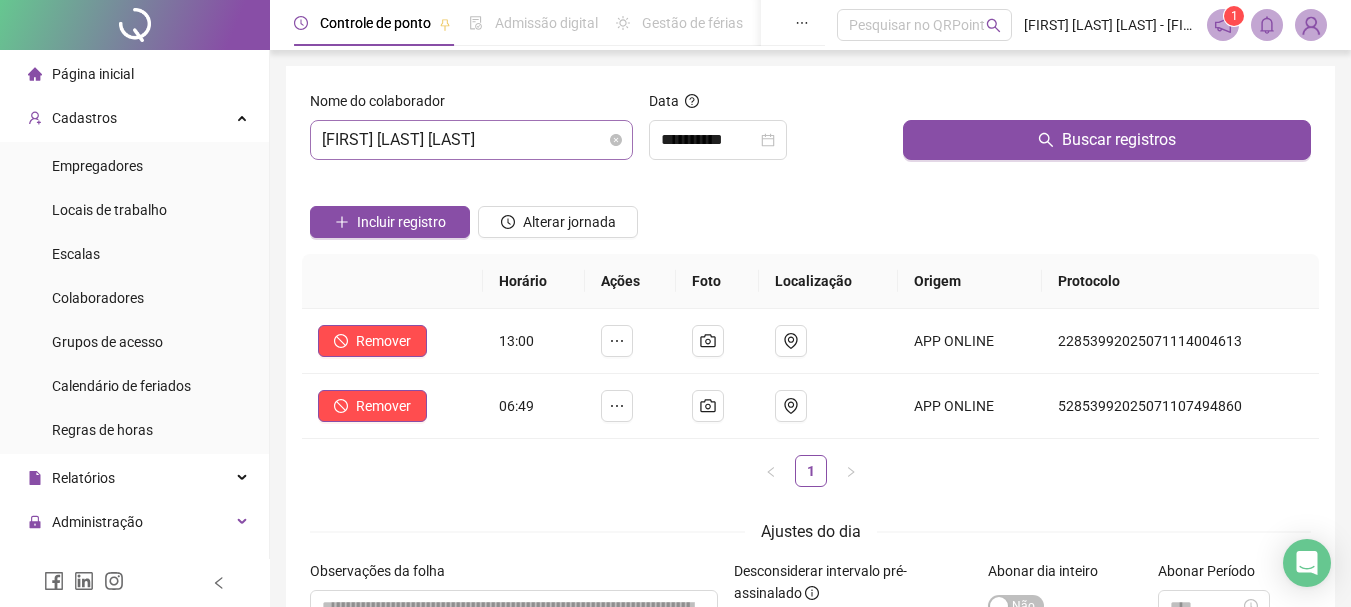 click on "[FIRST] [LAST] [LAST]" at bounding box center (471, 140) 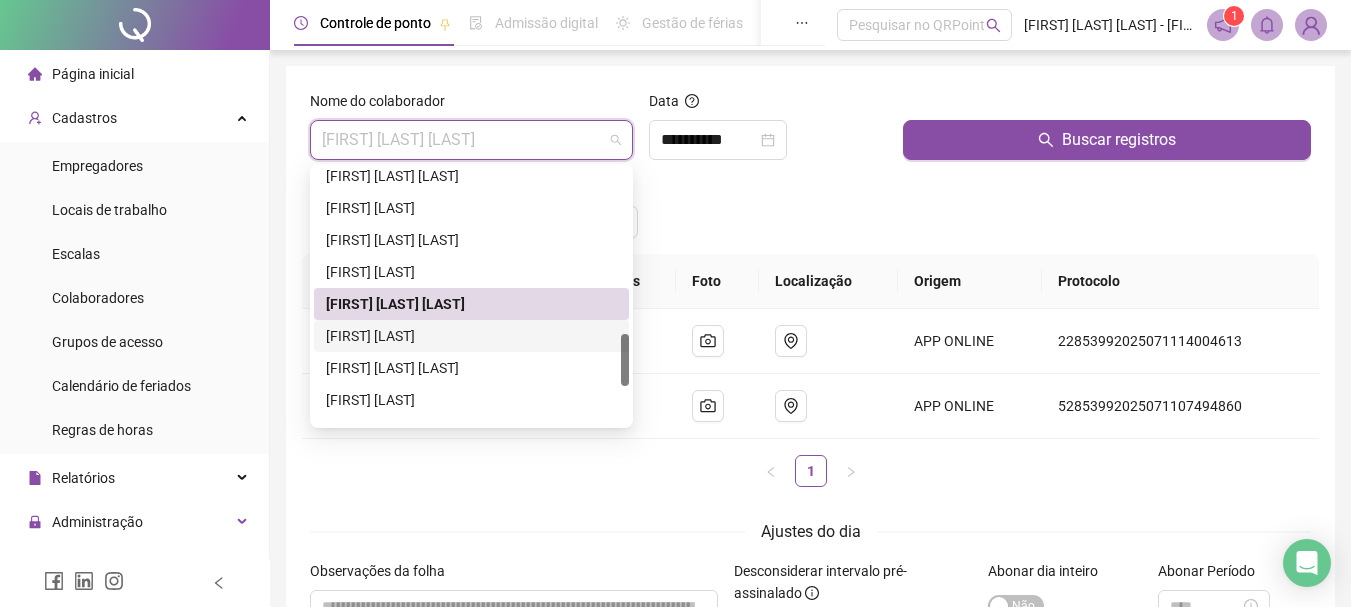 click on "[FIRST] [LAST]" at bounding box center (471, 336) 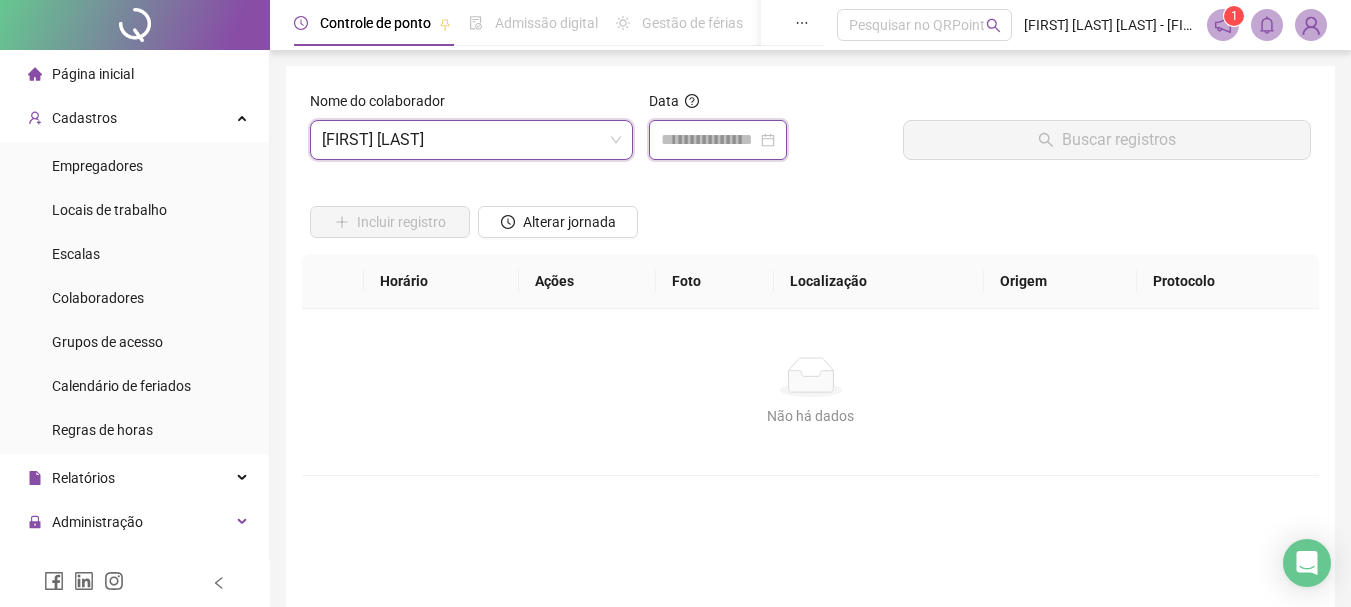 click at bounding box center [709, 140] 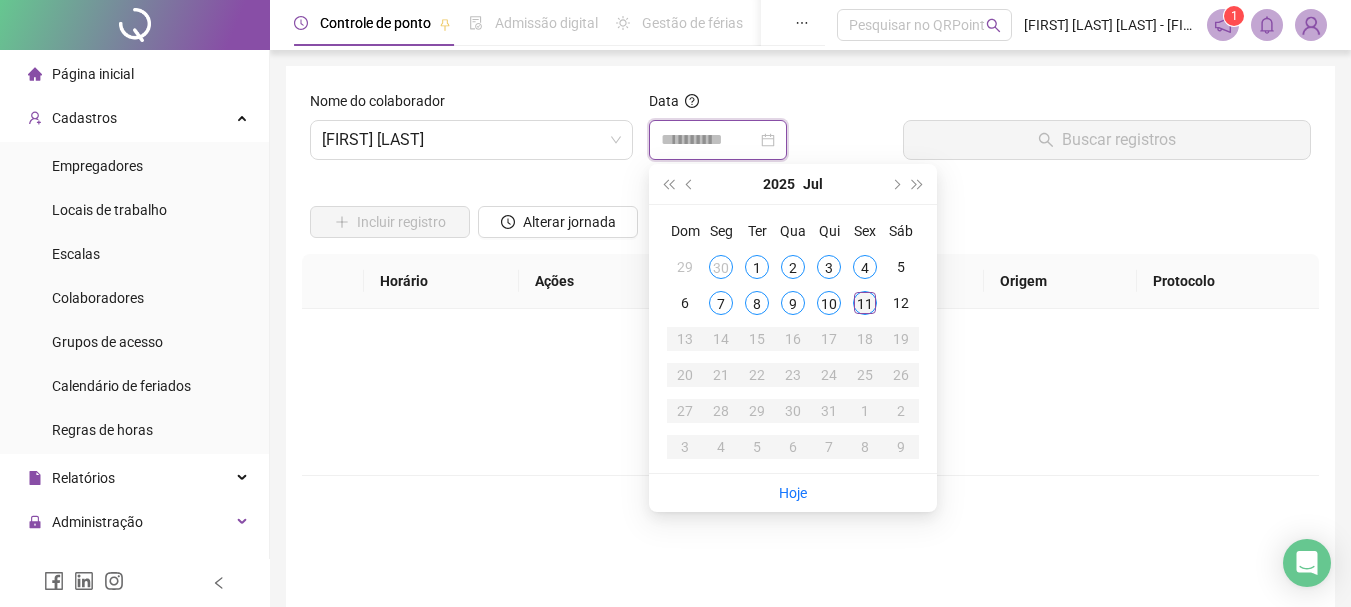 type on "**********" 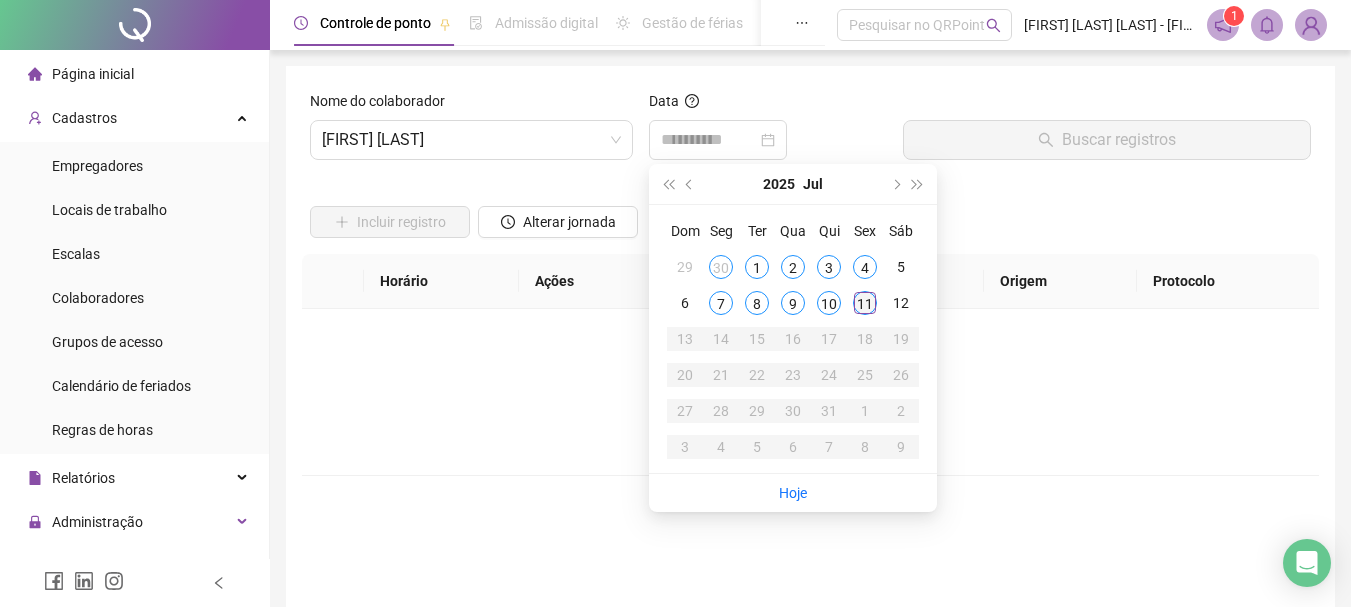click on "11" at bounding box center [865, 303] 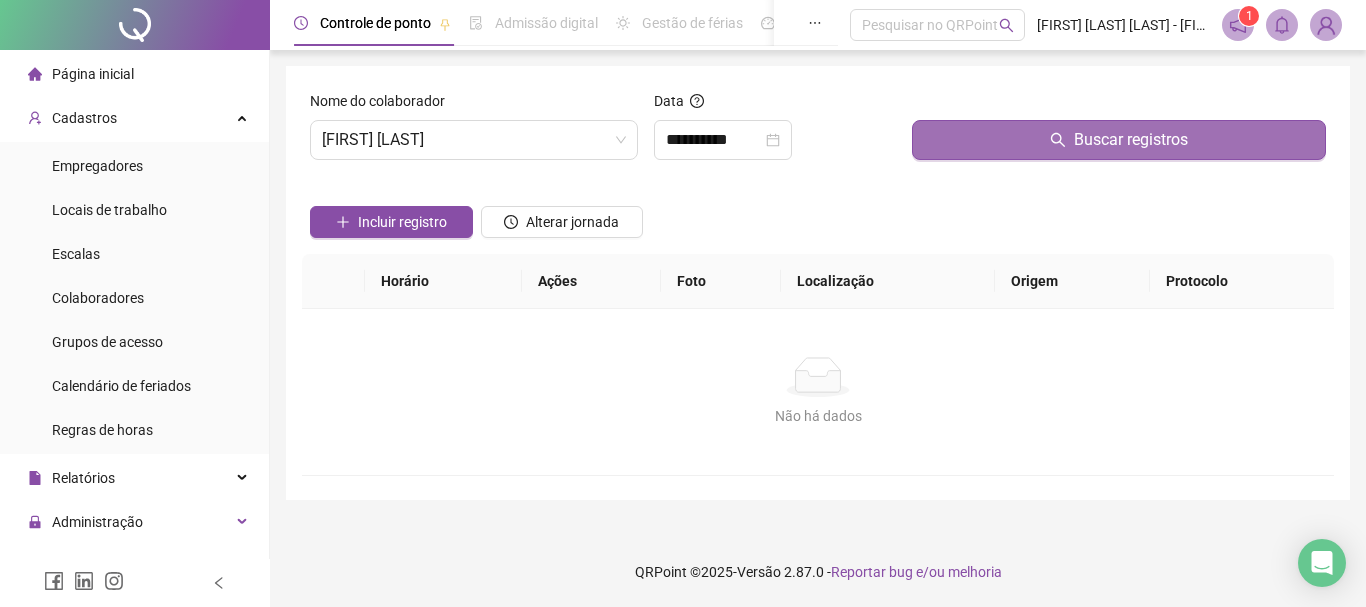 click on "Buscar registros" at bounding box center [1119, 140] 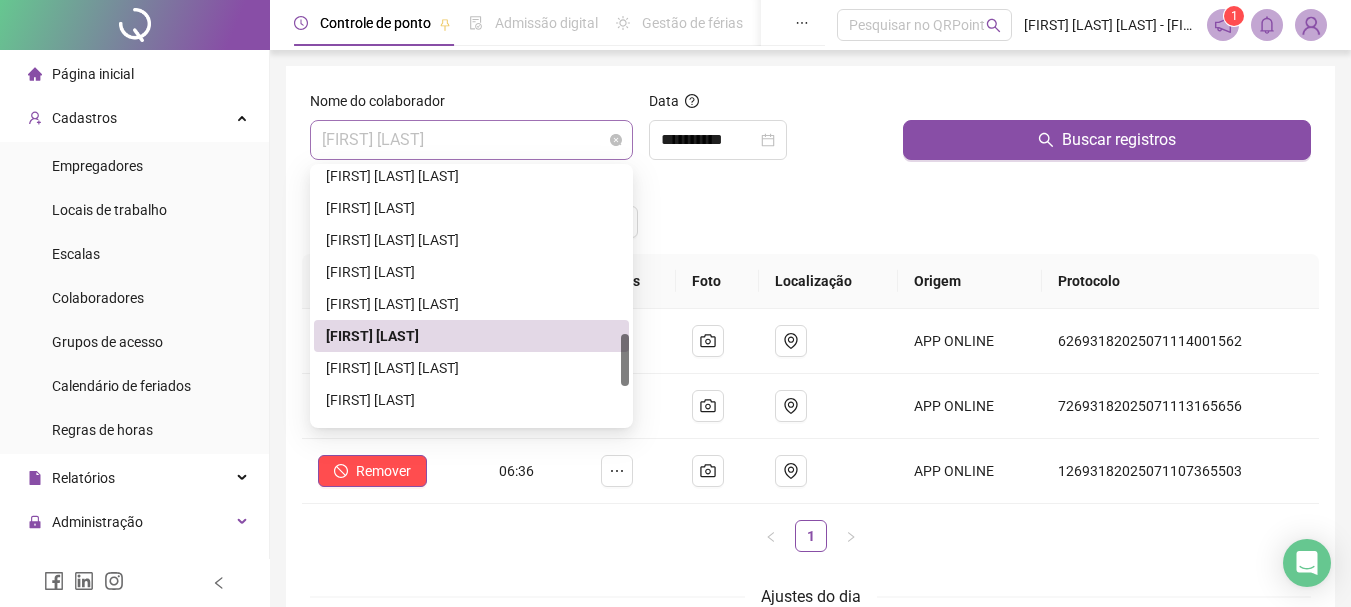 click on "[FIRST] [LAST]" at bounding box center [471, 140] 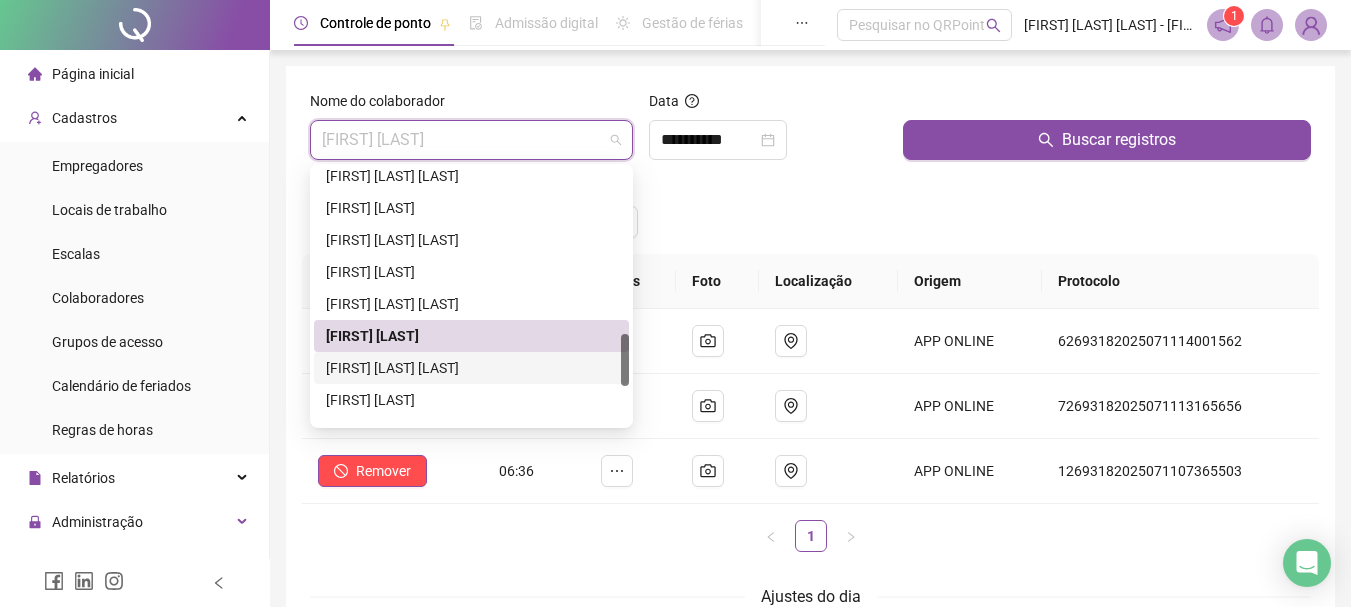 click on "[FIRST] [LAST] [LAST]" at bounding box center [471, 368] 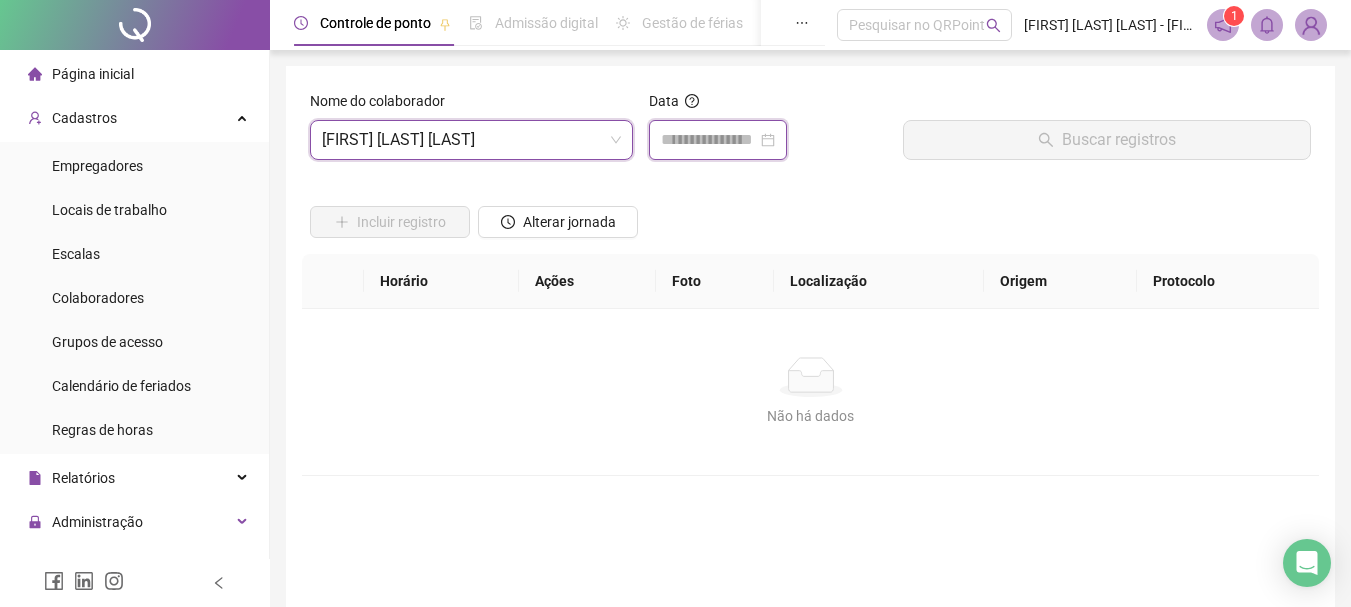 click at bounding box center (709, 140) 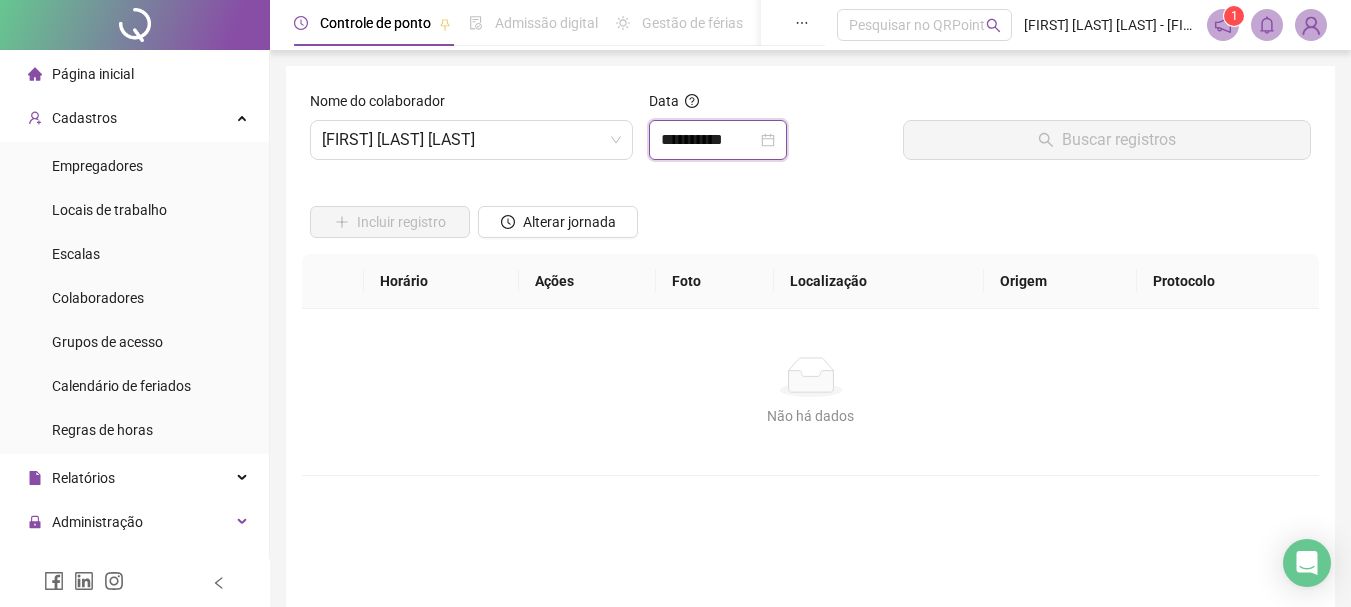 type on "**********" 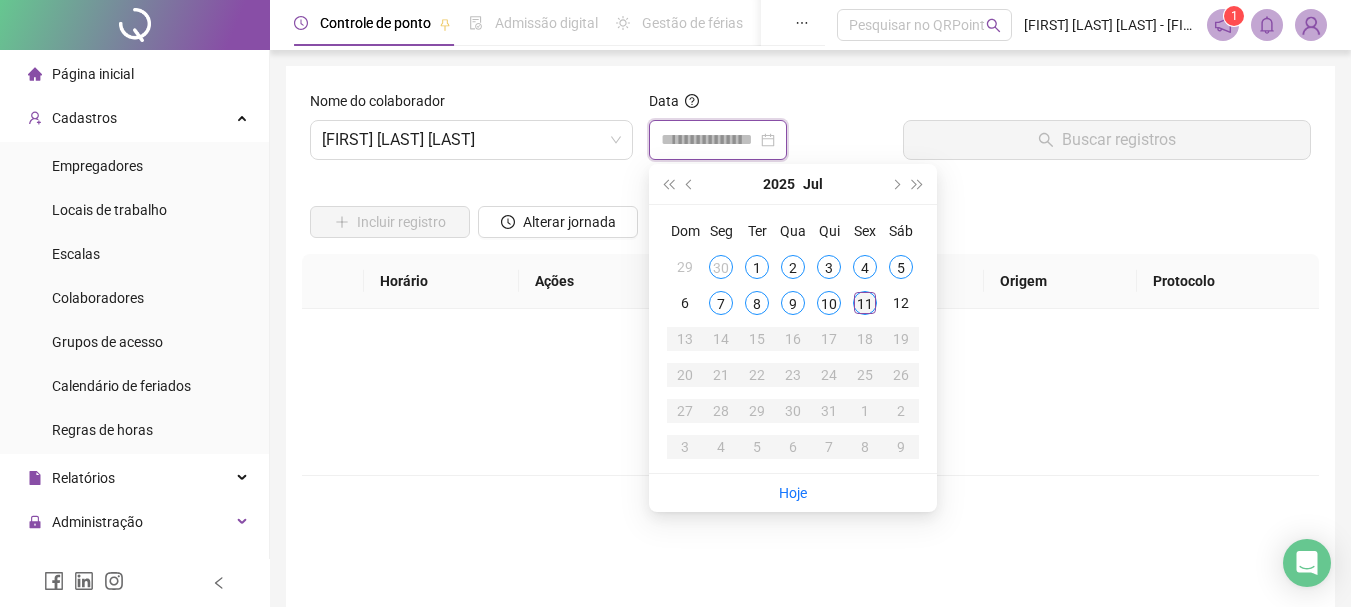type on "**********" 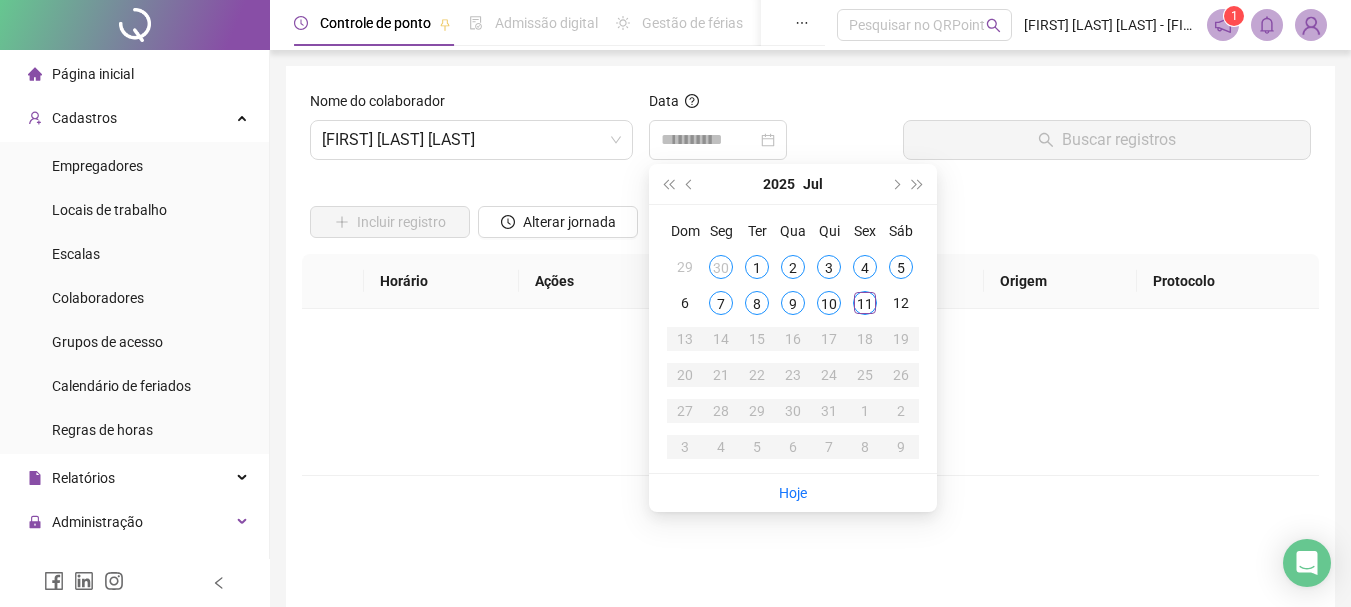 drag, startPoint x: 860, startPoint y: 307, endPoint x: 975, endPoint y: 238, distance: 134.1119 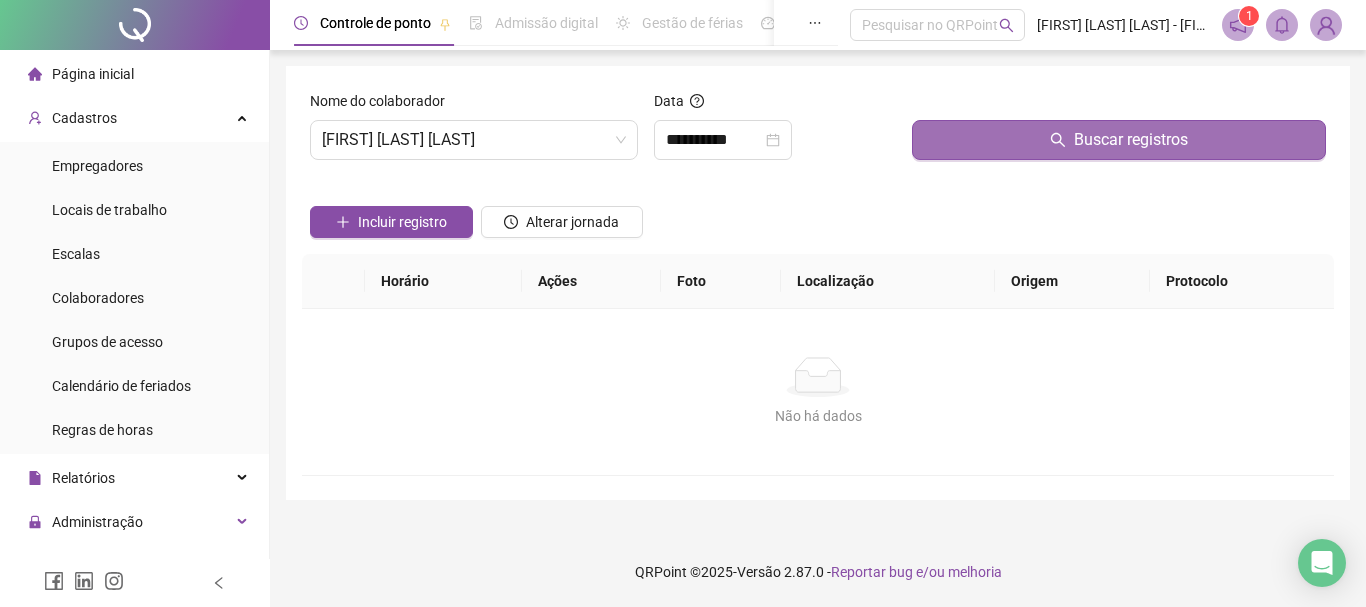 click on "Buscar registros" at bounding box center (1131, 140) 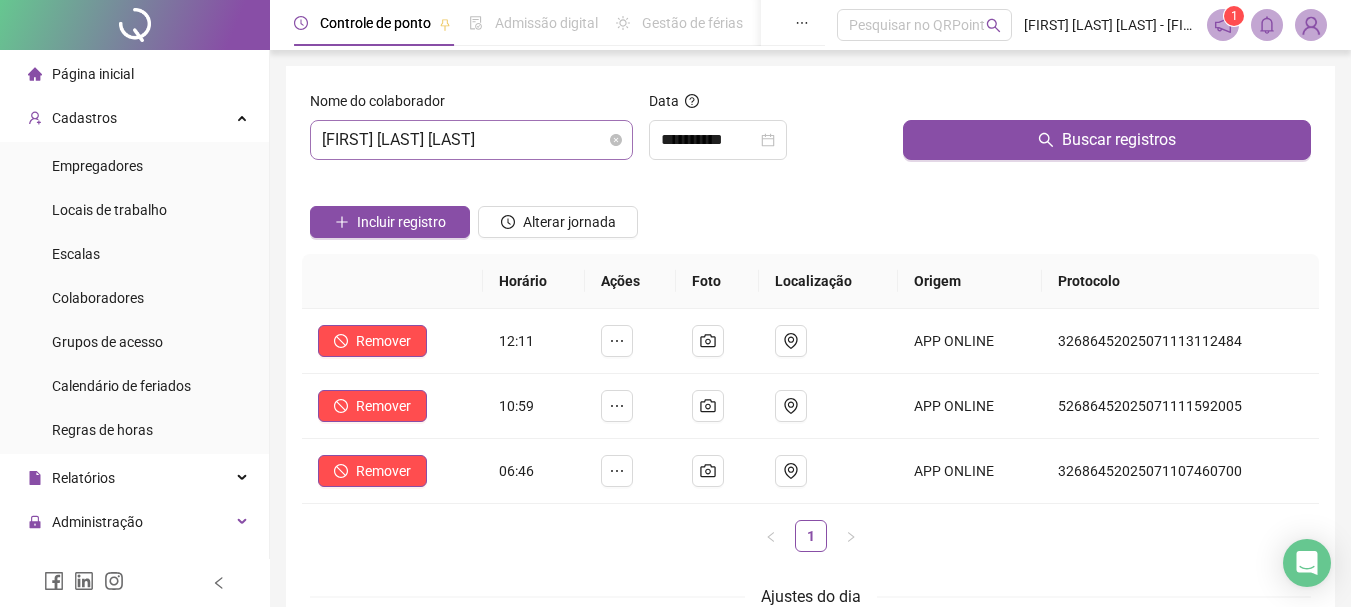 click on "[FIRST] [LAST] [LAST]" at bounding box center [471, 140] 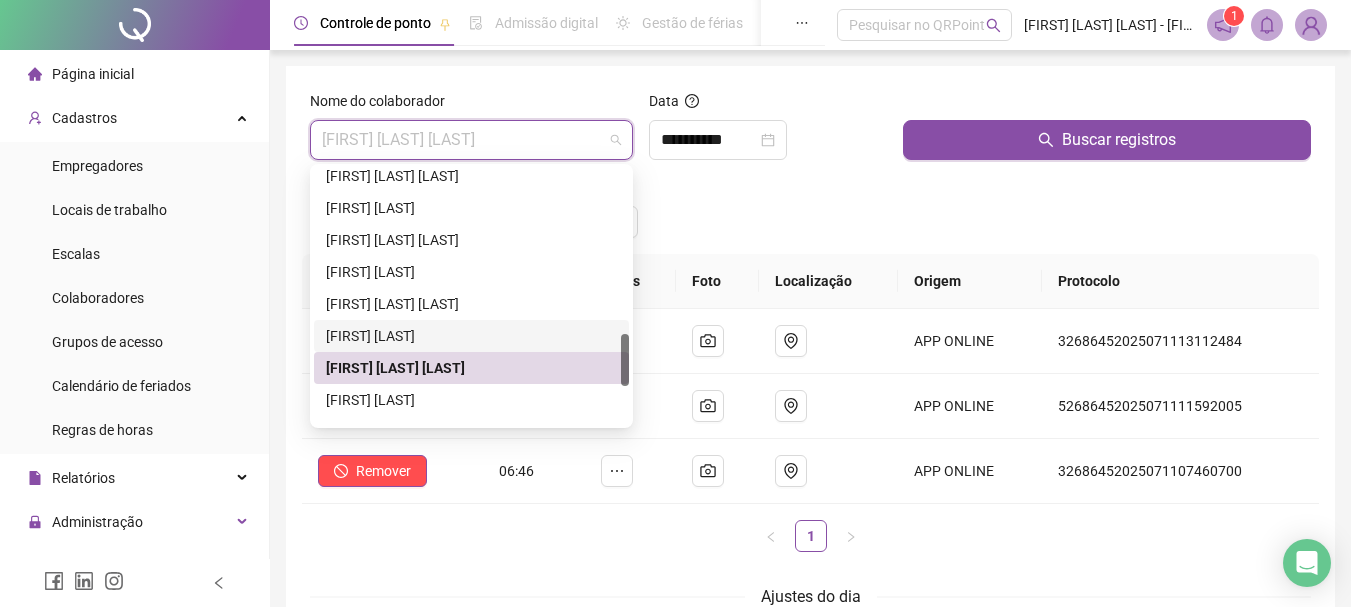 scroll, scrollTop: 908, scrollLeft: 0, axis: vertical 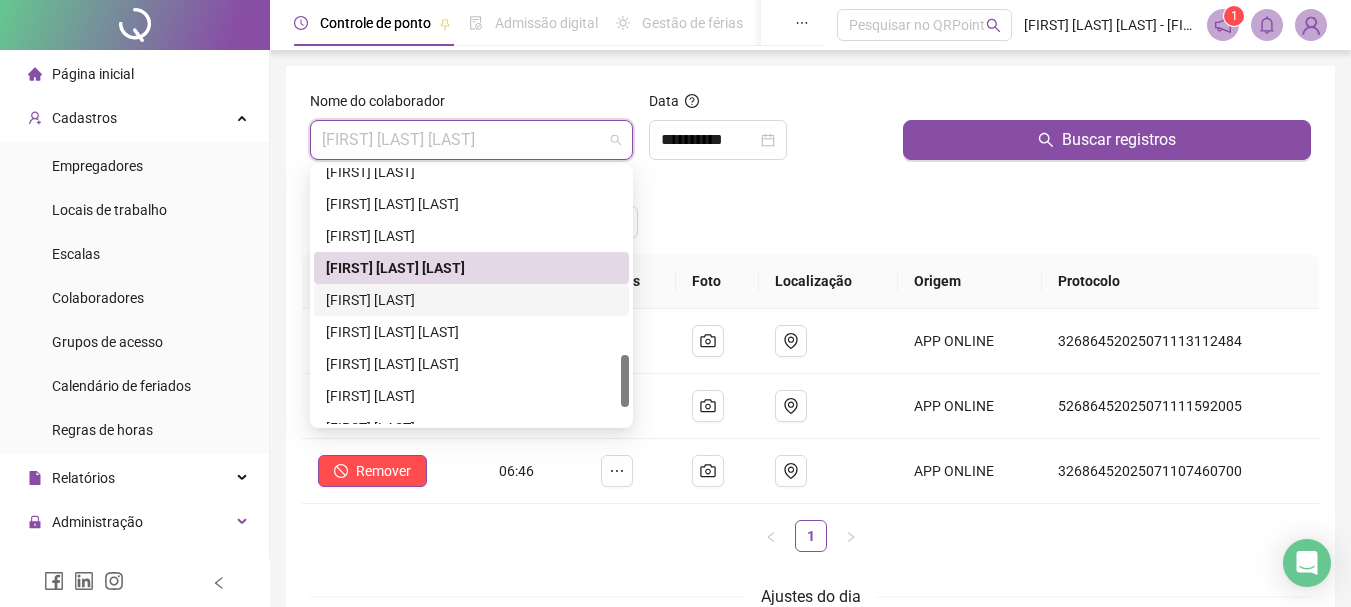 click on "[FIRST] [LAST]" at bounding box center (471, 300) 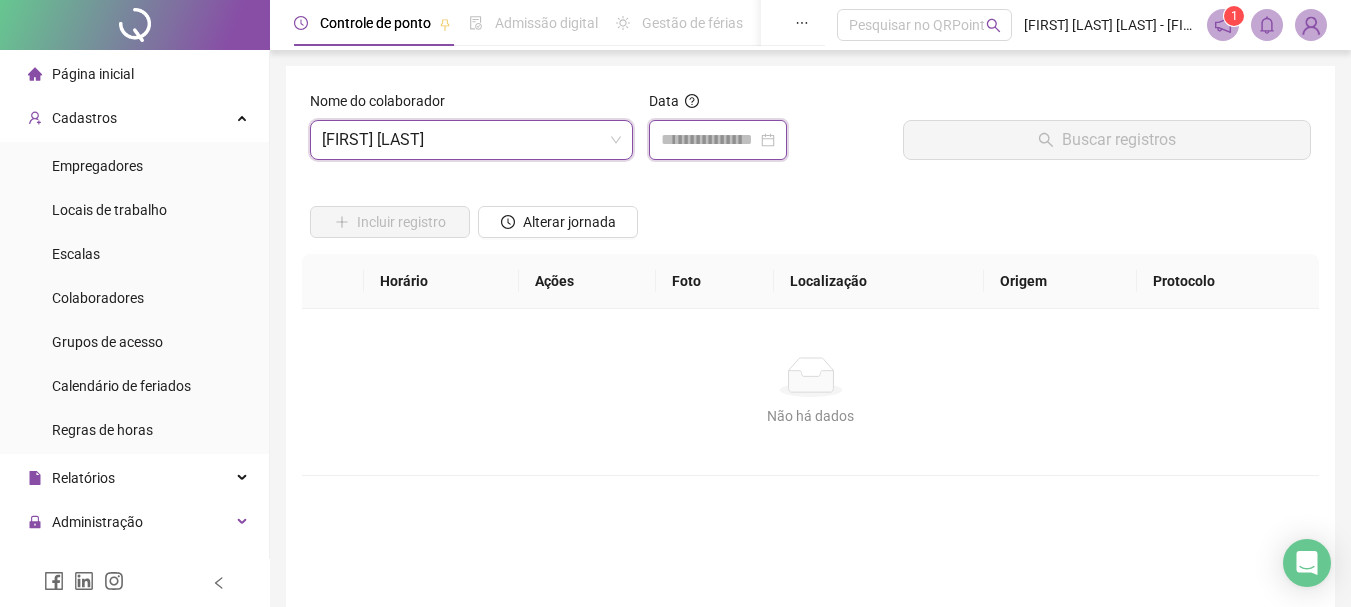 click at bounding box center (709, 140) 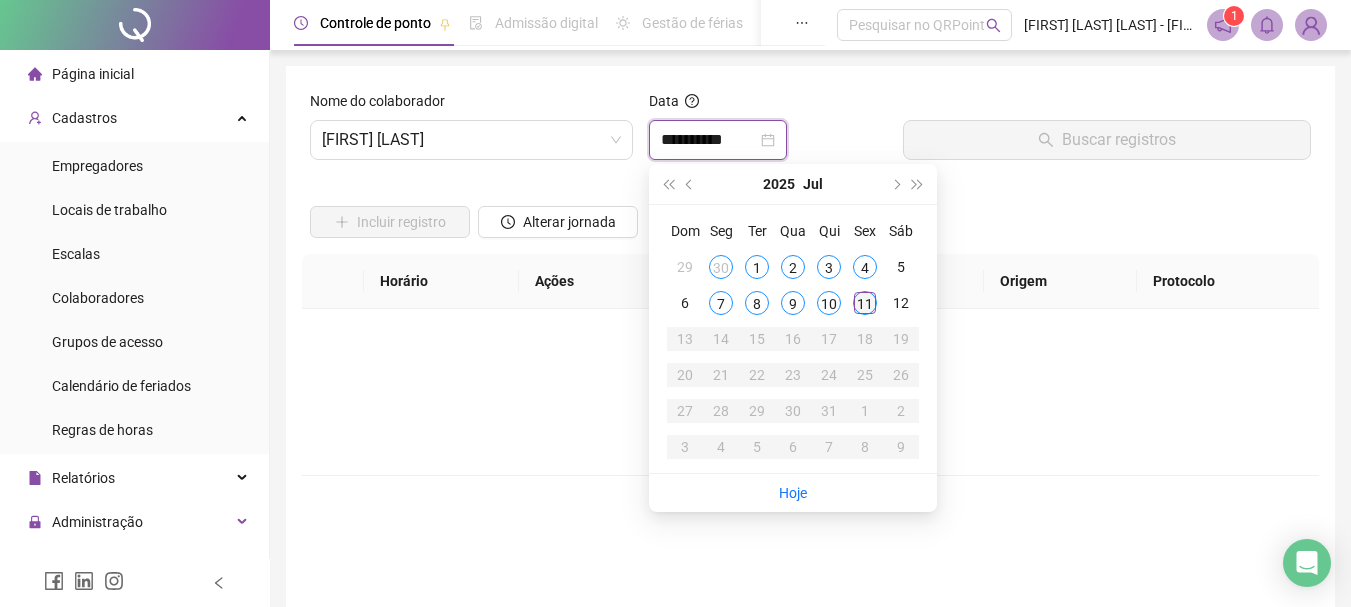 type on "**********" 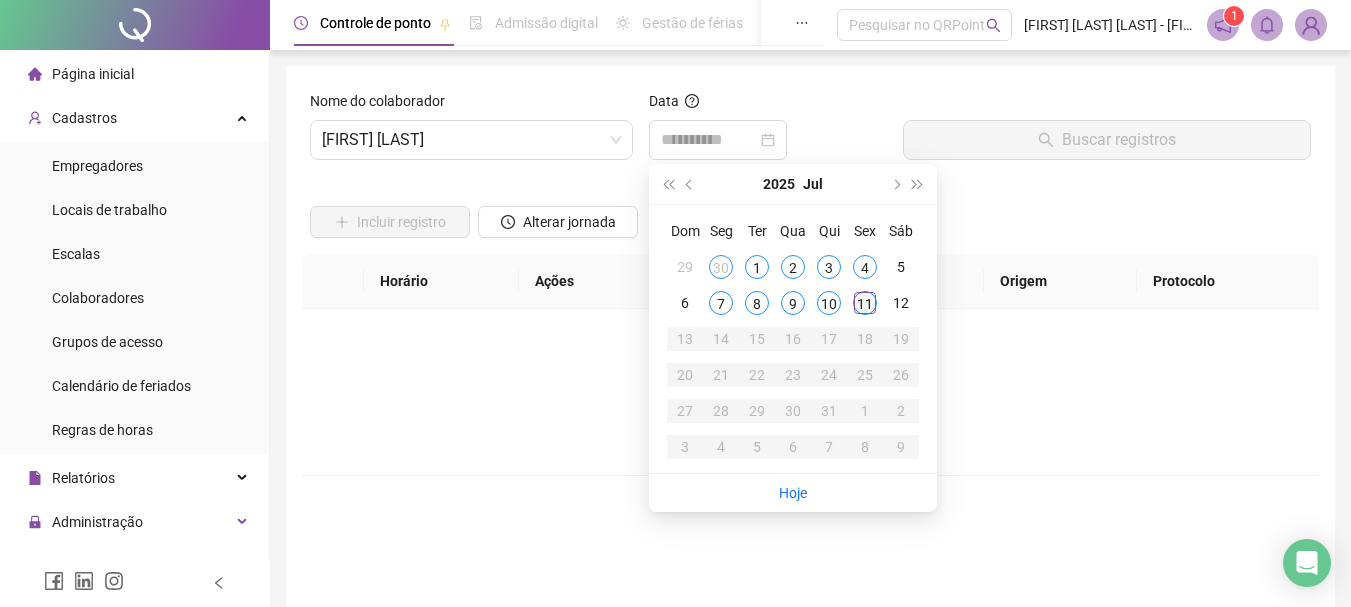 click on "11" at bounding box center [865, 303] 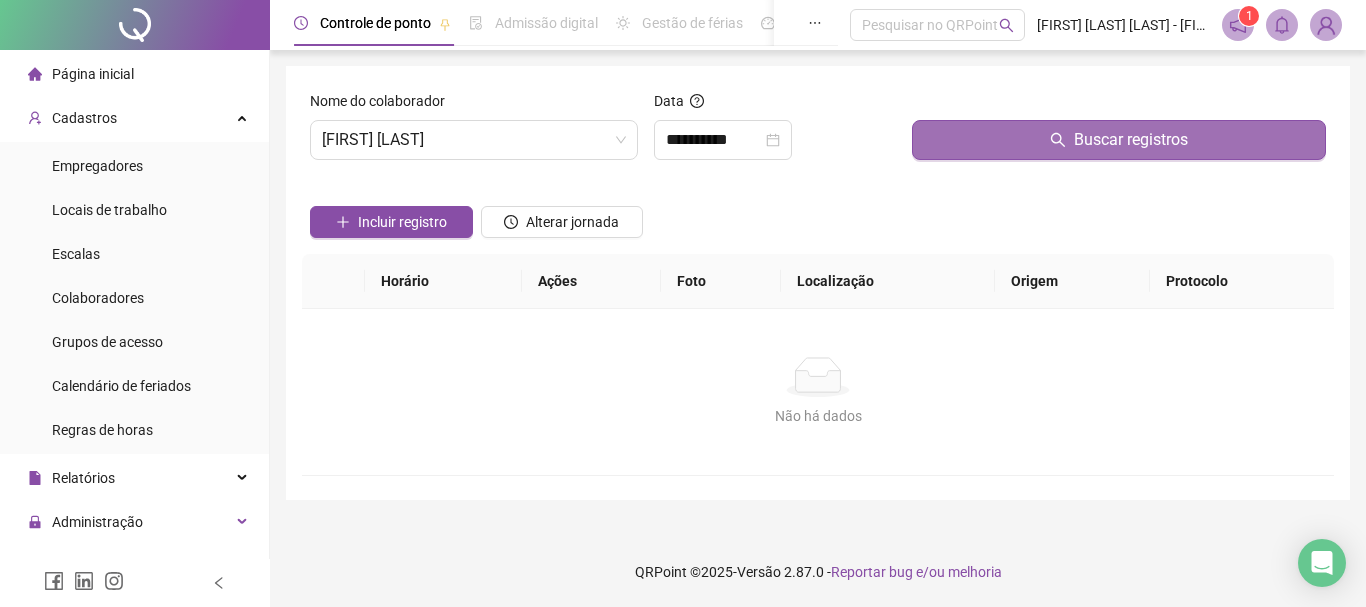 click on "Buscar registros" at bounding box center (1119, 140) 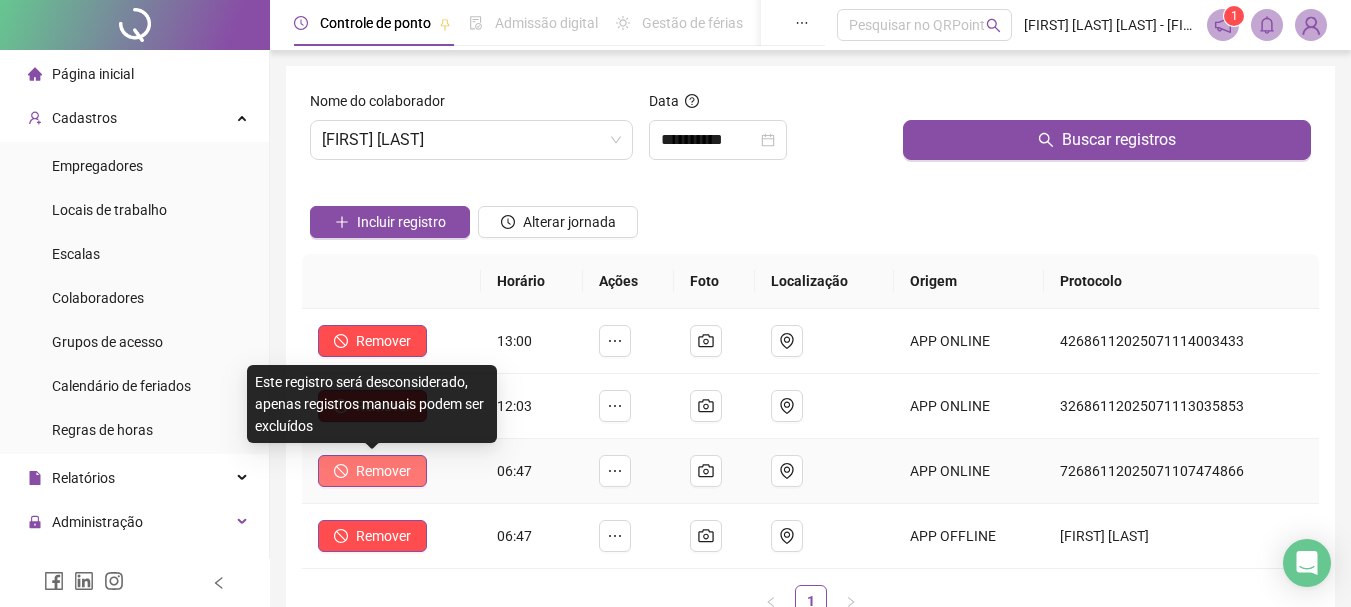 click on "Remover" at bounding box center [383, 471] 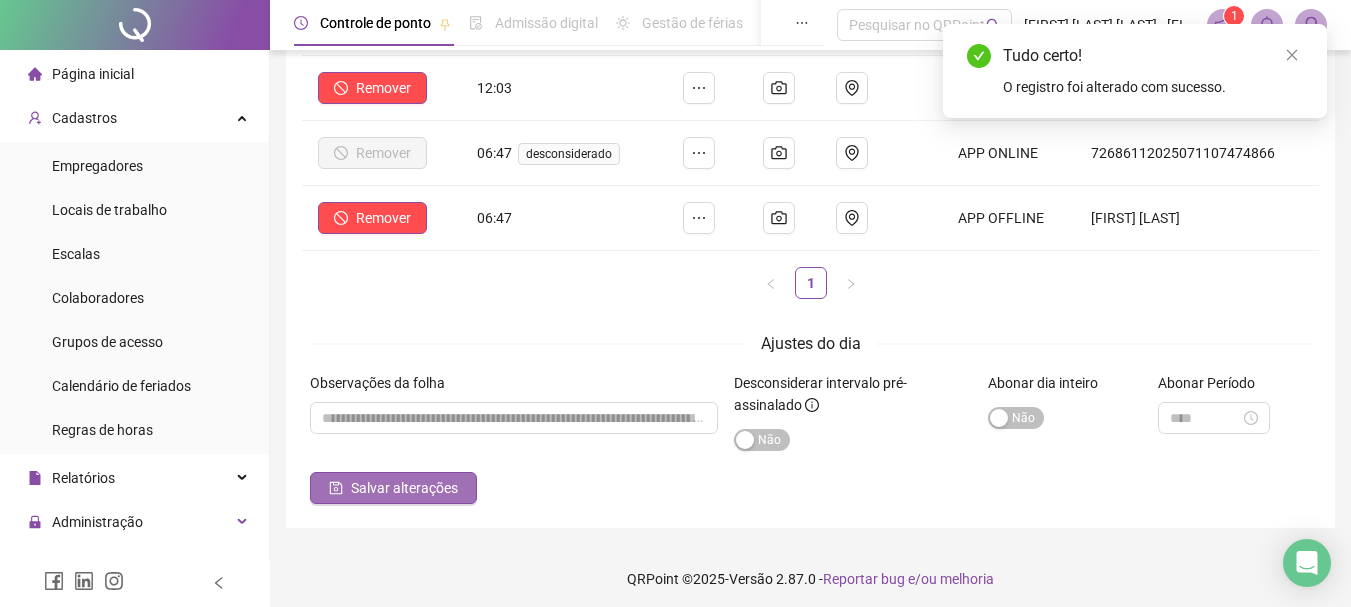 scroll, scrollTop: 325, scrollLeft: 0, axis: vertical 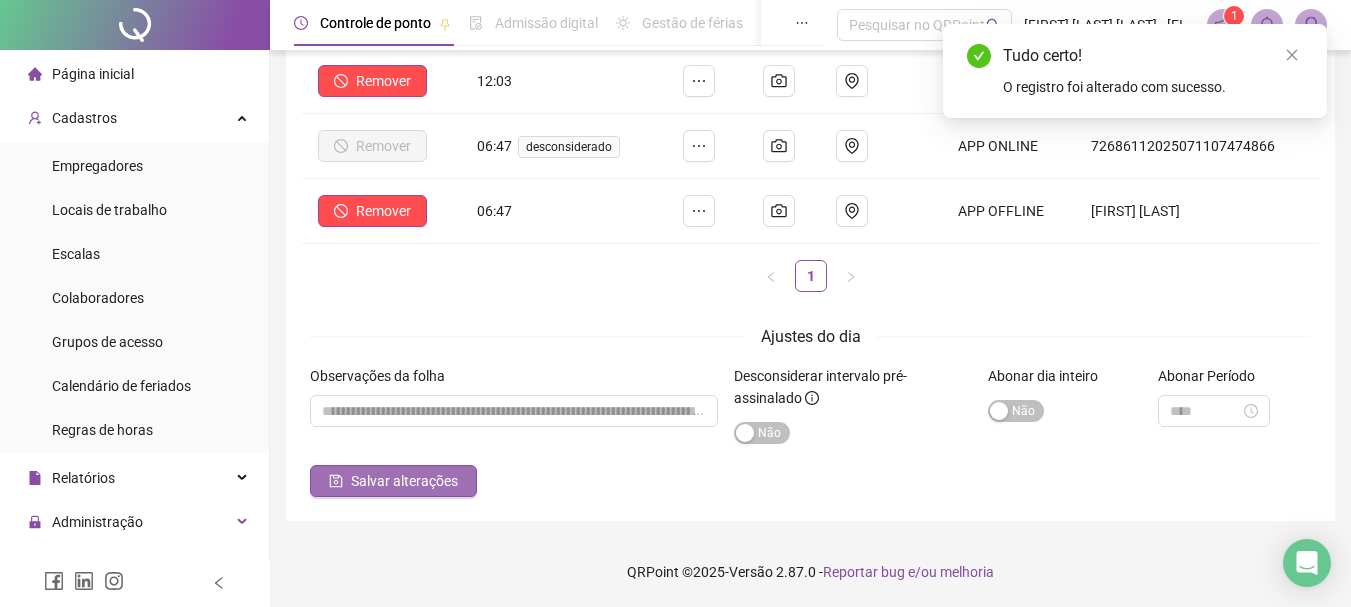 click on "Salvar alterações" at bounding box center [404, 481] 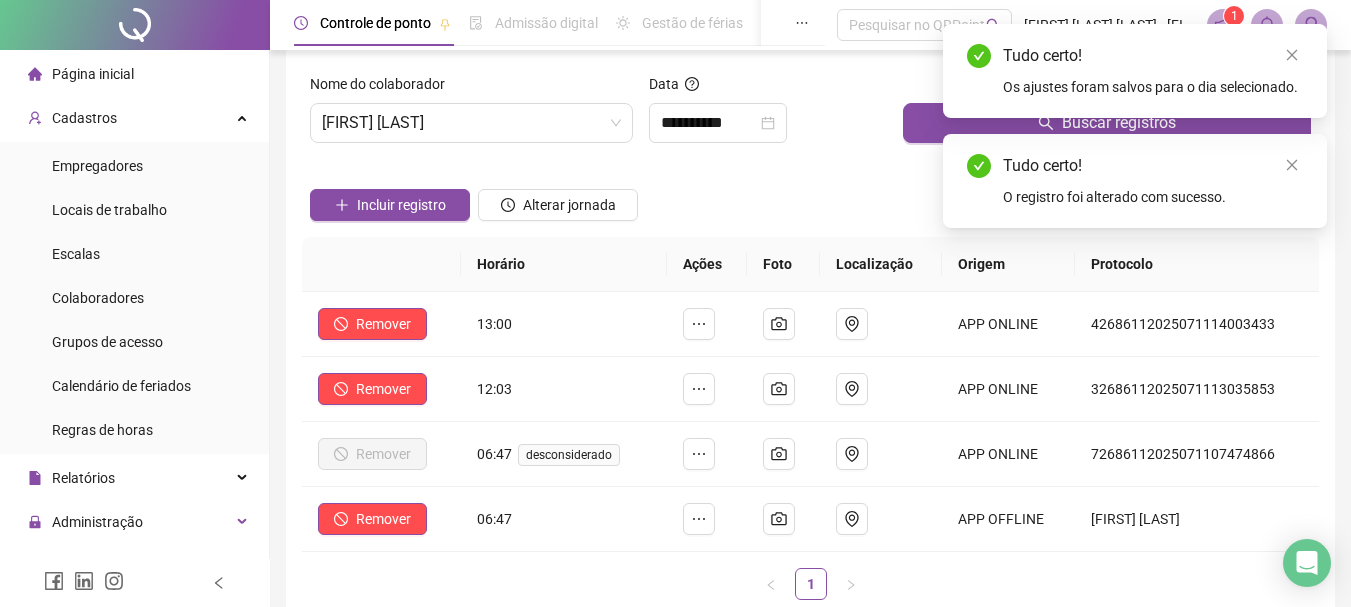 scroll, scrollTop: 0, scrollLeft: 0, axis: both 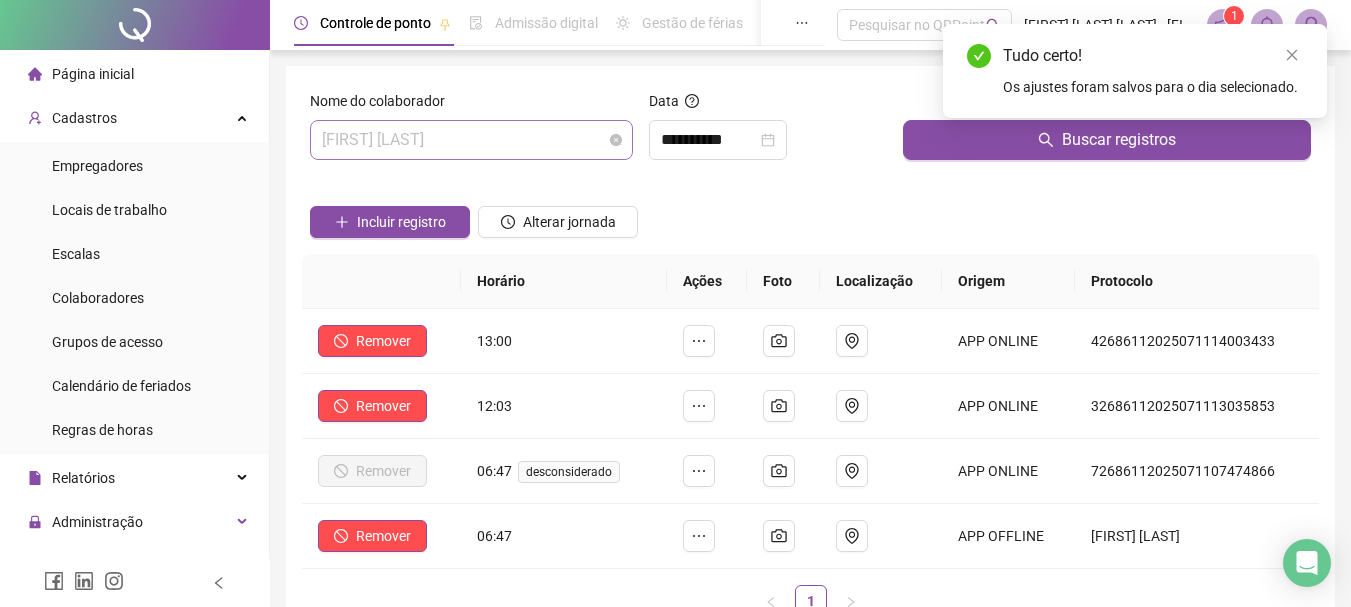 click on "[FIRST] [LAST]" at bounding box center (471, 140) 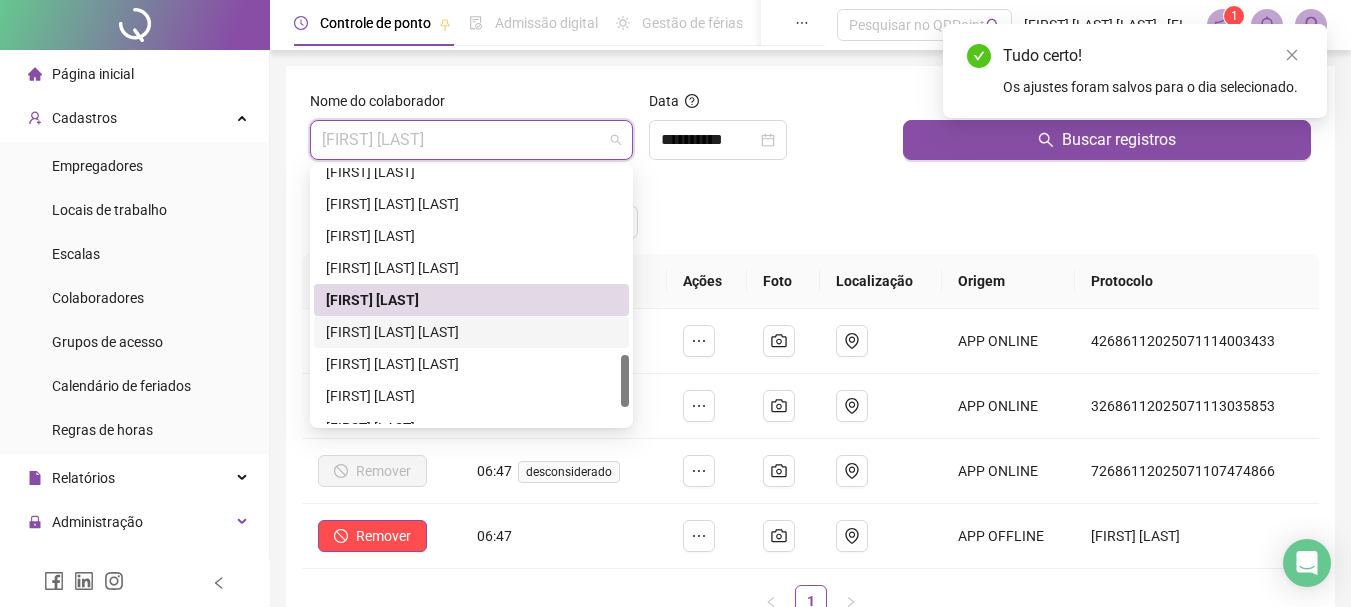 click on "[FIRST] [LAST] [LAST]" at bounding box center [471, 332] 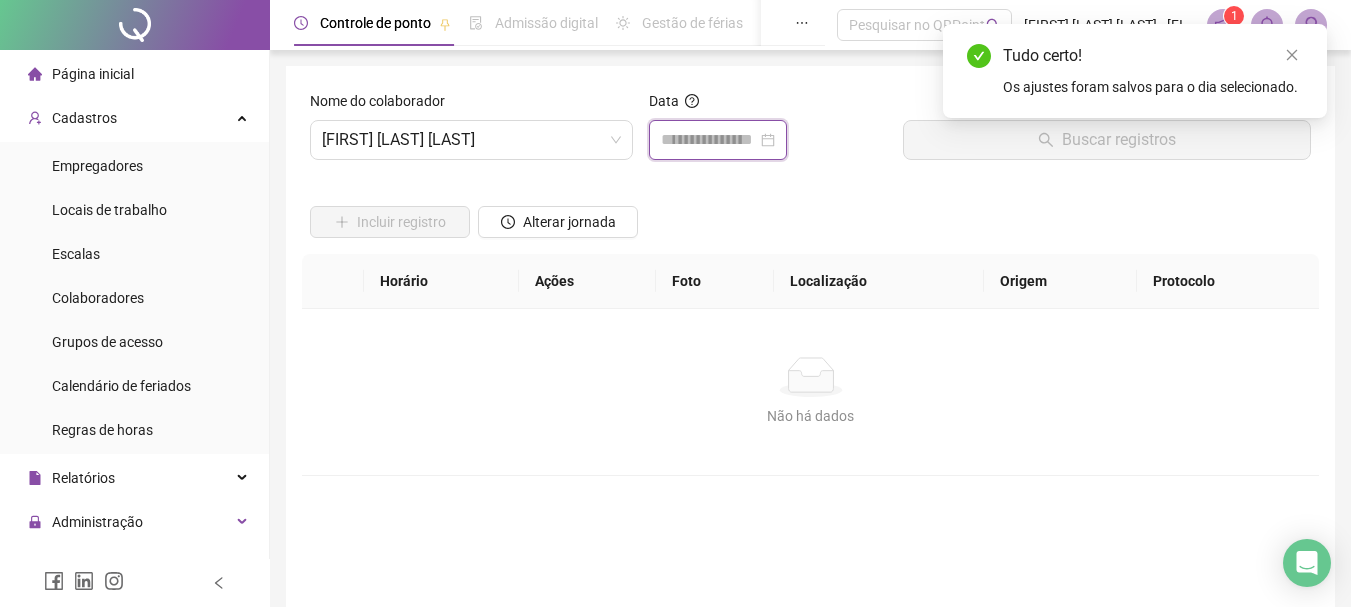 click at bounding box center [709, 140] 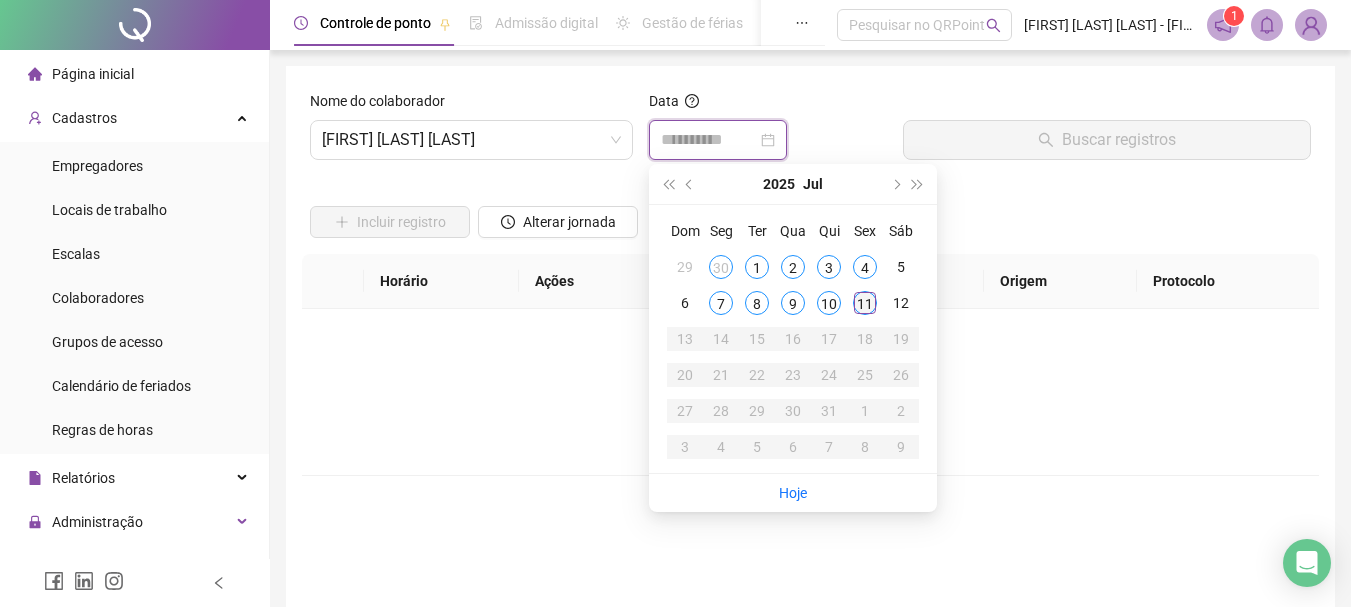 type on "**********" 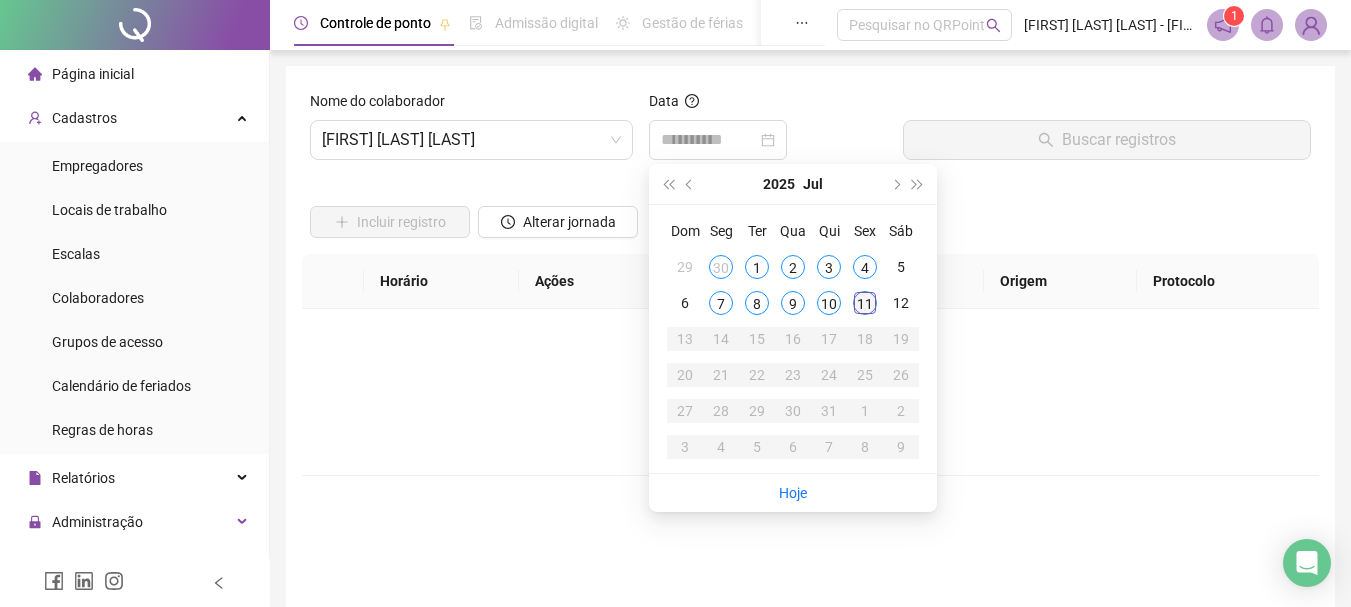 click on "11" at bounding box center (865, 303) 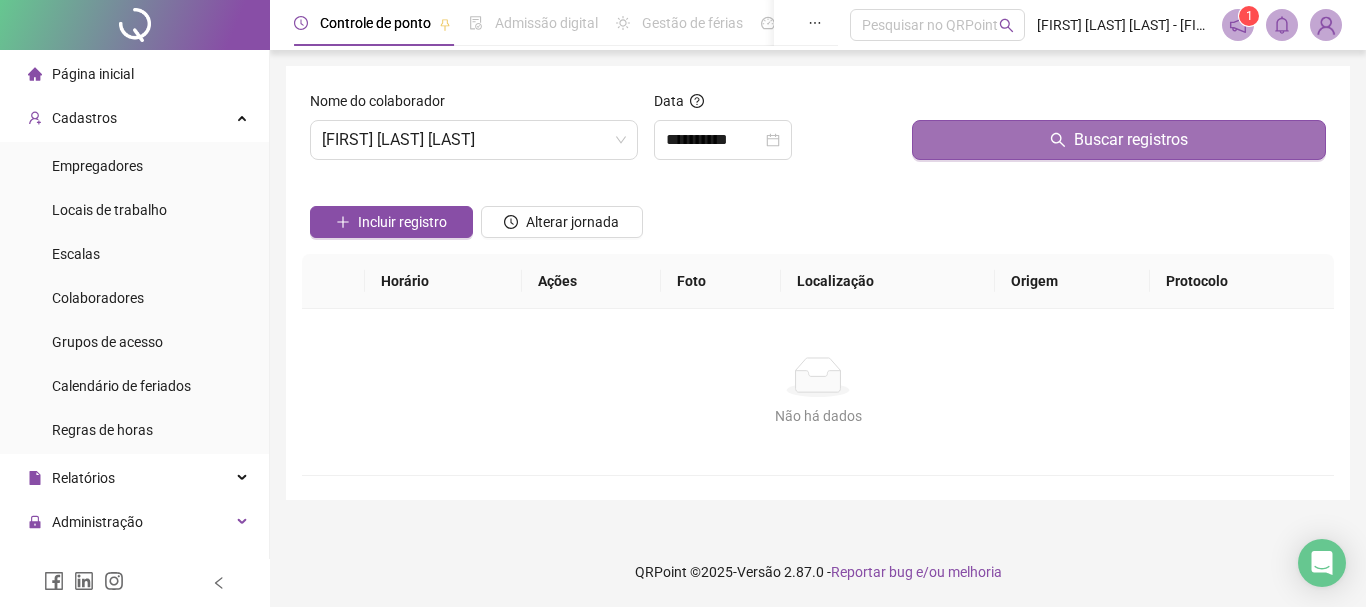 click on "Buscar registros" at bounding box center (1131, 140) 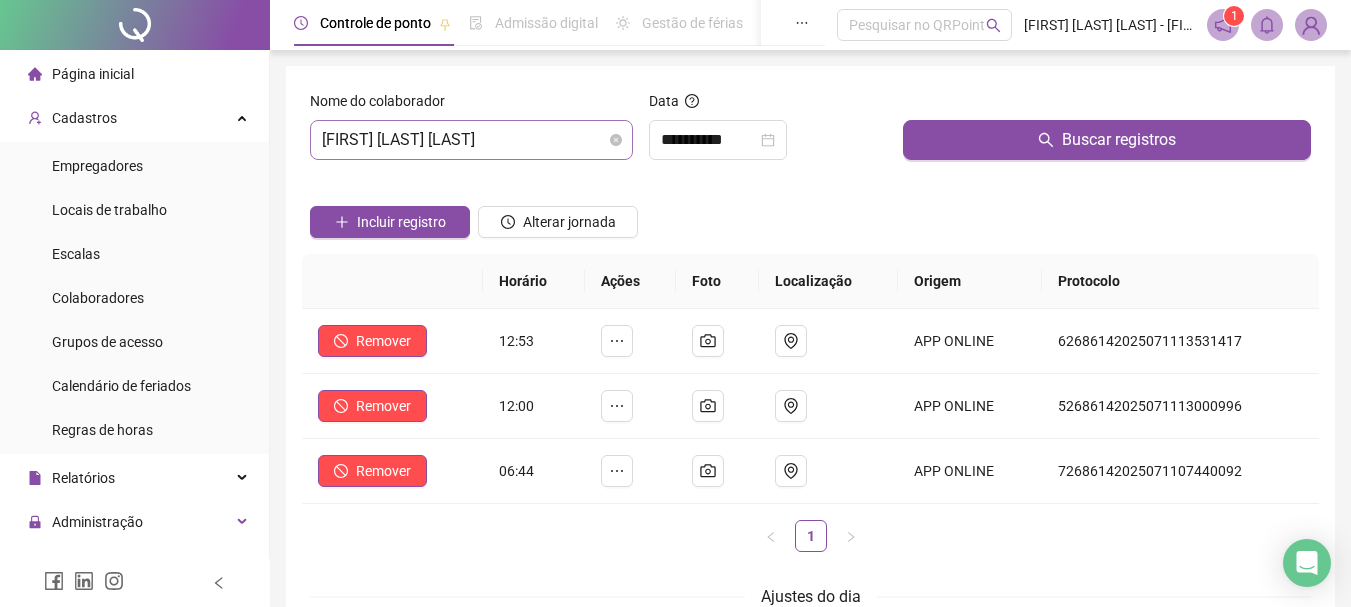 click on "[FIRST] [LAST] [LAST]" at bounding box center [471, 140] 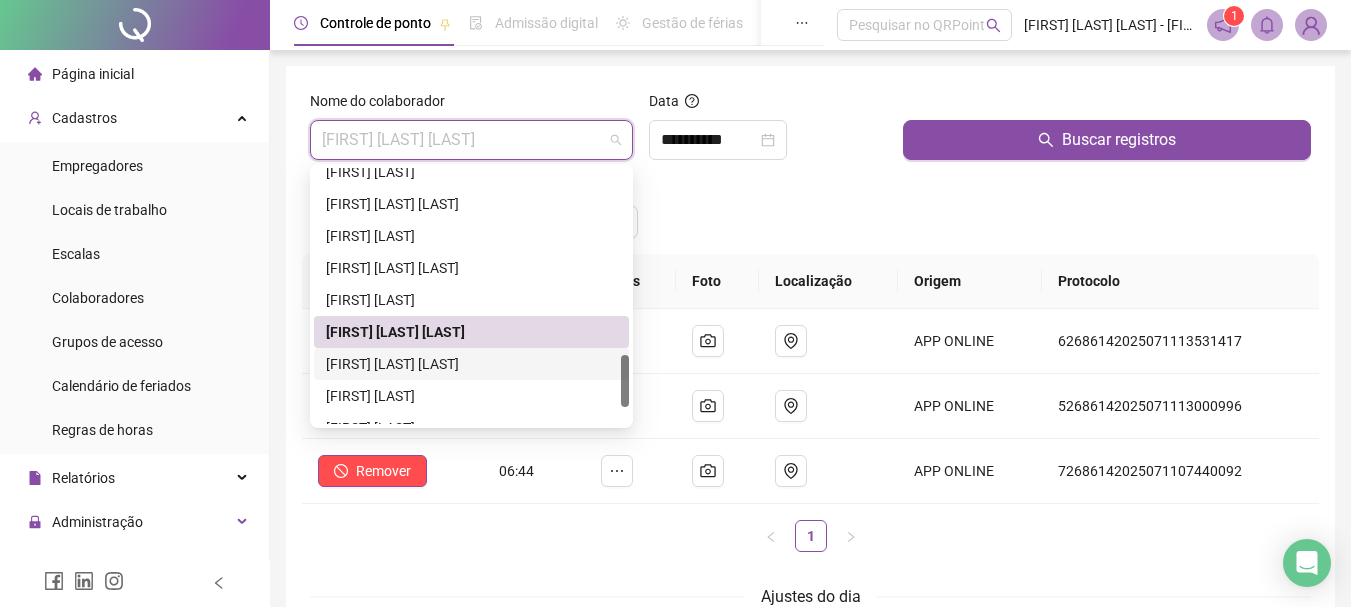click on "[FIRST] [LAST] [LAST]" at bounding box center [471, 364] 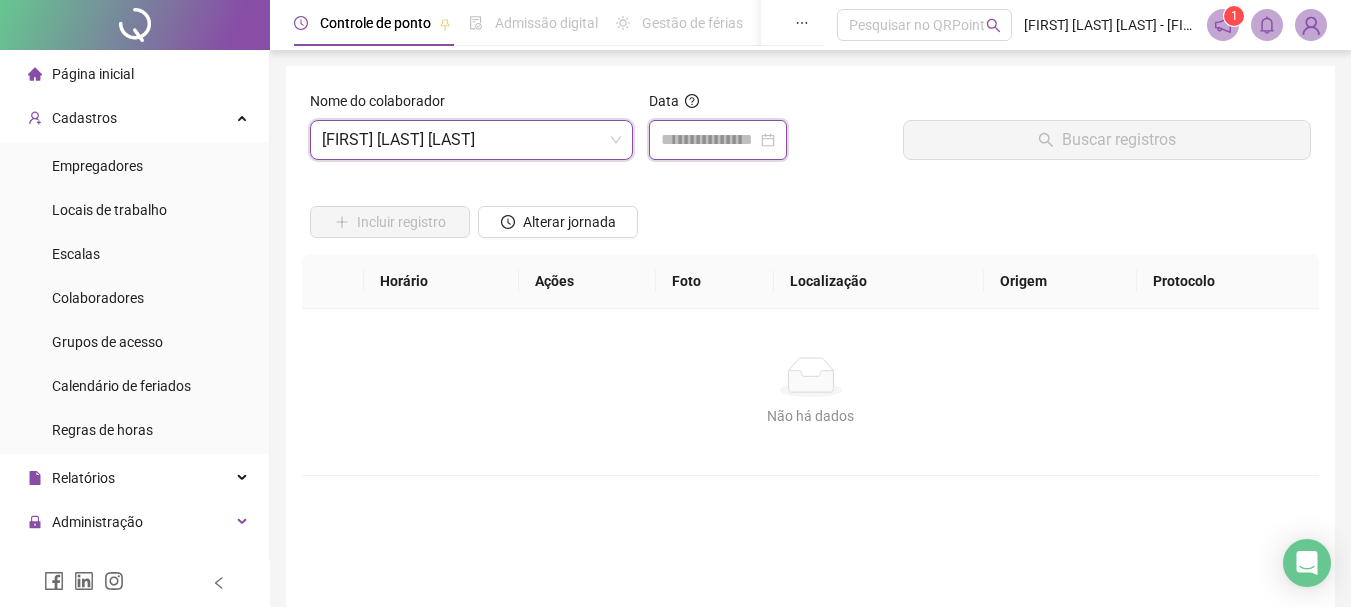 click at bounding box center [709, 140] 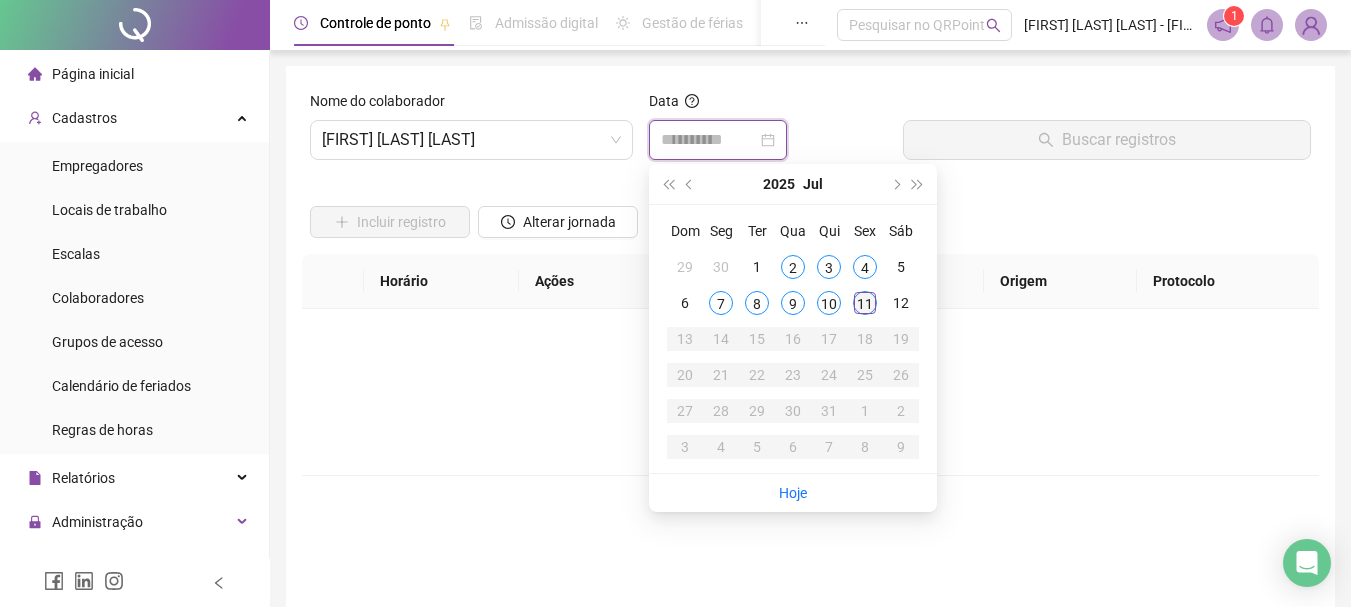 type on "**********" 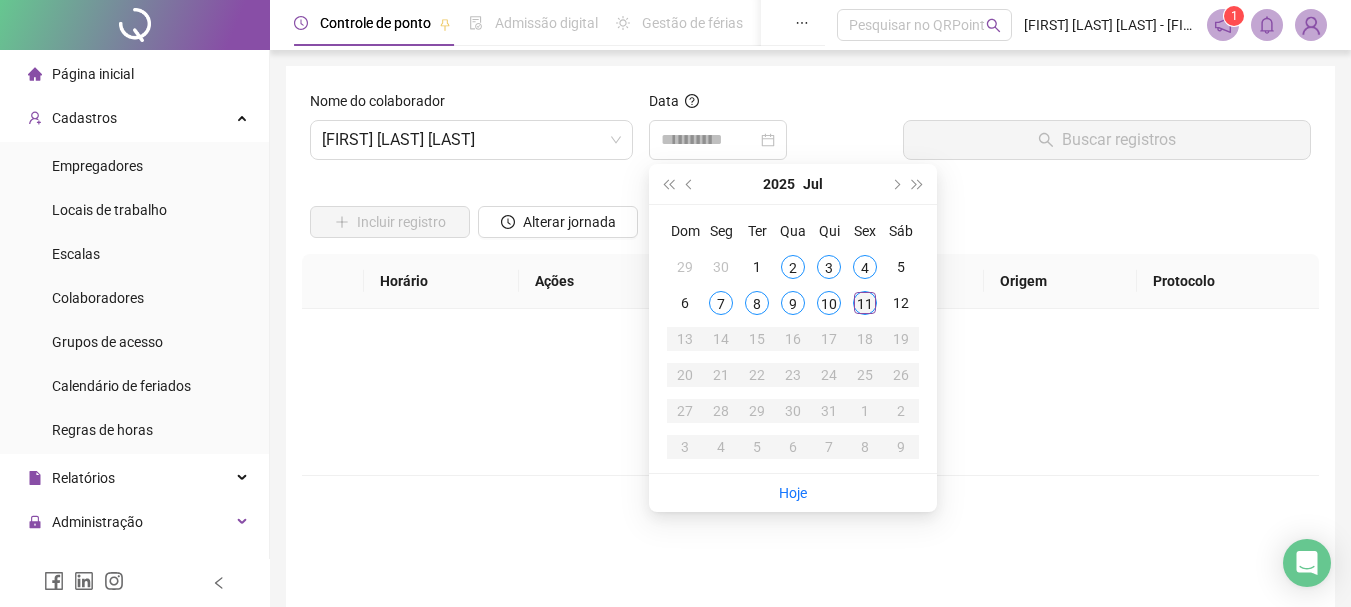 click on "11" at bounding box center [865, 303] 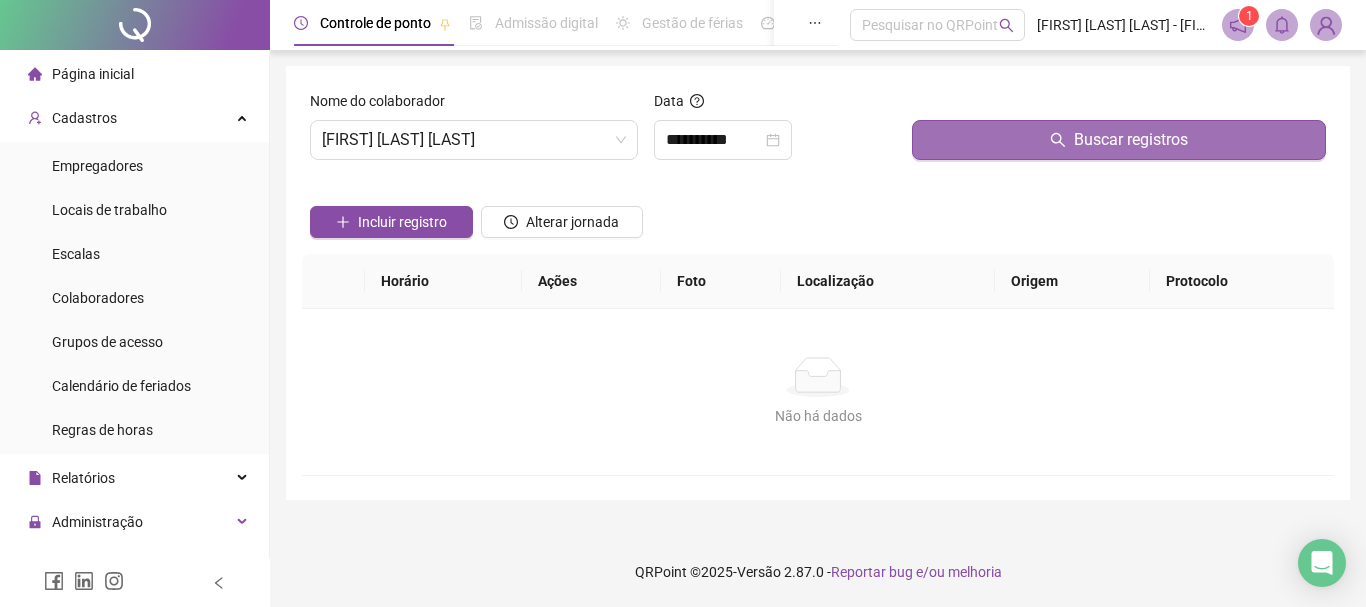 click on "Buscar registros" at bounding box center (1119, 140) 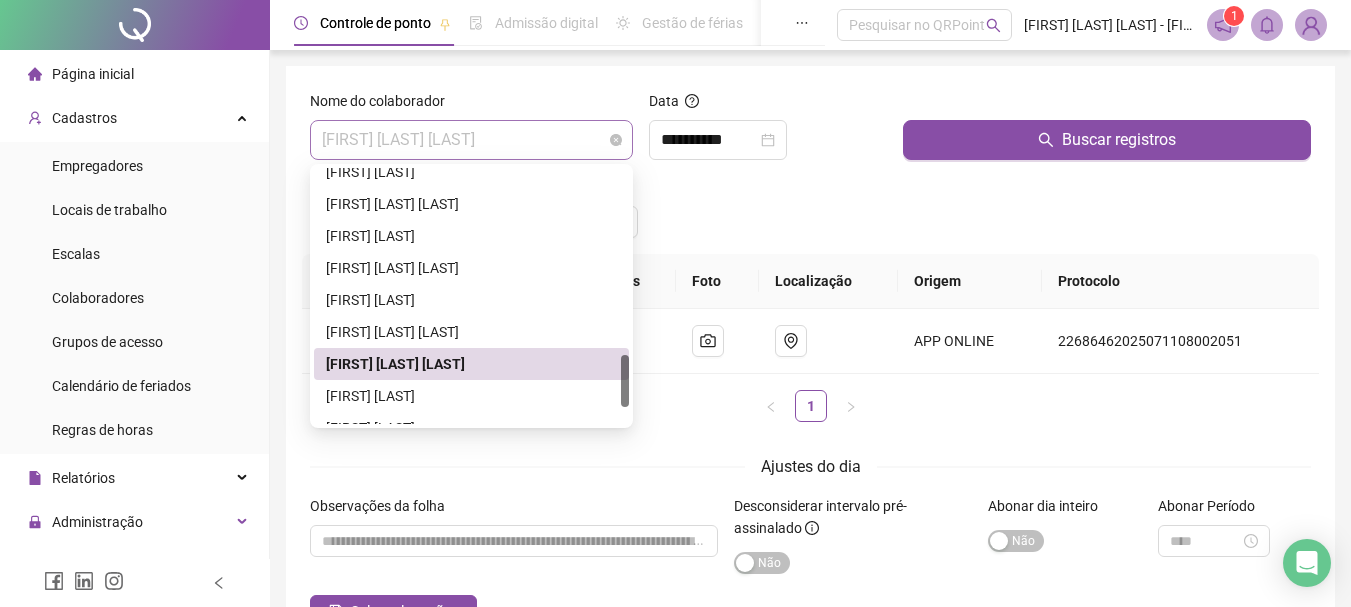 click on "[FIRST] [LAST] [LAST]" at bounding box center [471, 140] 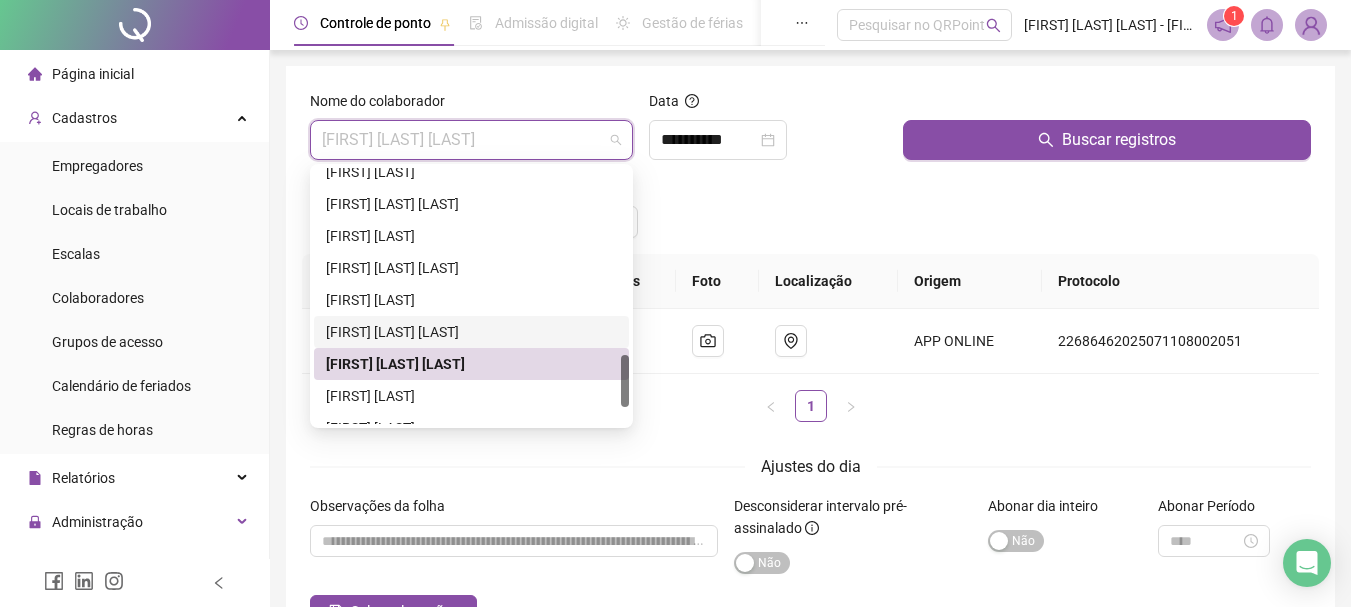 scroll, scrollTop: 992, scrollLeft: 0, axis: vertical 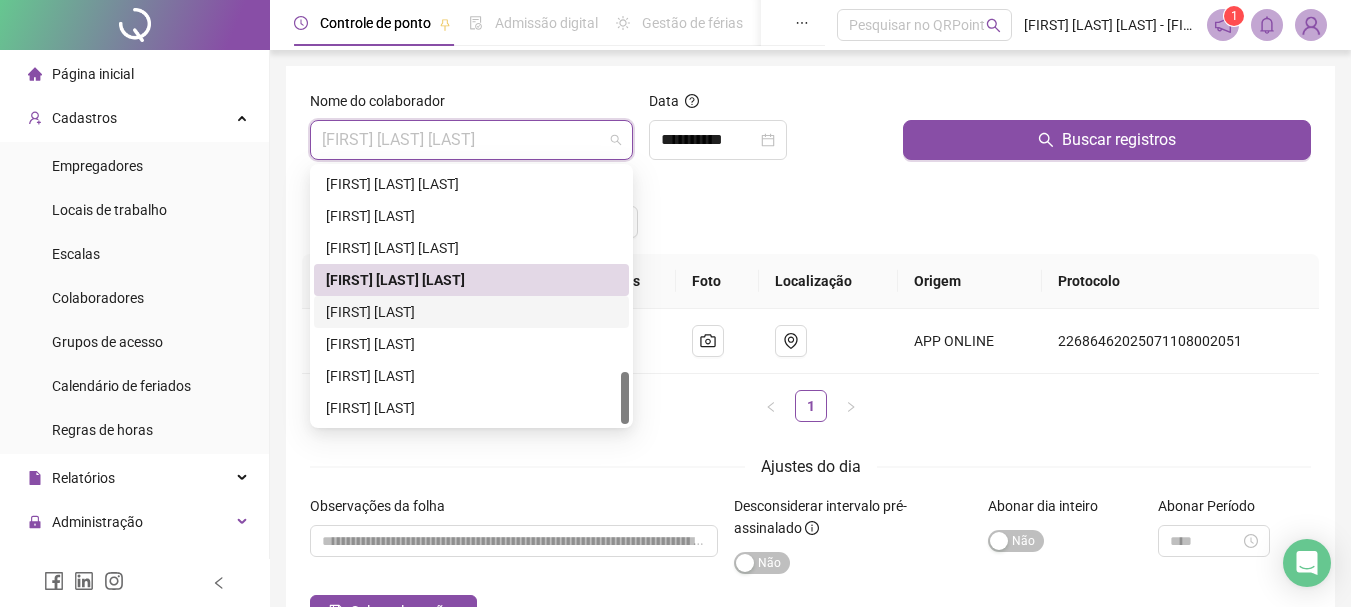 click on "[FIRST] [LAST]" at bounding box center (471, 312) 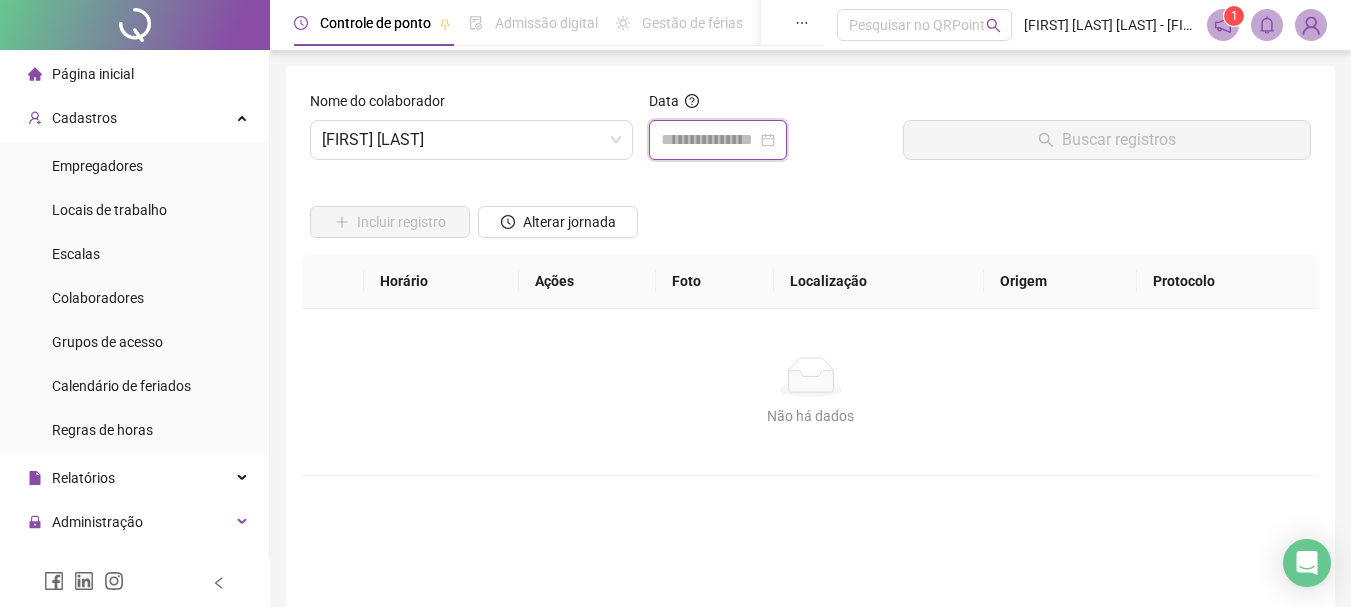 click at bounding box center [709, 140] 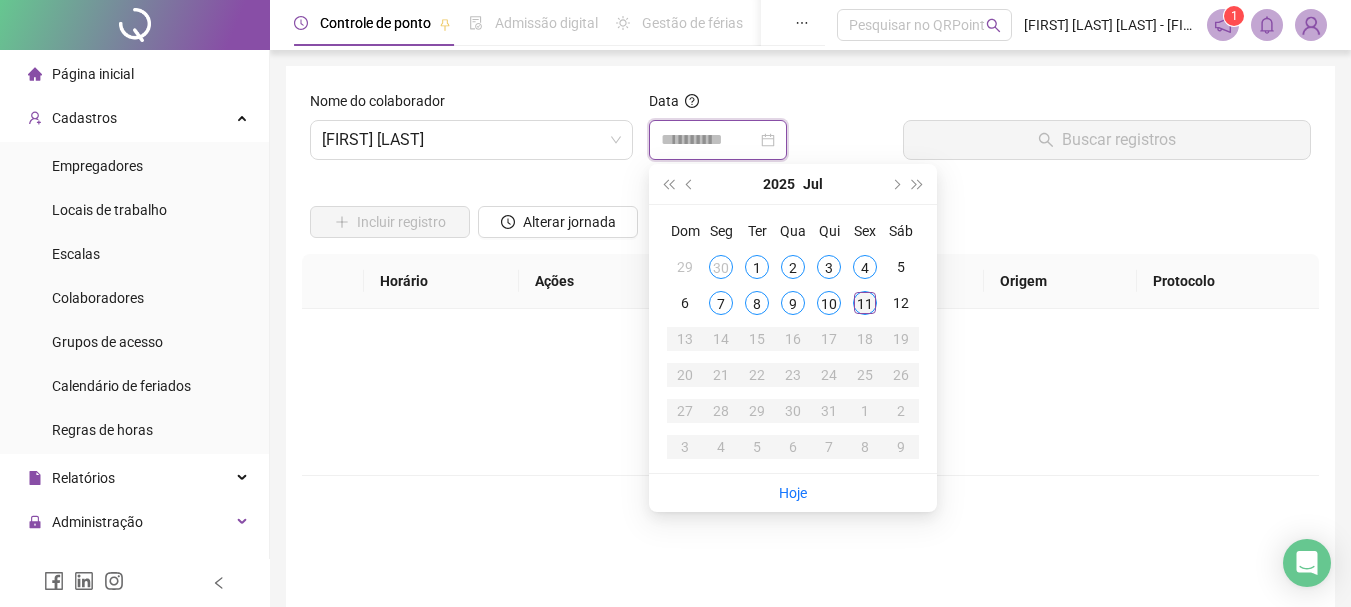 type on "**********" 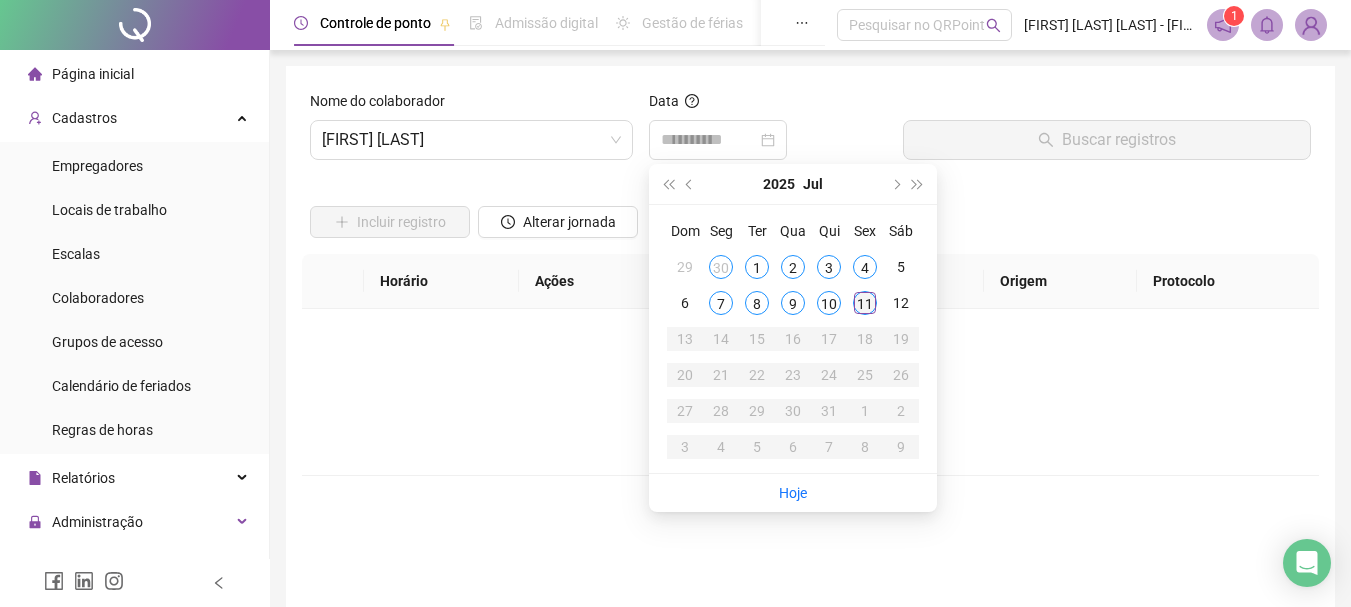 click on "11" at bounding box center [865, 303] 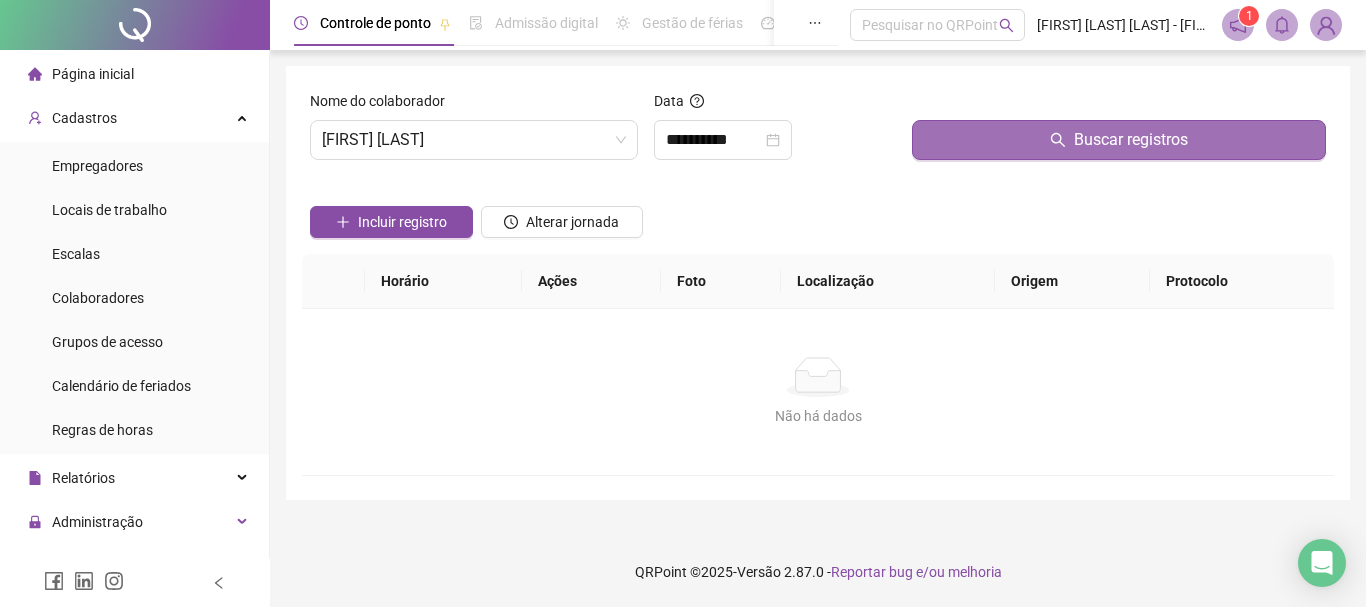 click on "Buscar registros" at bounding box center (1131, 140) 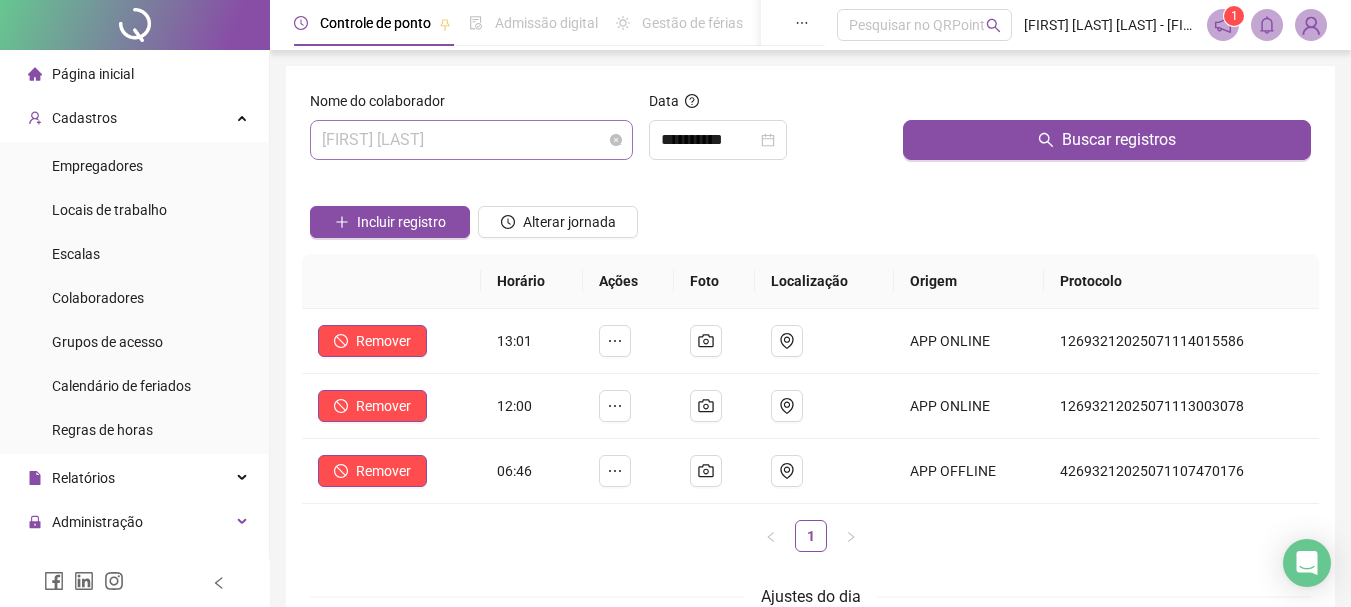 click on "[FIRST] [LAST]" at bounding box center [471, 140] 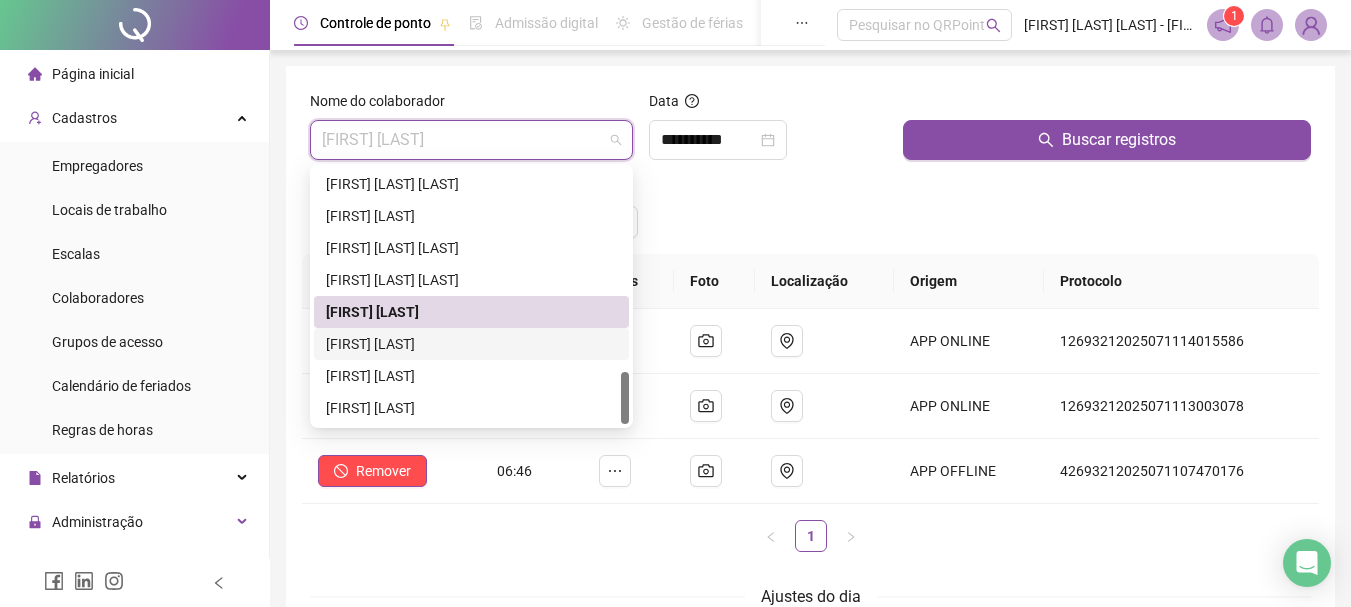 click on "[FIRST] [LAST]" at bounding box center (471, 344) 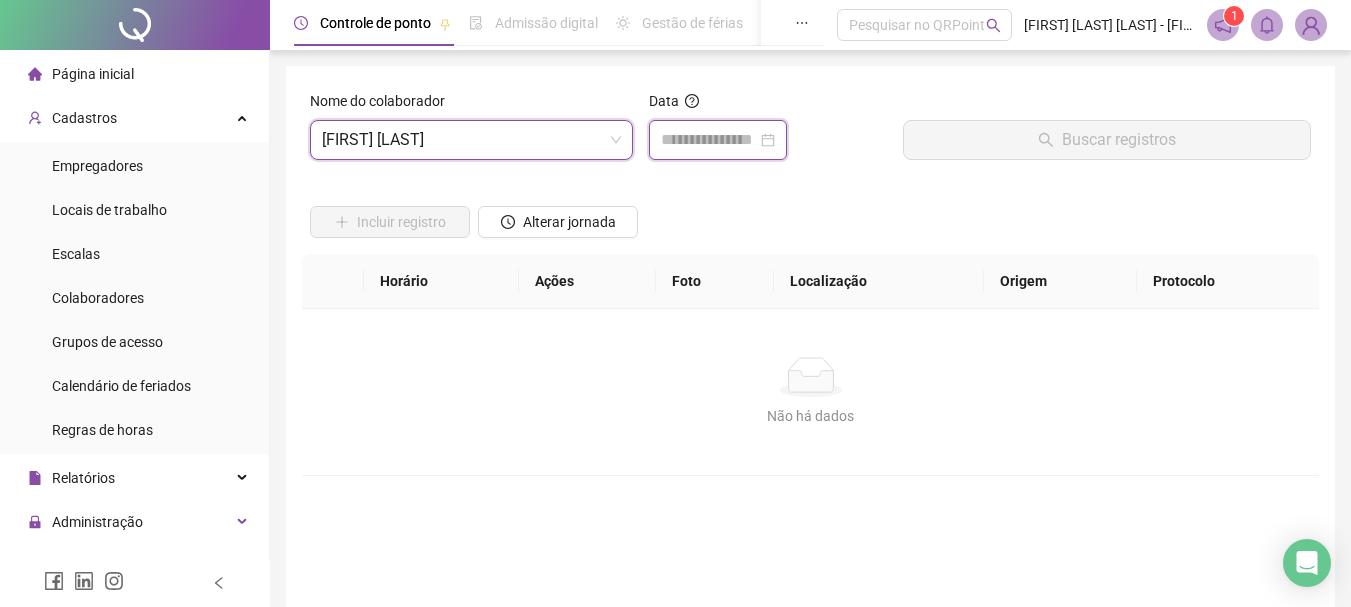 click at bounding box center (709, 140) 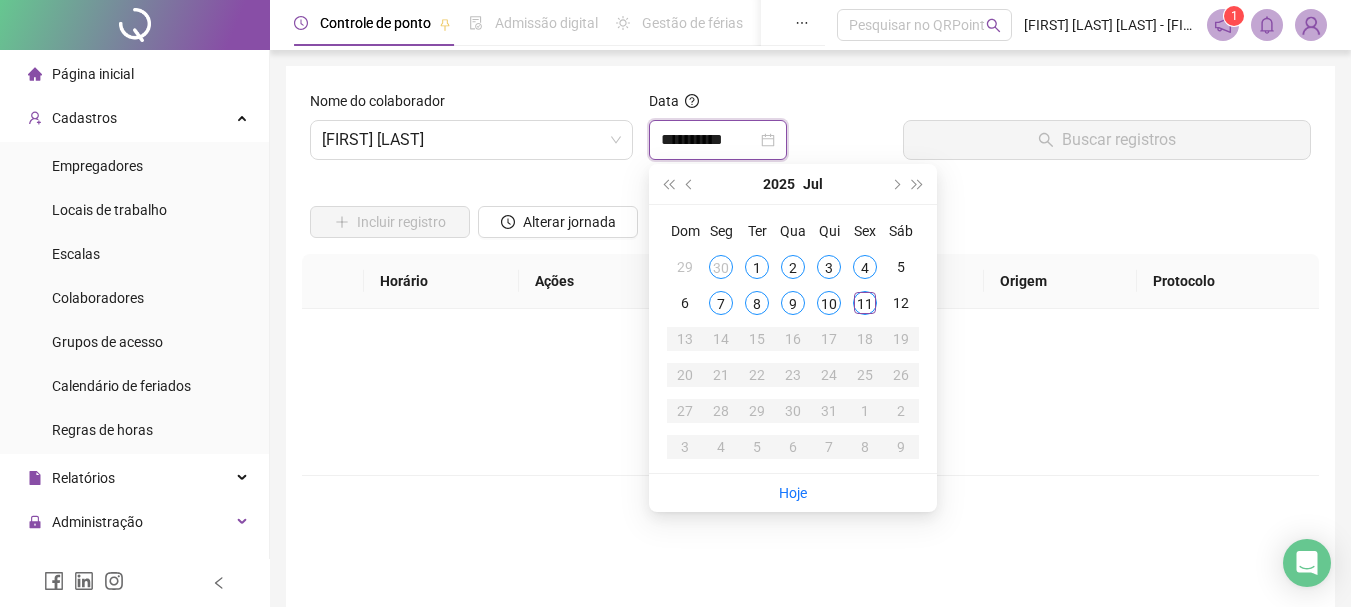 type on "**********" 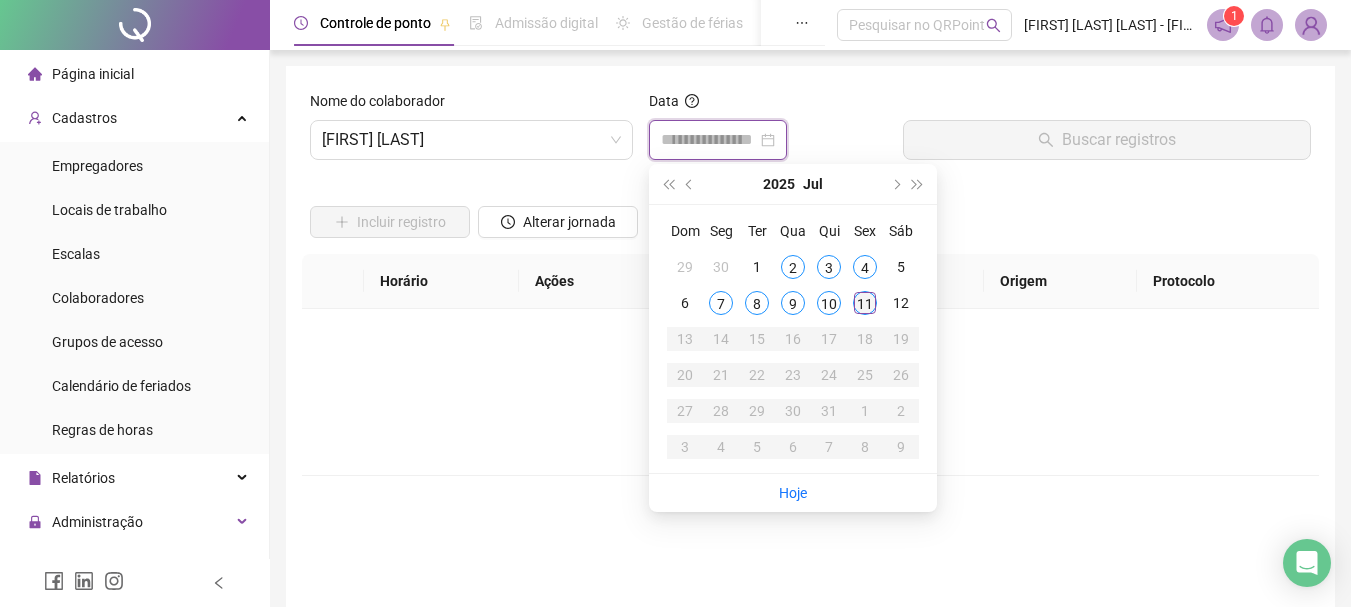 type on "**********" 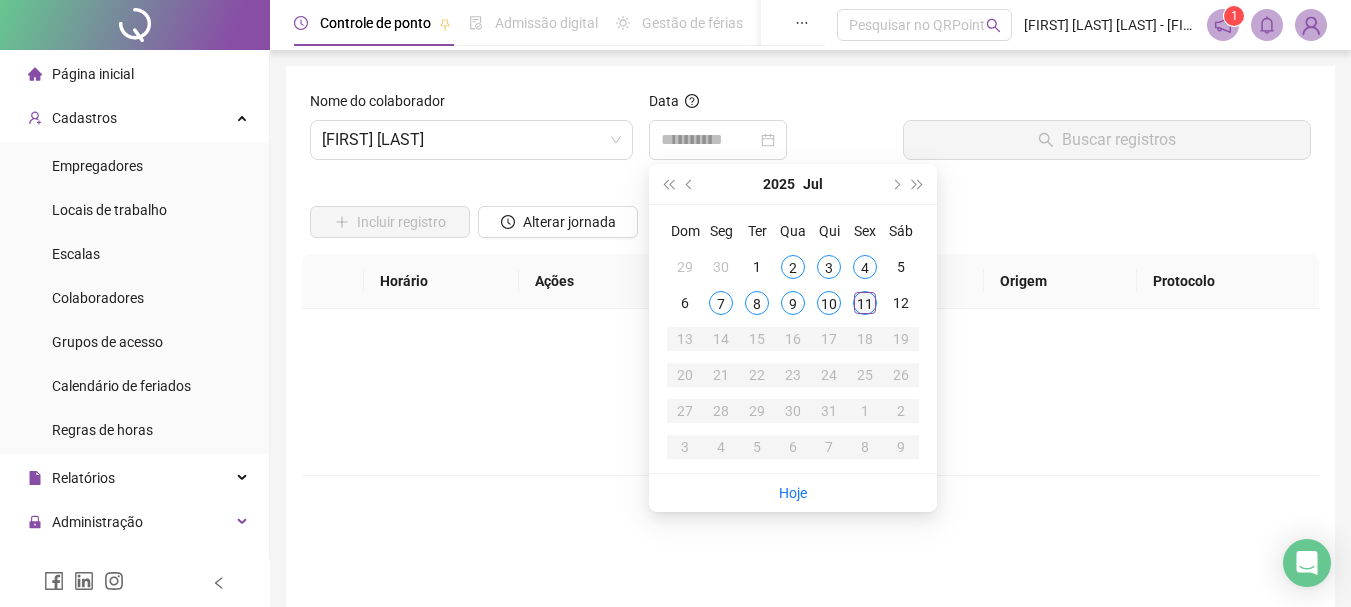 click on "11" at bounding box center [865, 303] 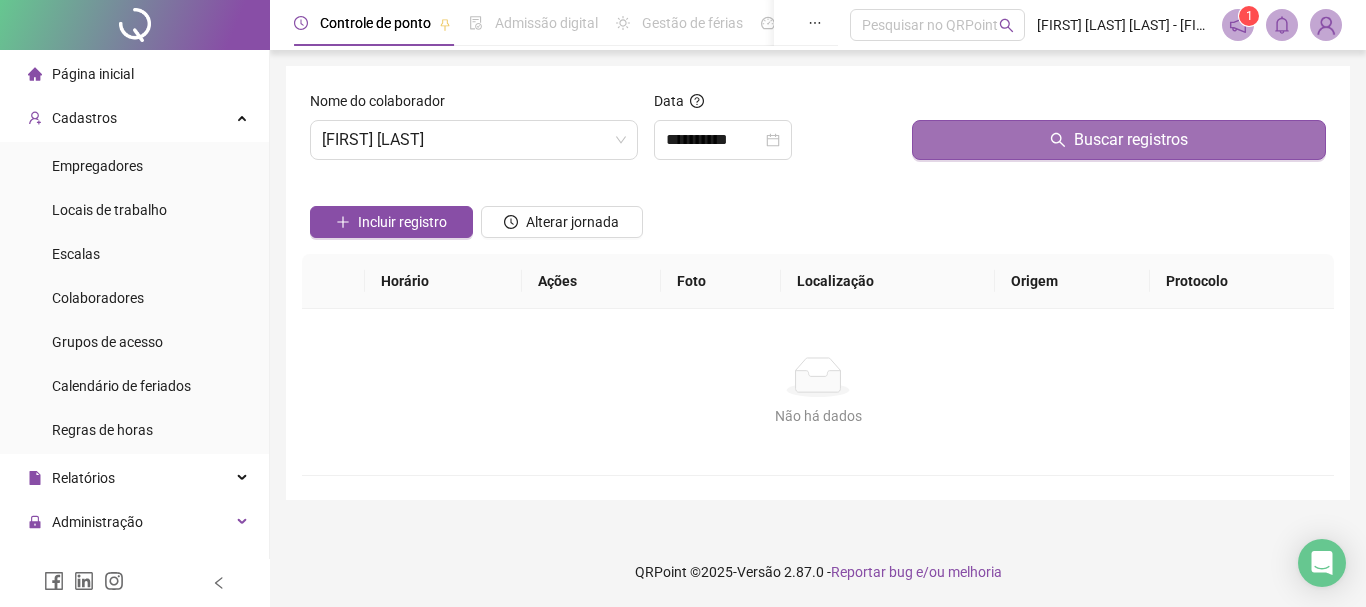 click on "Buscar registros" at bounding box center (1131, 140) 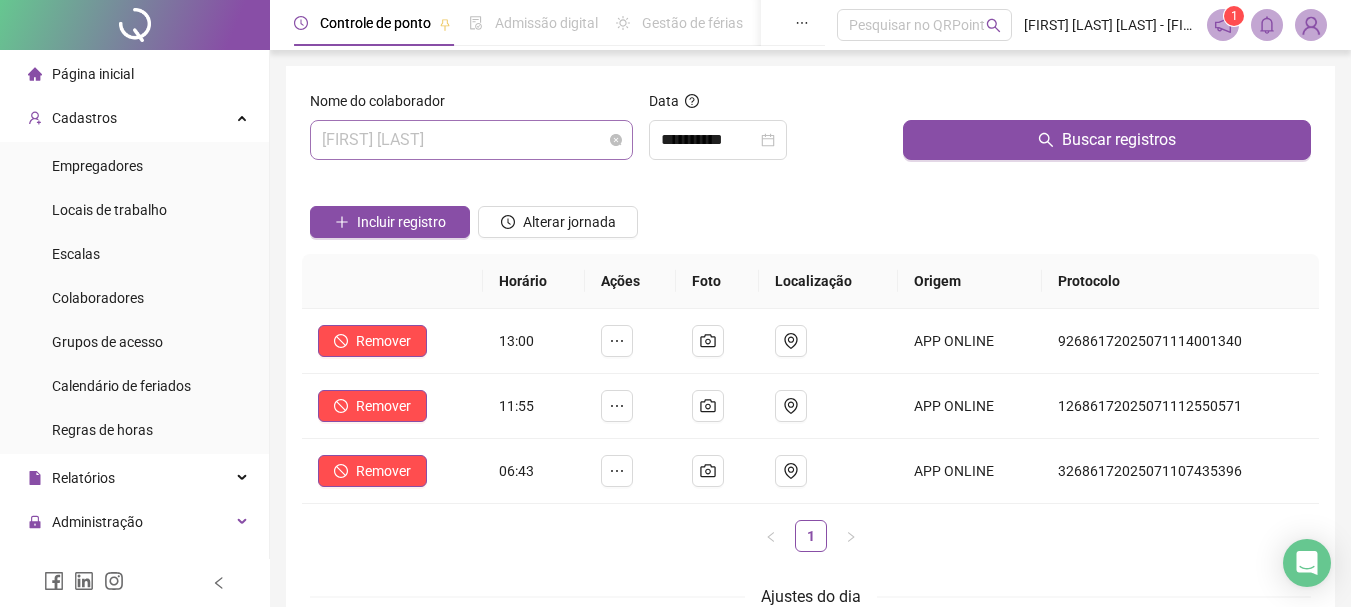 click on "[FIRST] [LAST]" at bounding box center (471, 140) 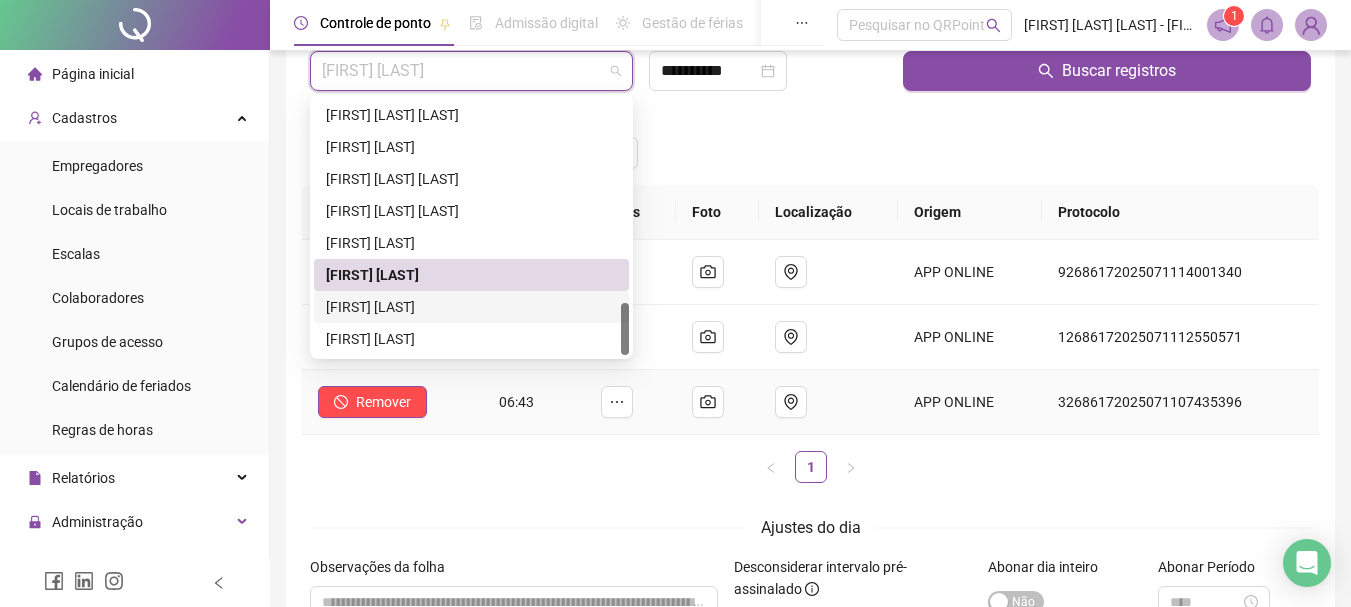 scroll, scrollTop: 100, scrollLeft: 0, axis: vertical 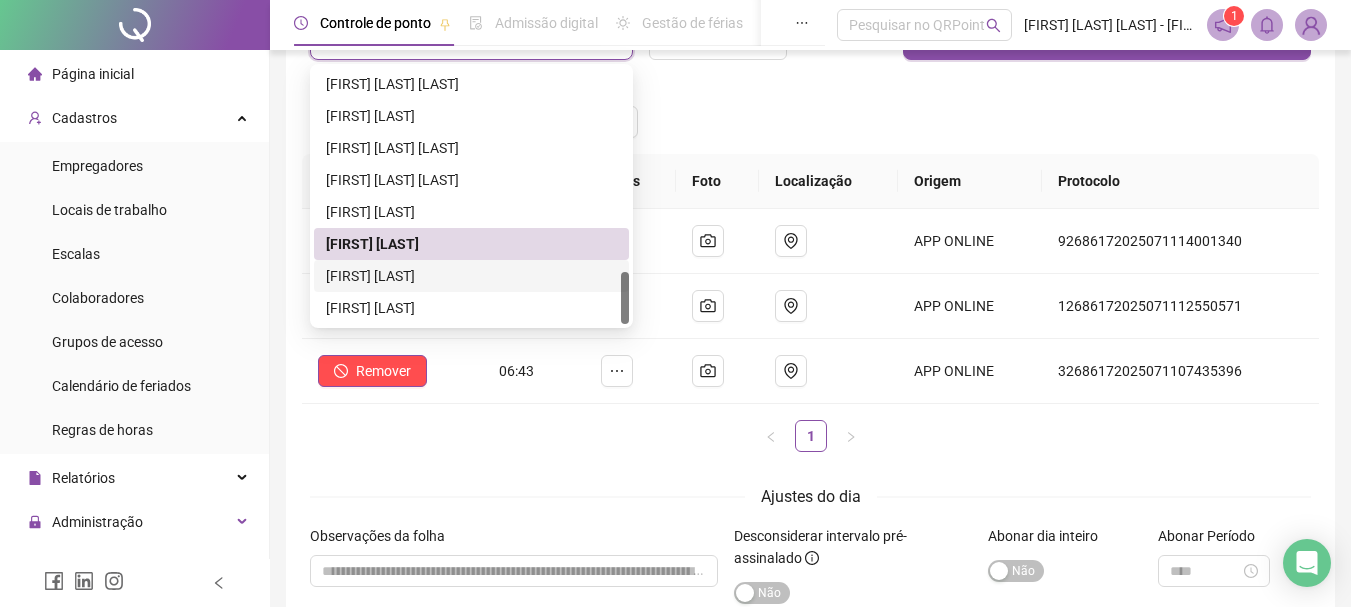 click on "[FIRST] [LAST]" at bounding box center (471, 276) 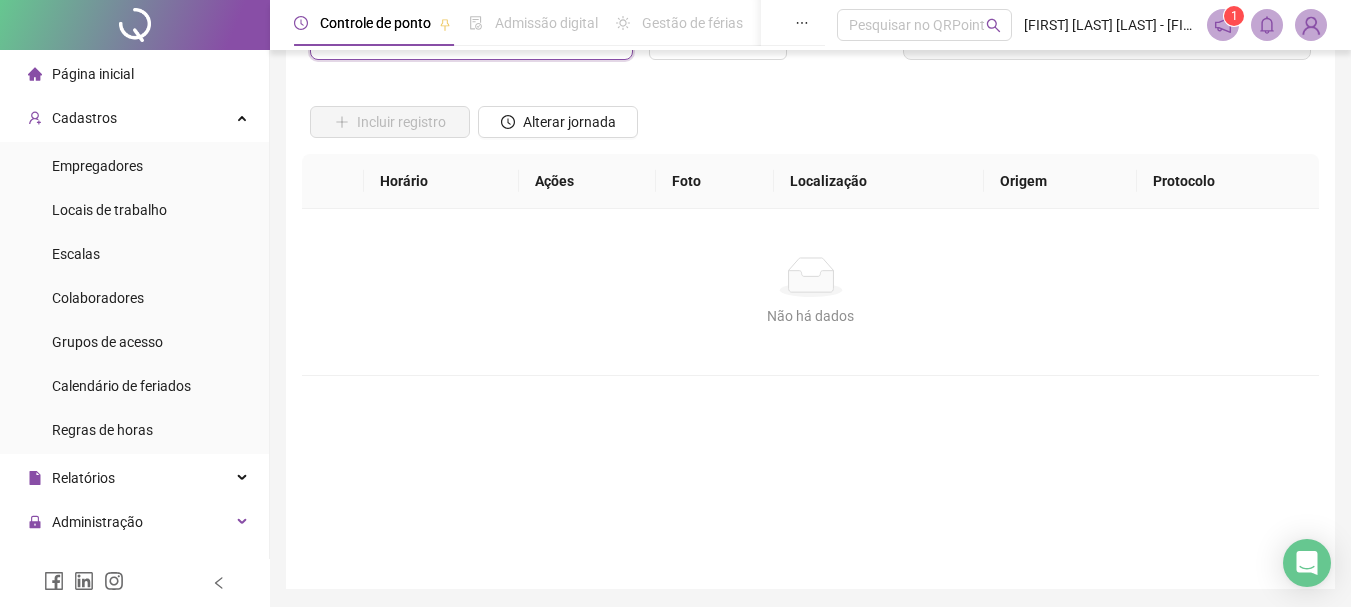 scroll, scrollTop: 0, scrollLeft: 0, axis: both 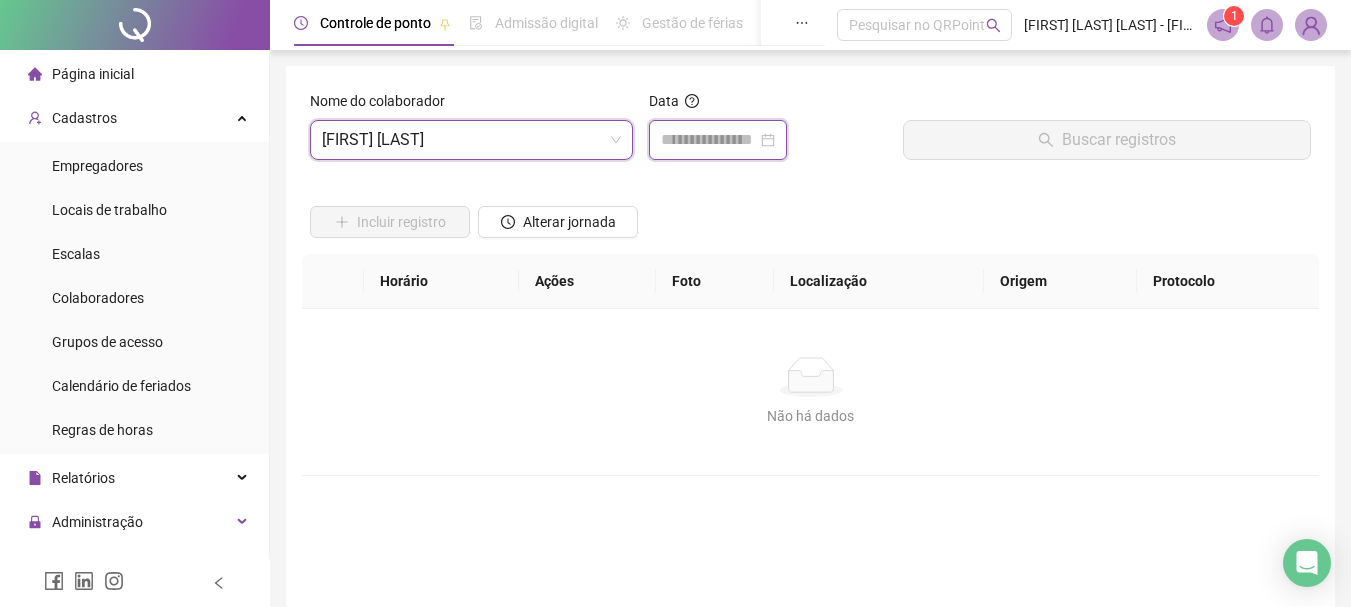 click at bounding box center (709, 140) 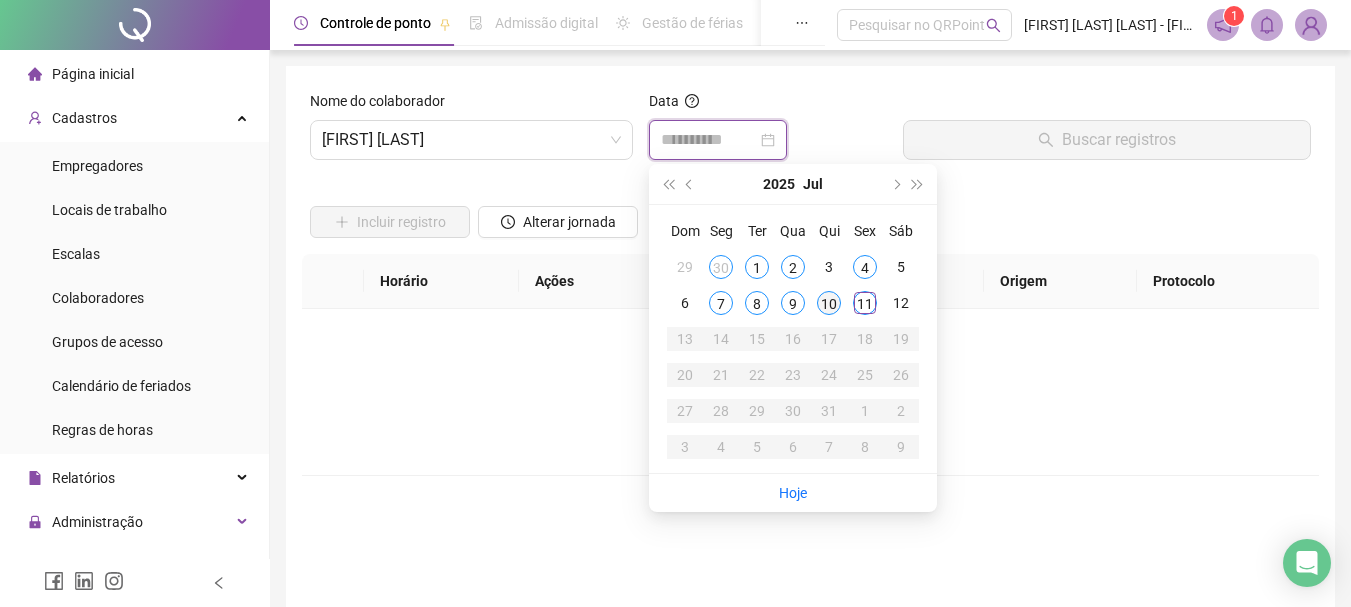 type on "**********" 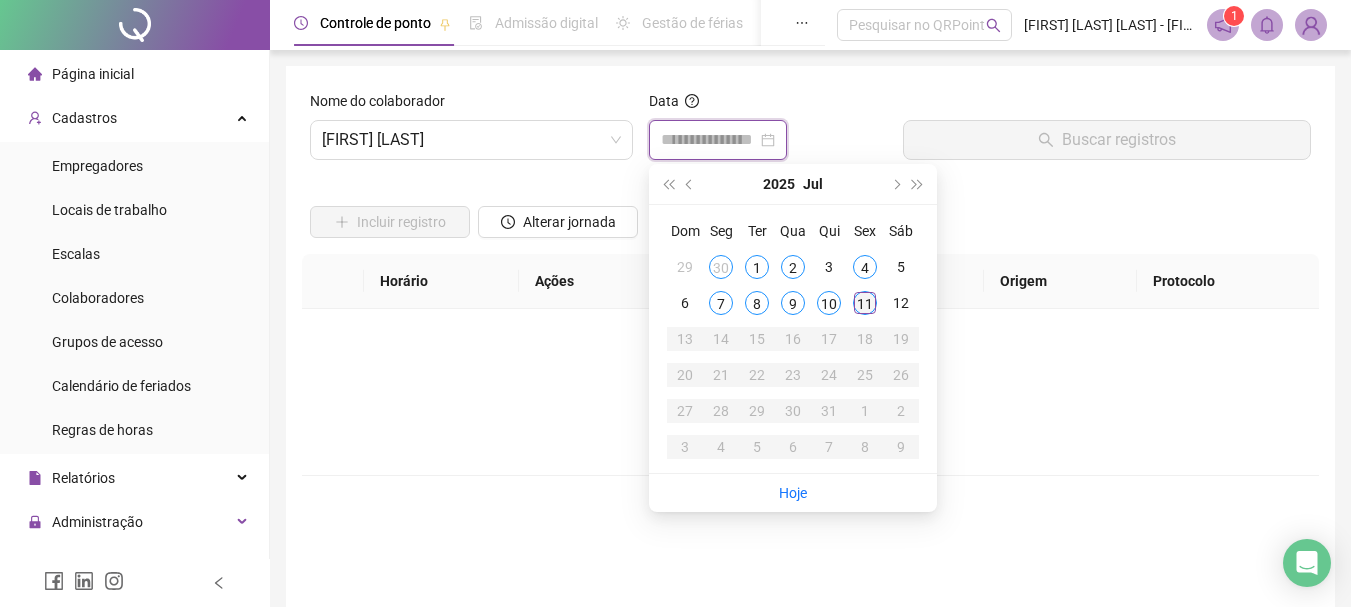 type on "**********" 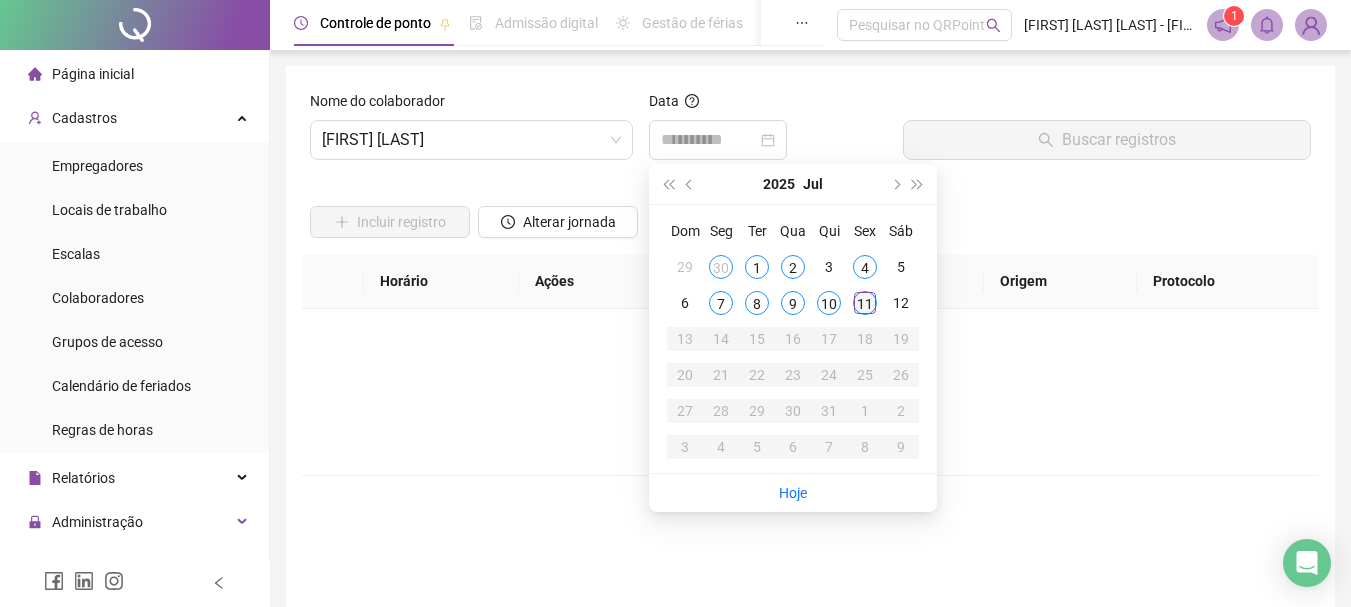 click on "11" at bounding box center (865, 303) 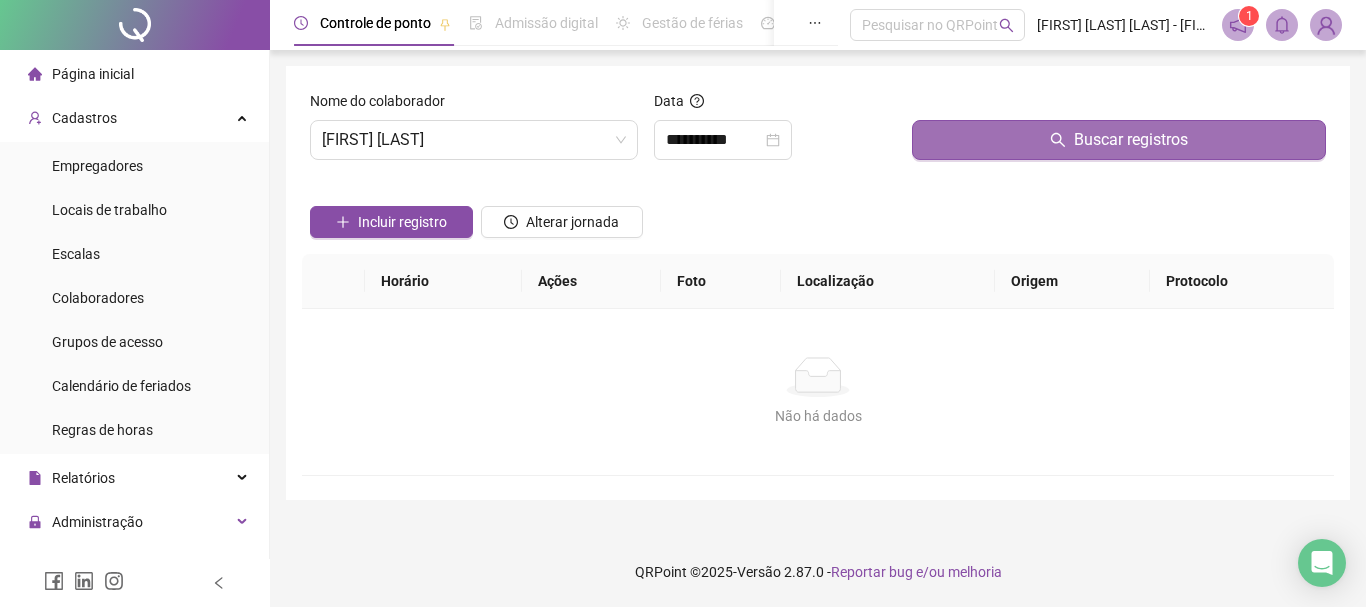 click on "Buscar registros" at bounding box center [1131, 140] 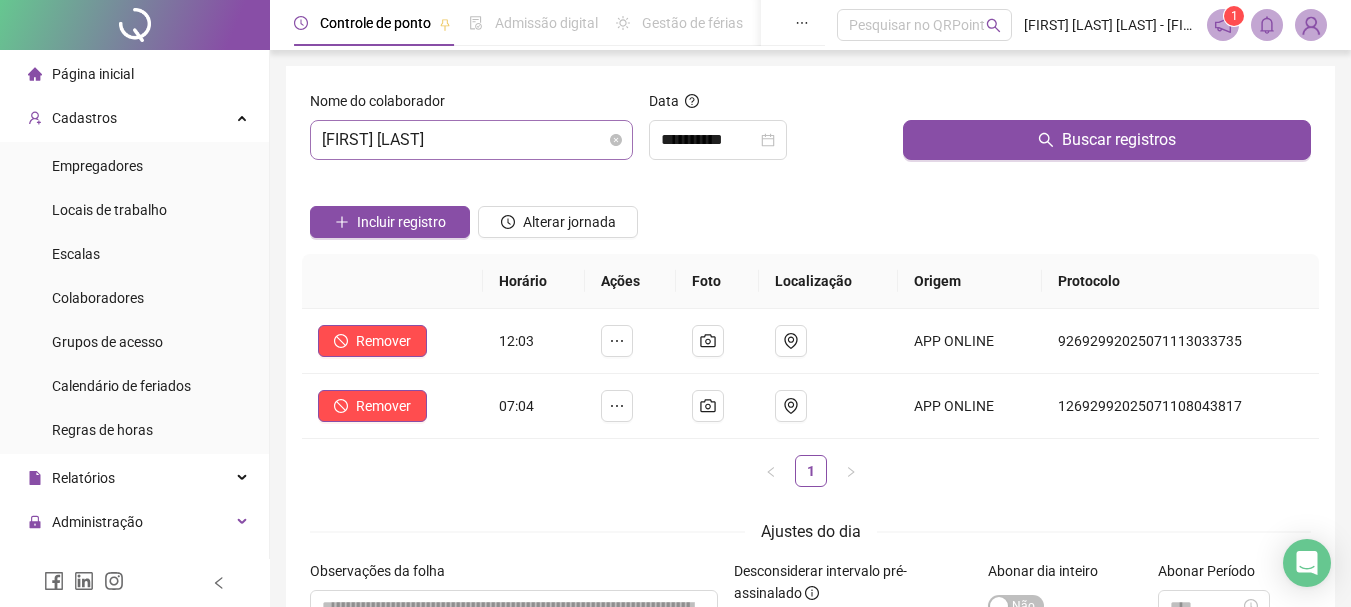 click on "[FIRST] [LAST]" at bounding box center [471, 140] 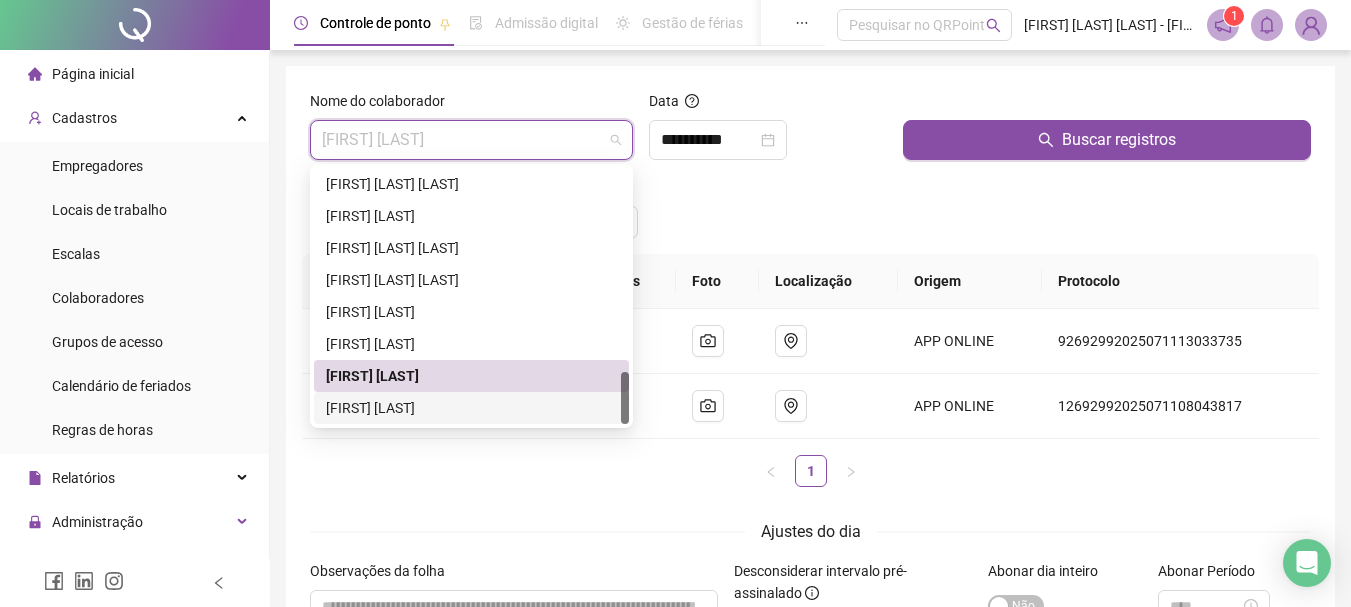 click on "[FIRST] [LAST]" at bounding box center (471, 408) 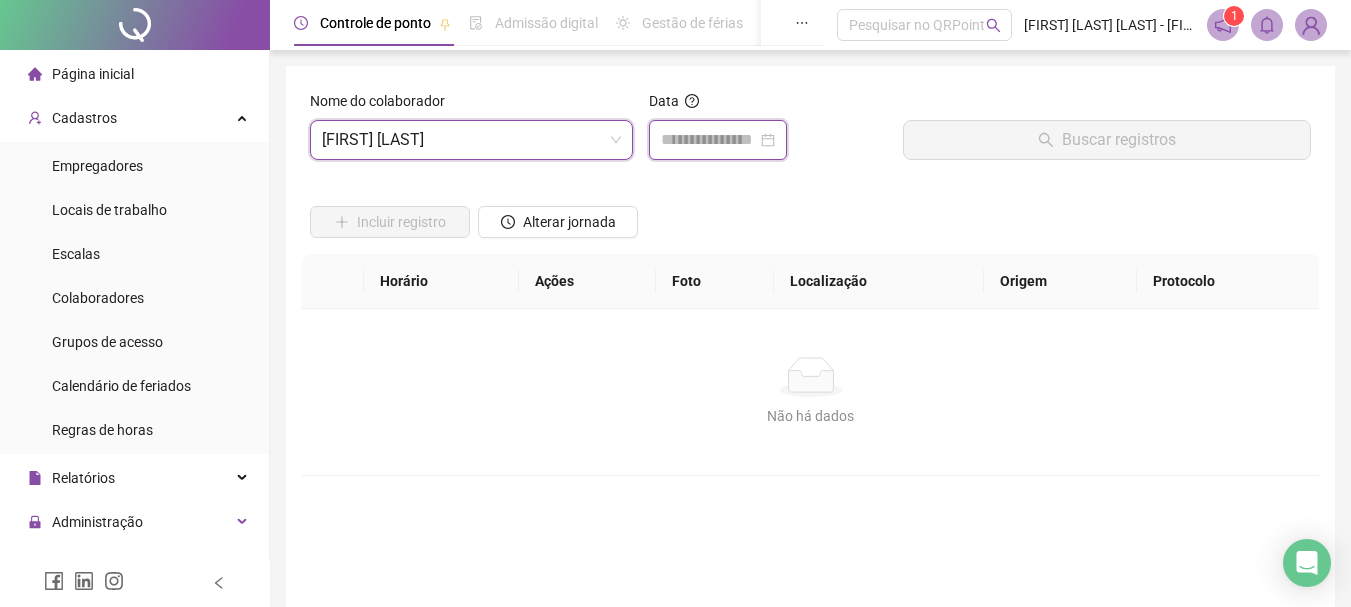click at bounding box center [709, 140] 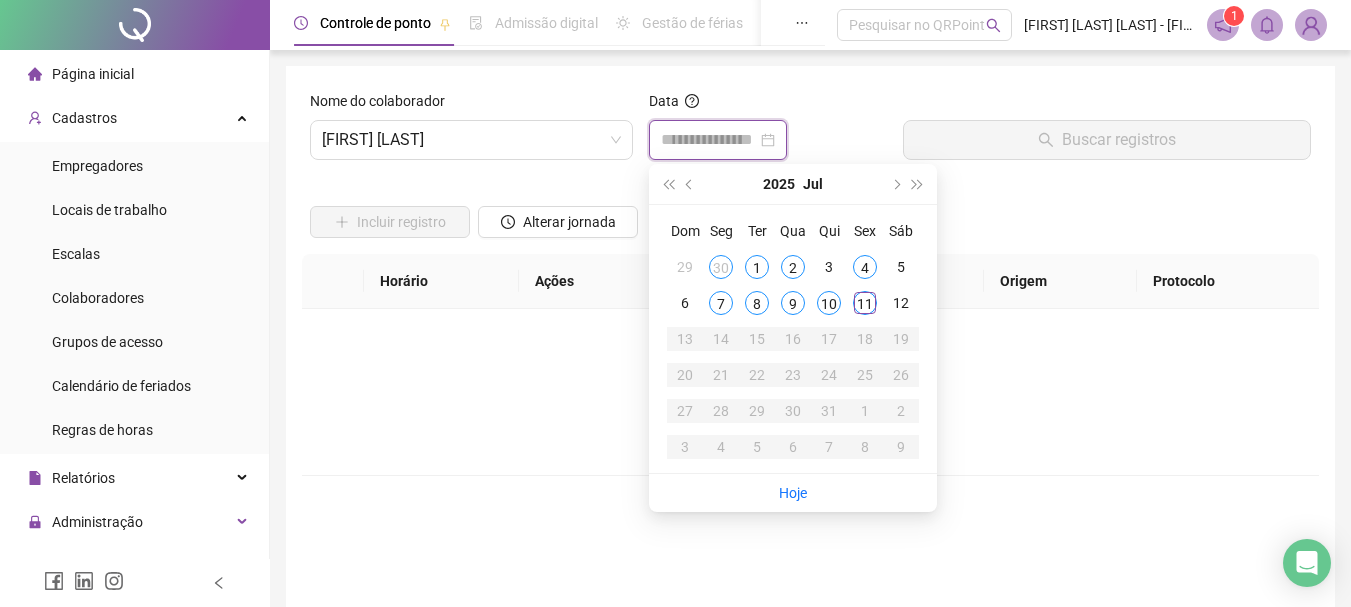 type on "**********" 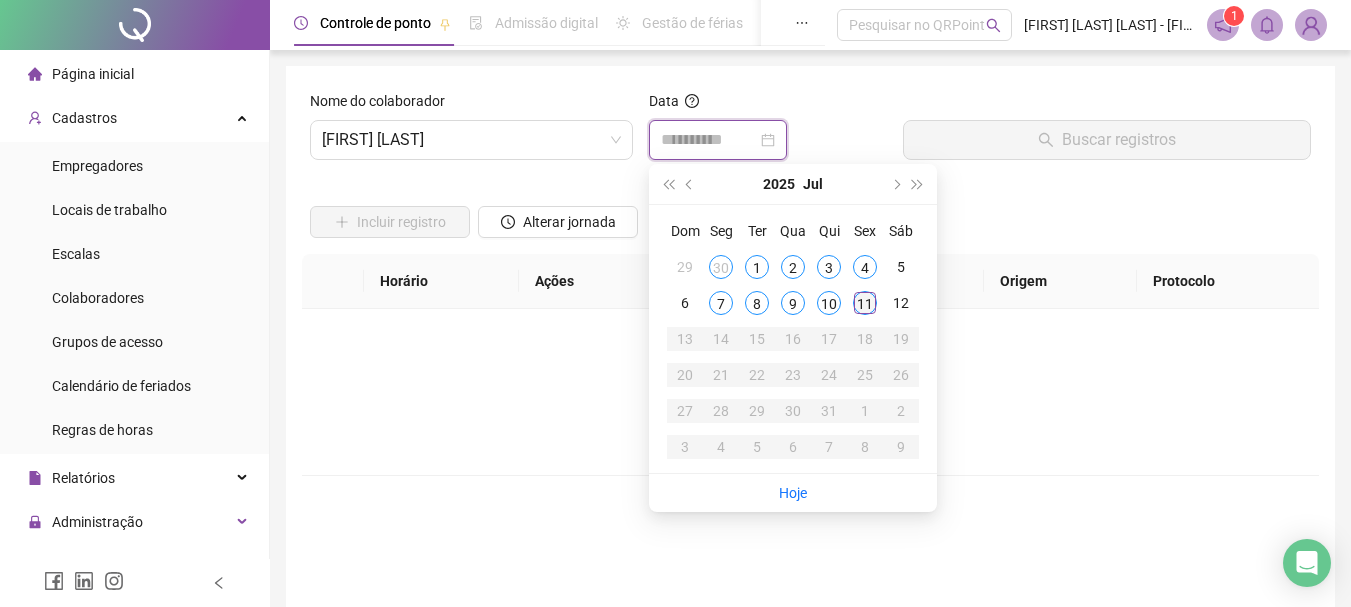 type on "**********" 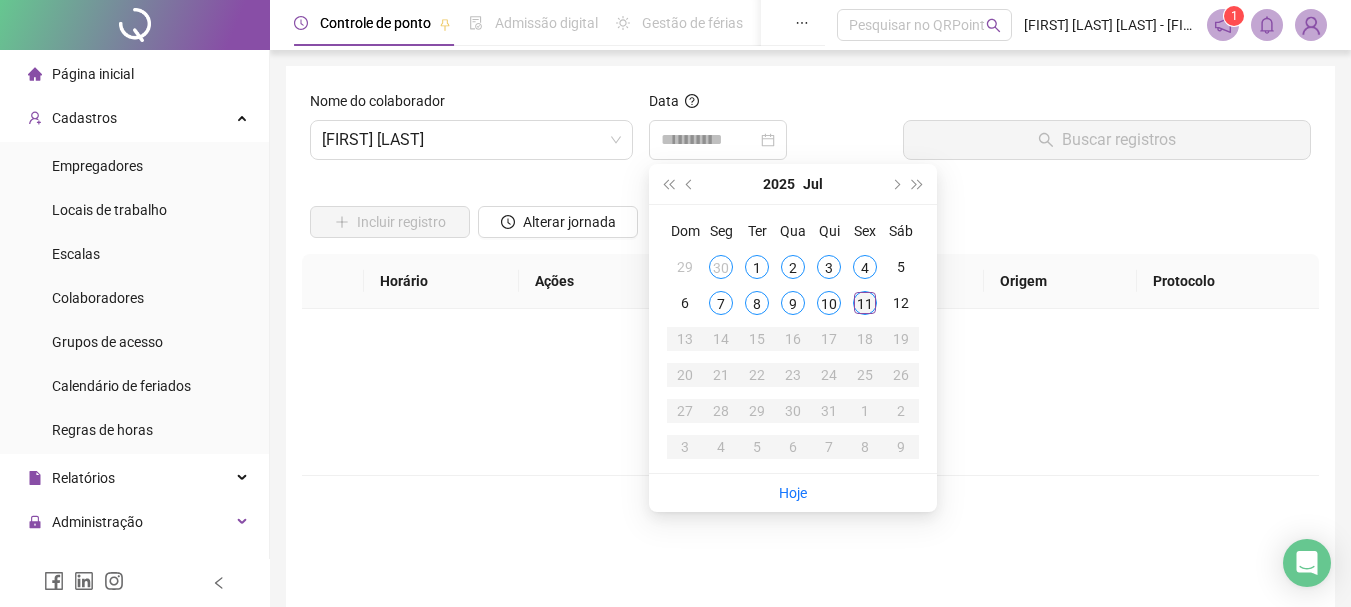 click on "11" at bounding box center (865, 303) 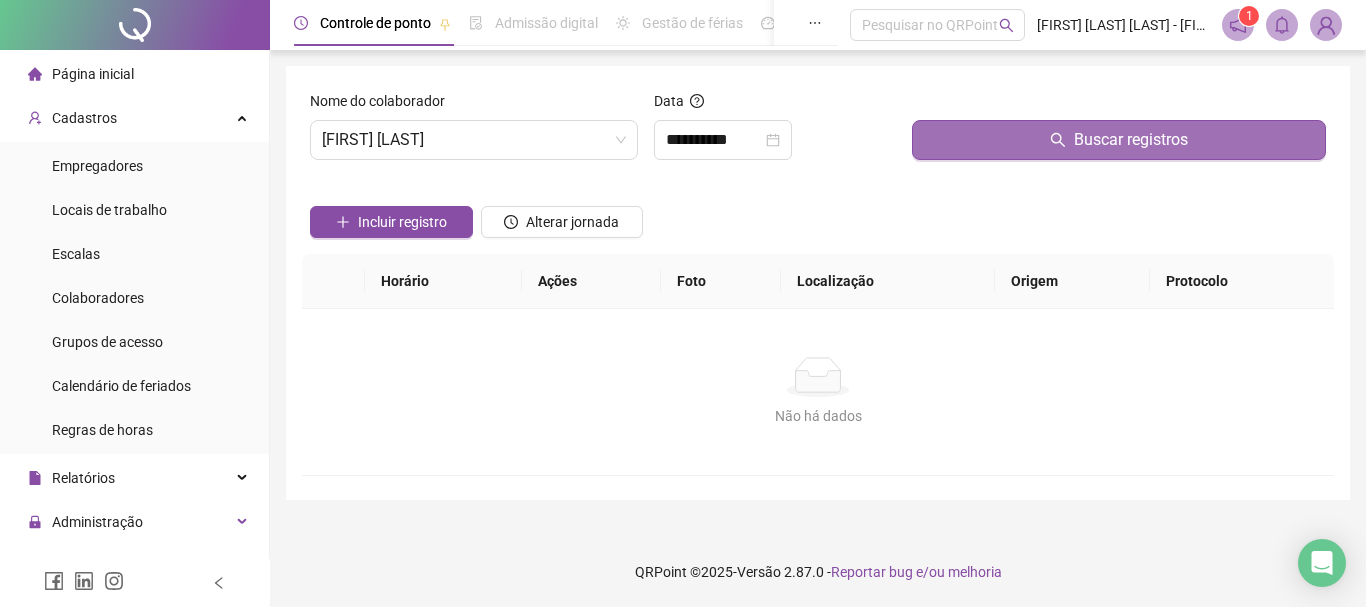 click on "Buscar registros" at bounding box center [1131, 140] 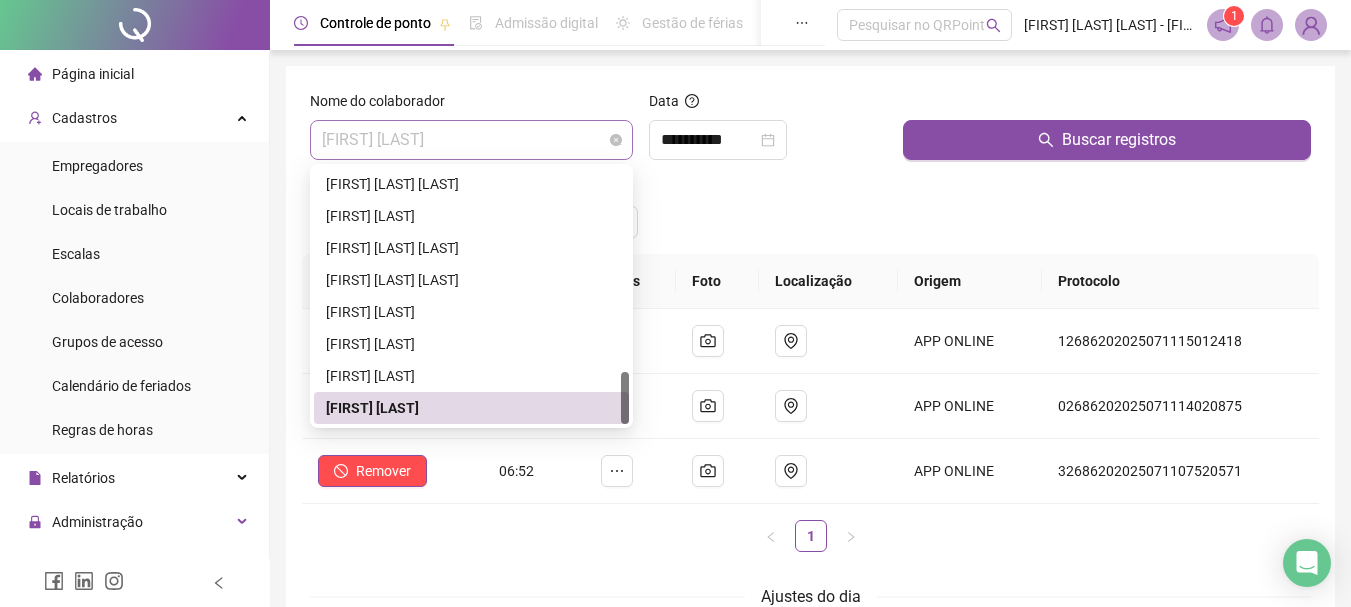 click on "[FIRST] [LAST]" at bounding box center (471, 140) 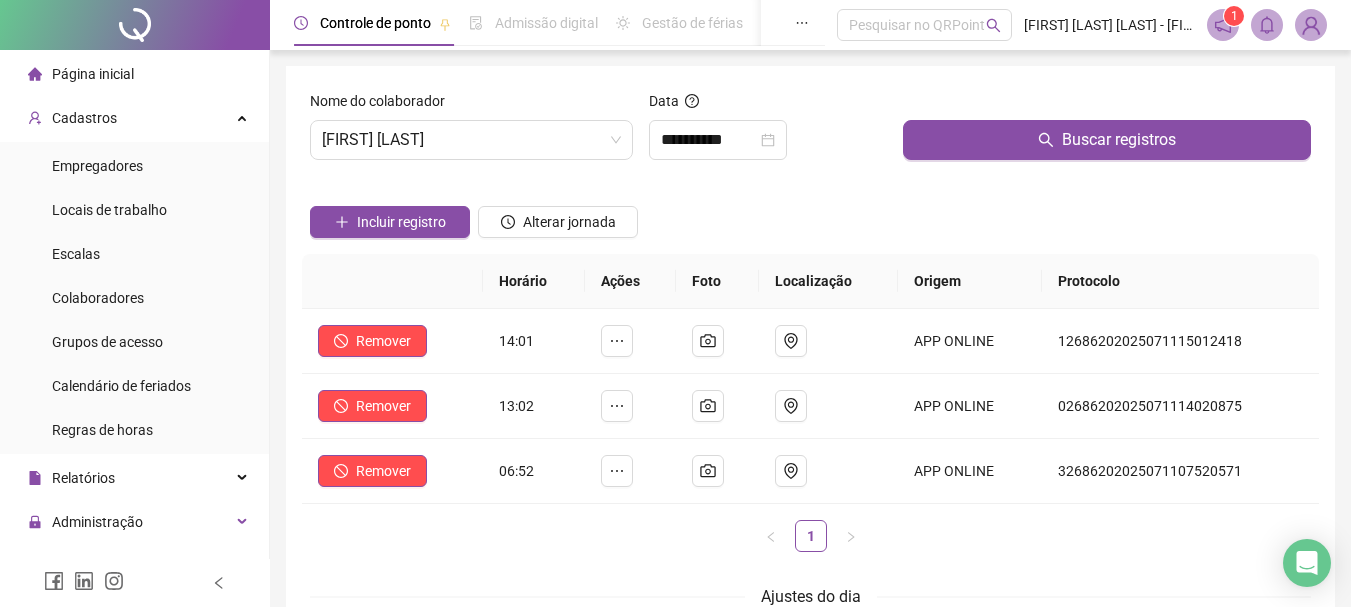 click on "Incluir registro   Alterar jornada" at bounding box center [810, 215] 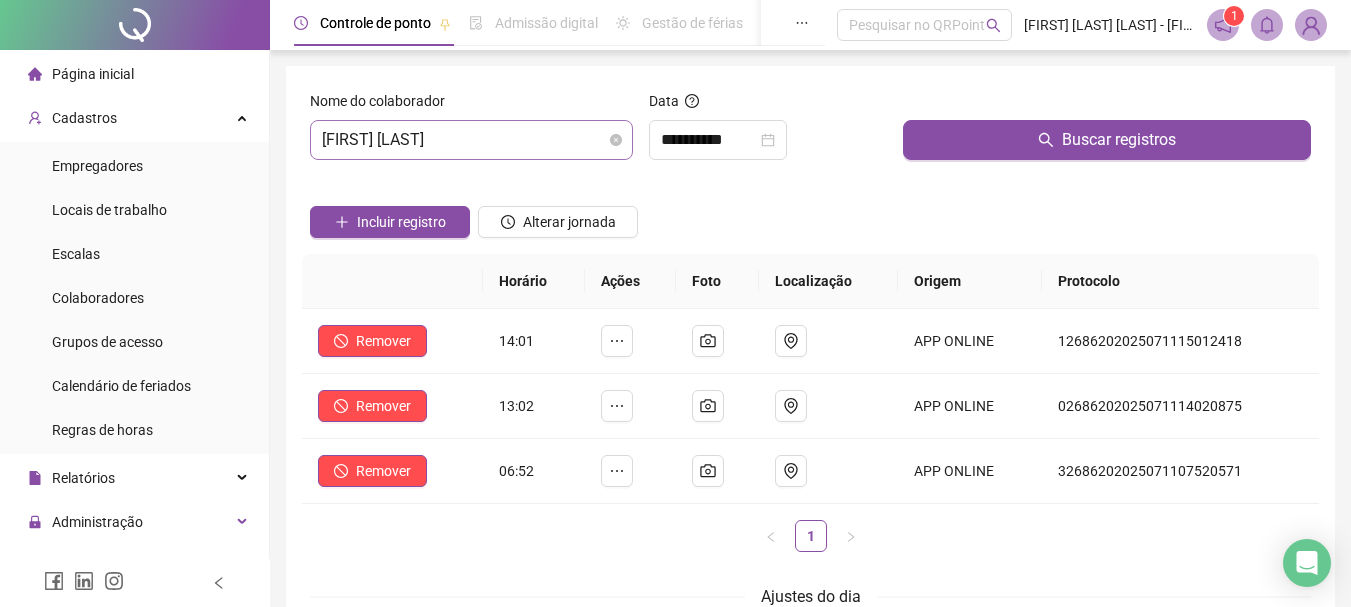 click on "[FIRST] [LAST]" at bounding box center (471, 140) 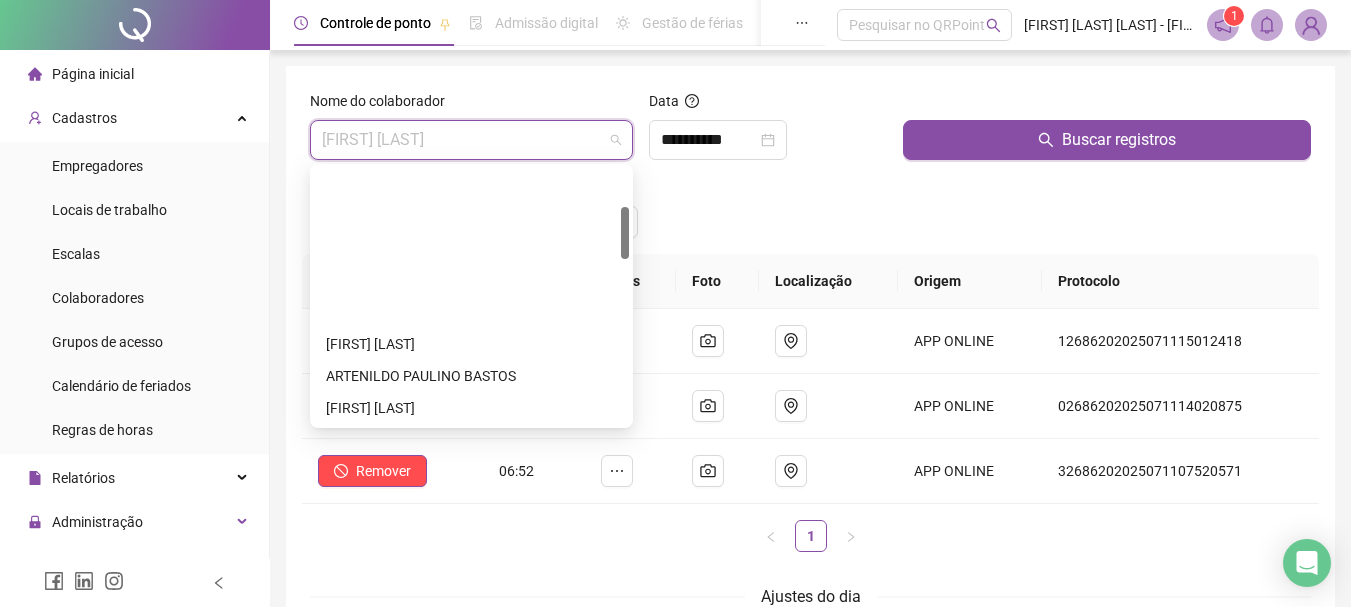 scroll, scrollTop: 0, scrollLeft: 0, axis: both 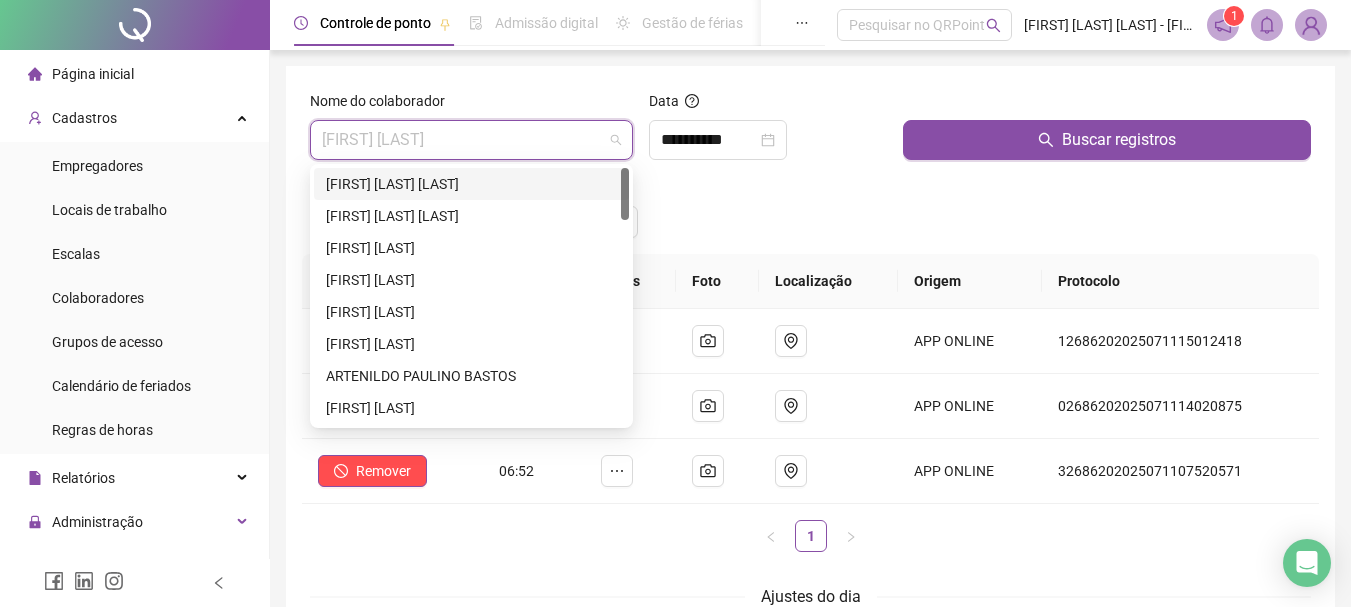 click on "[FIRST] [LAST] [LAST]" at bounding box center [471, 184] 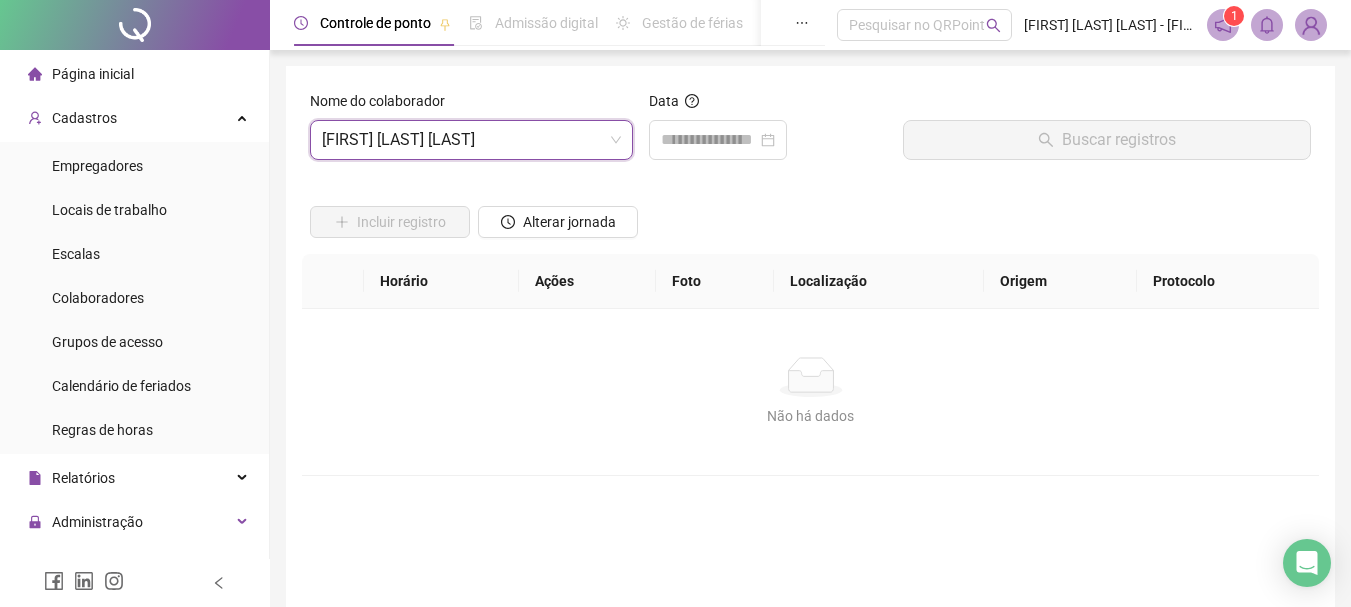 click on "Página inicial" at bounding box center [93, 74] 